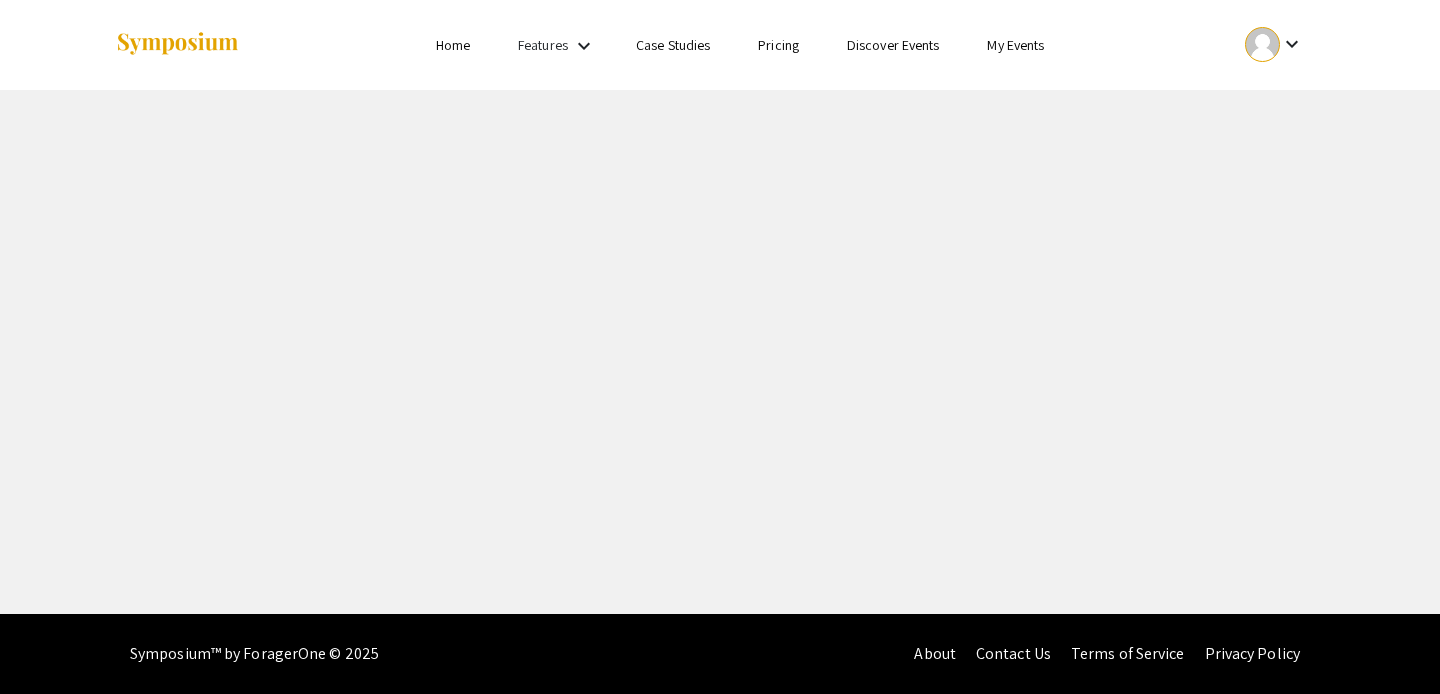 scroll, scrollTop: 0, scrollLeft: 0, axis: both 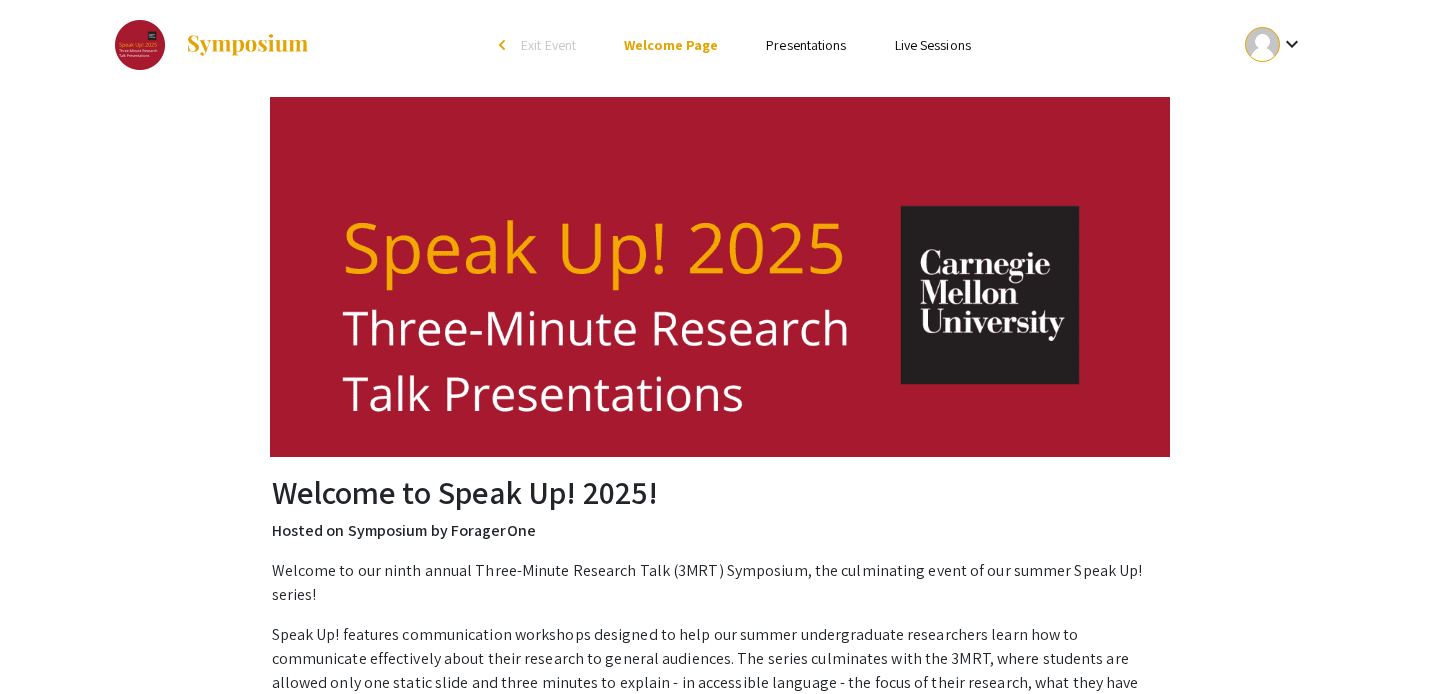 click on "Presentations" at bounding box center [806, 45] 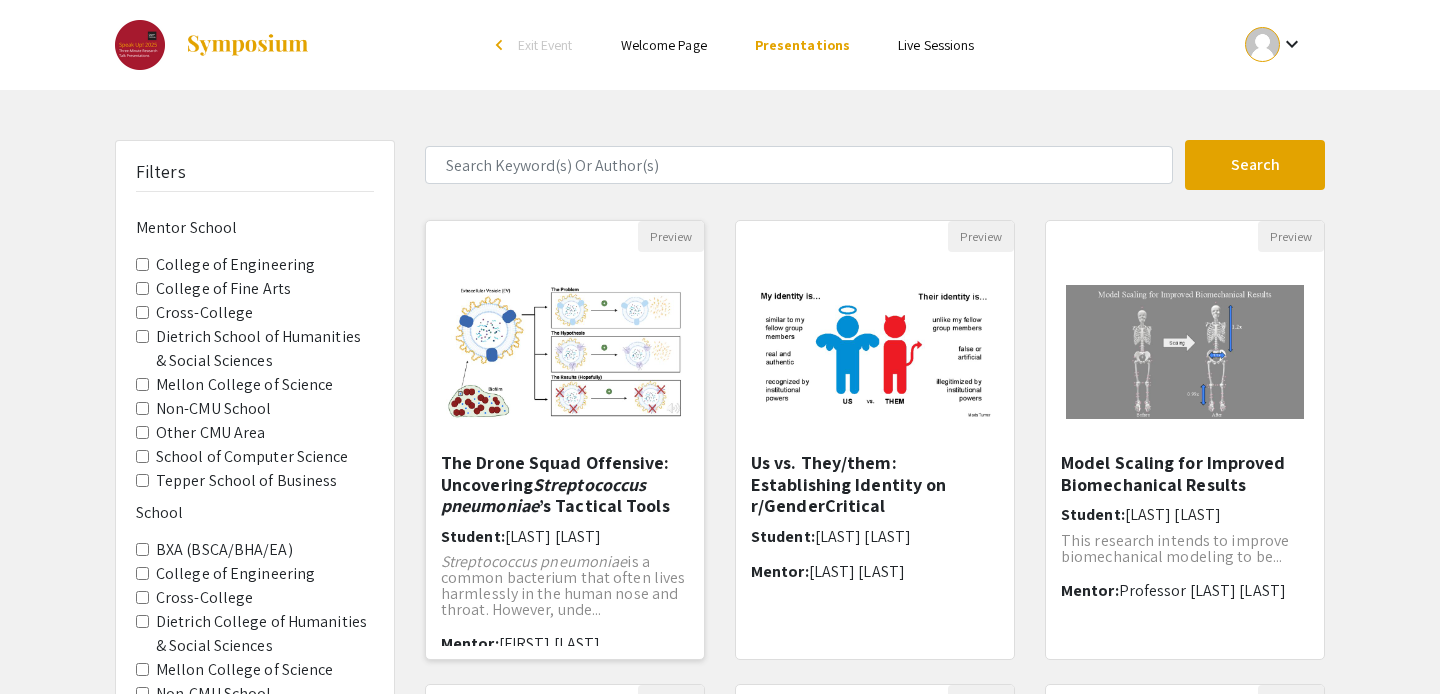 scroll, scrollTop: 15, scrollLeft: 0, axis: vertical 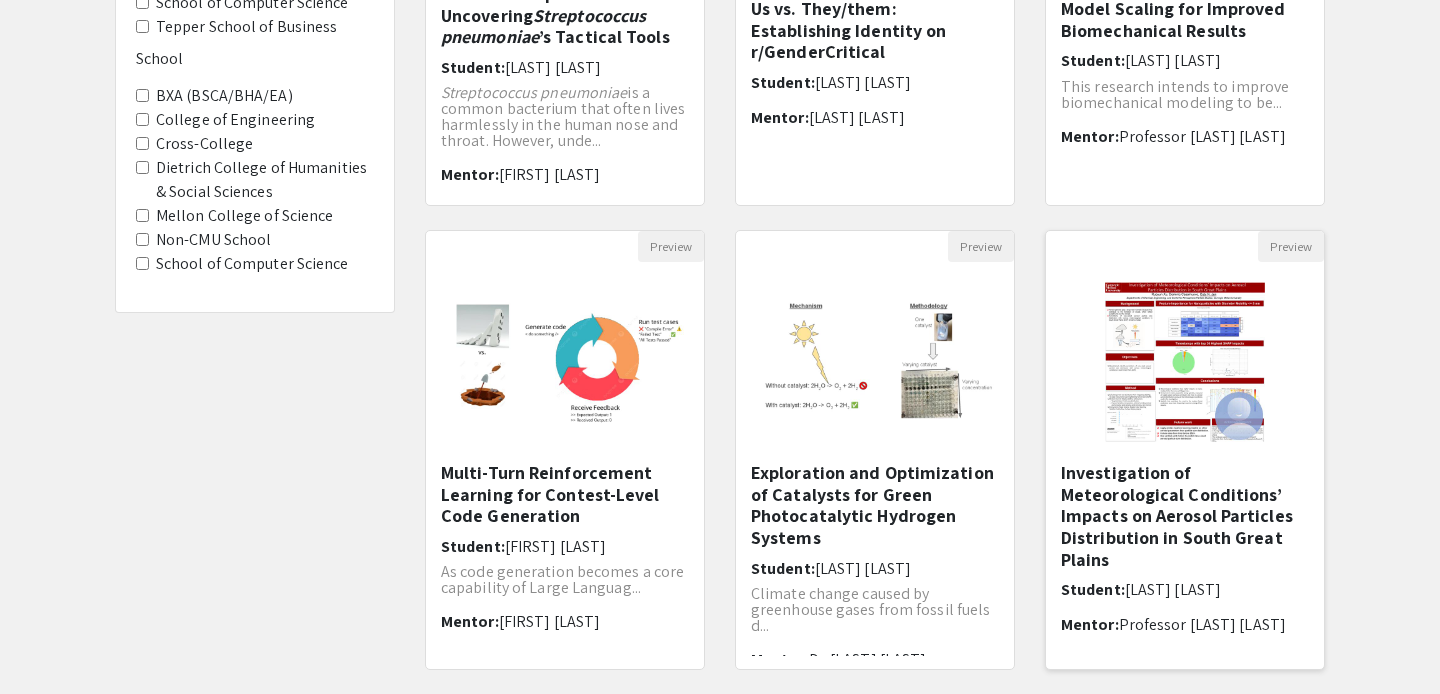 click on "Investigation of Meteorological Conditions’ Impacts on Aerosol Particles Distribution in South Great Plains" at bounding box center (1185, 516) 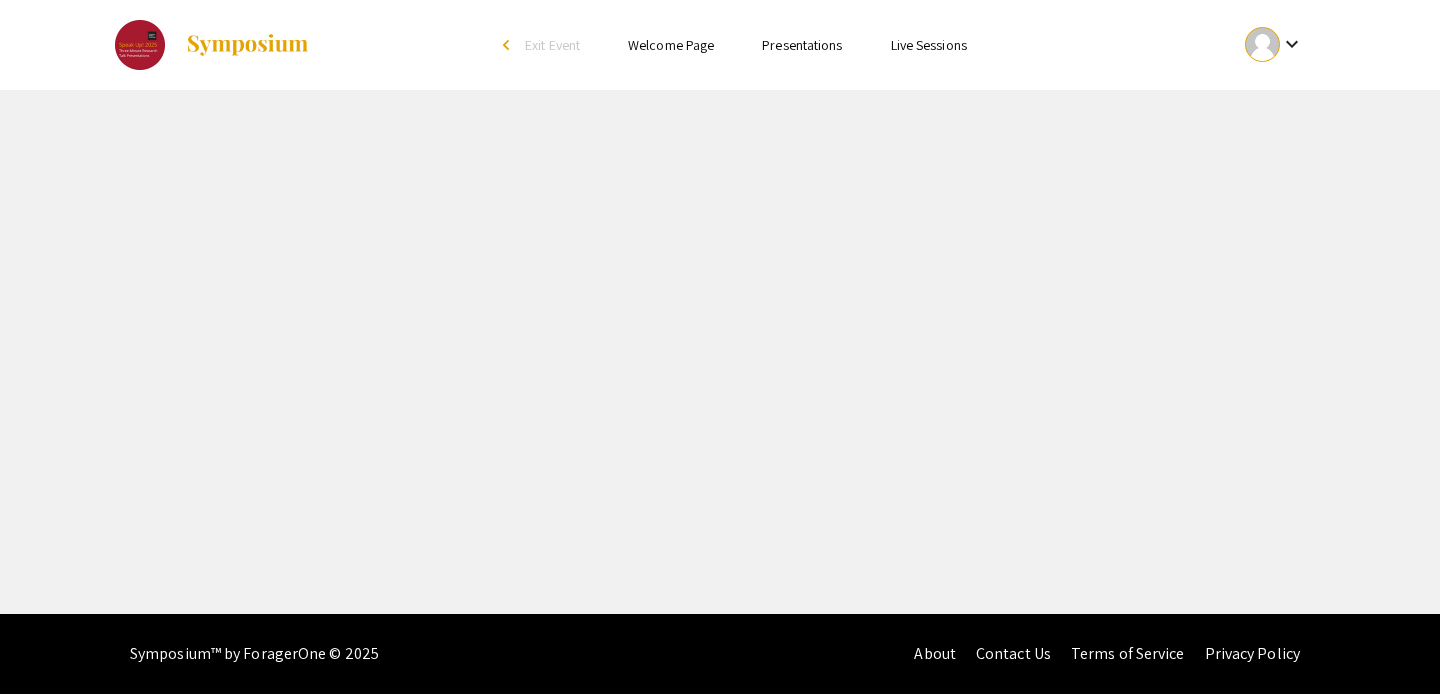scroll, scrollTop: 0, scrollLeft: 0, axis: both 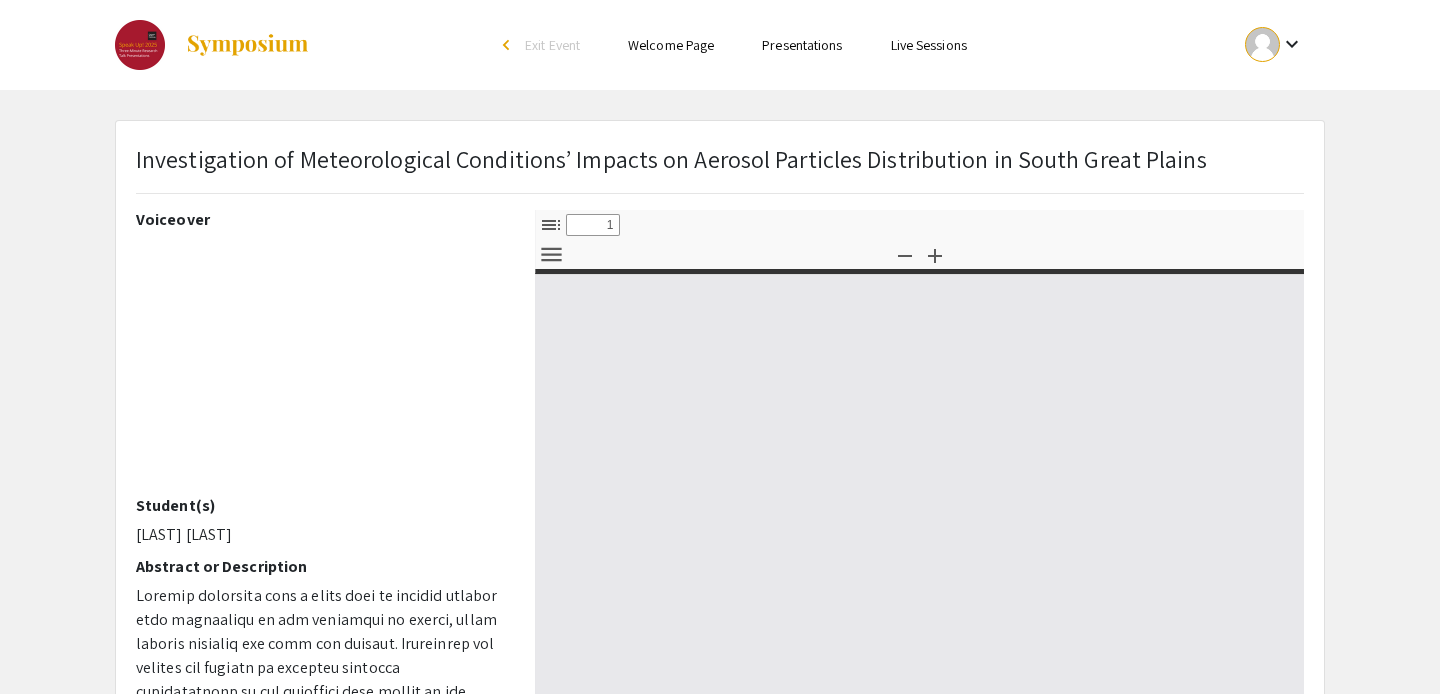select on "custom" 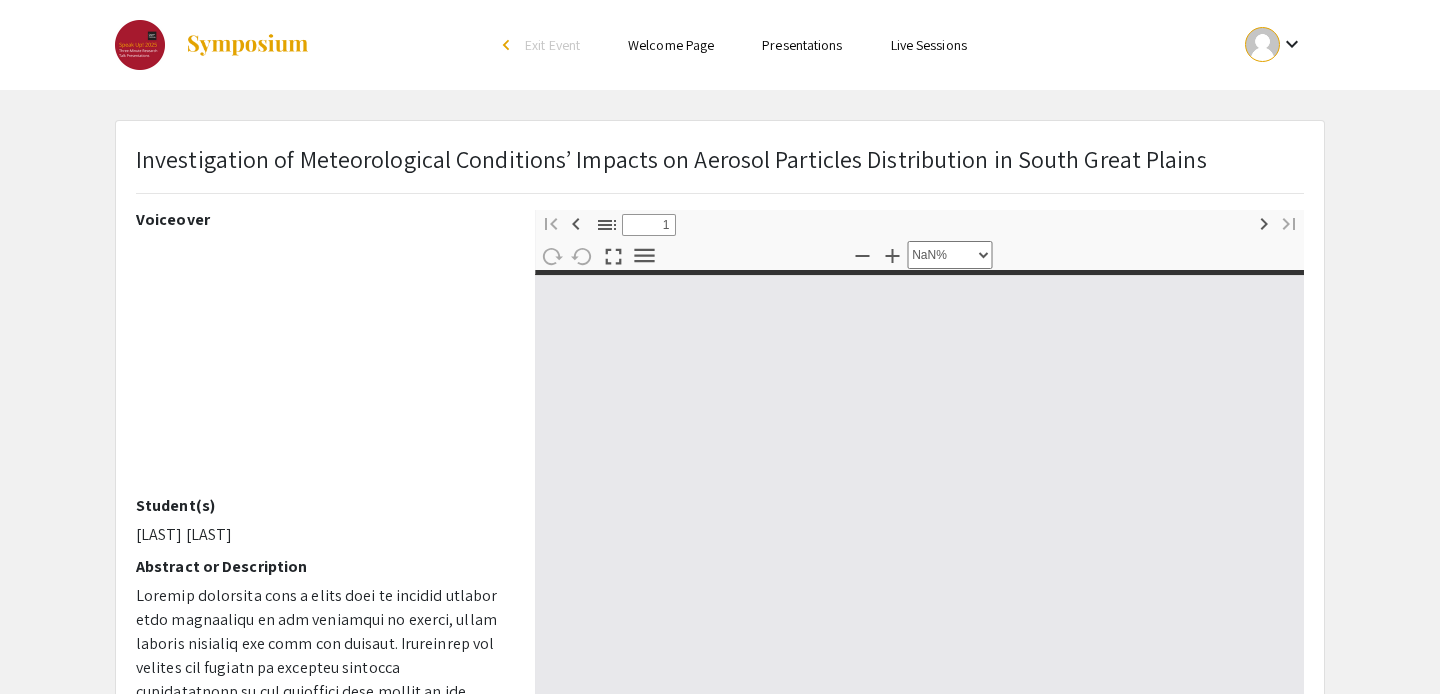type on "0" 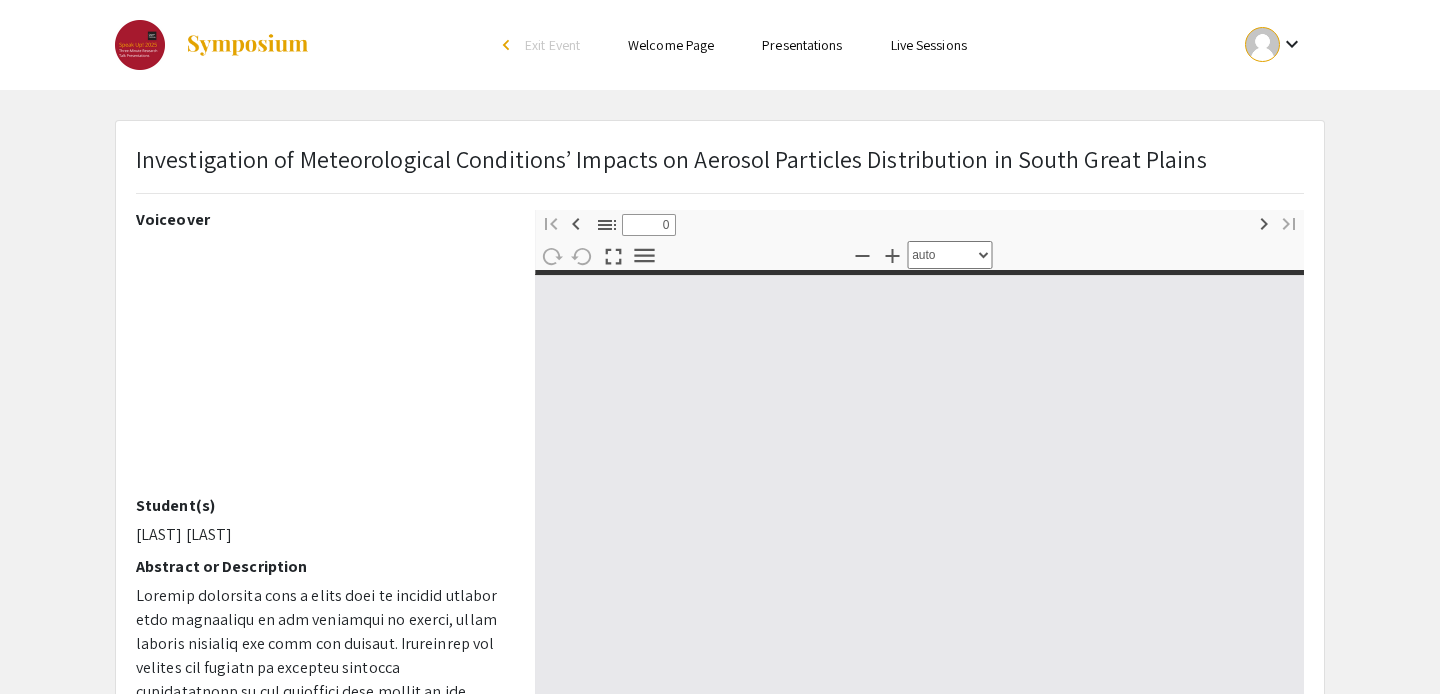 select on "custom" 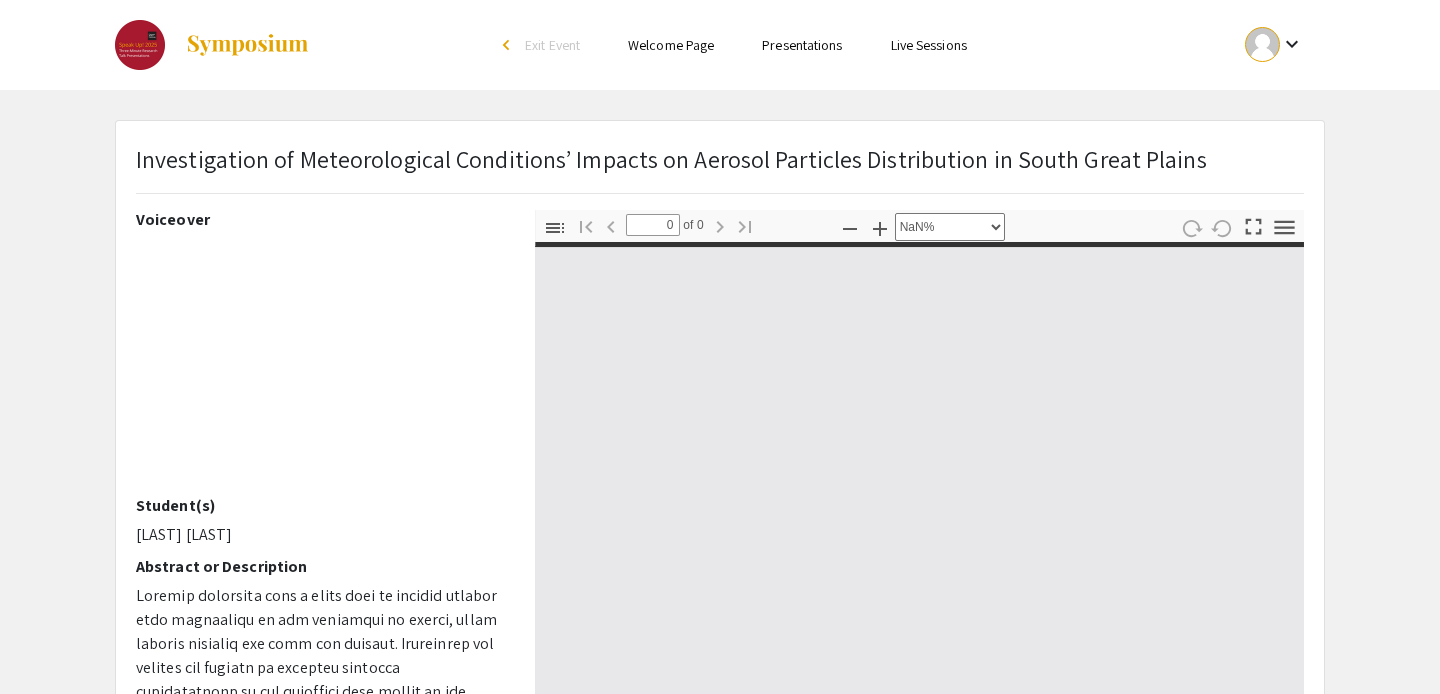 type on "1" 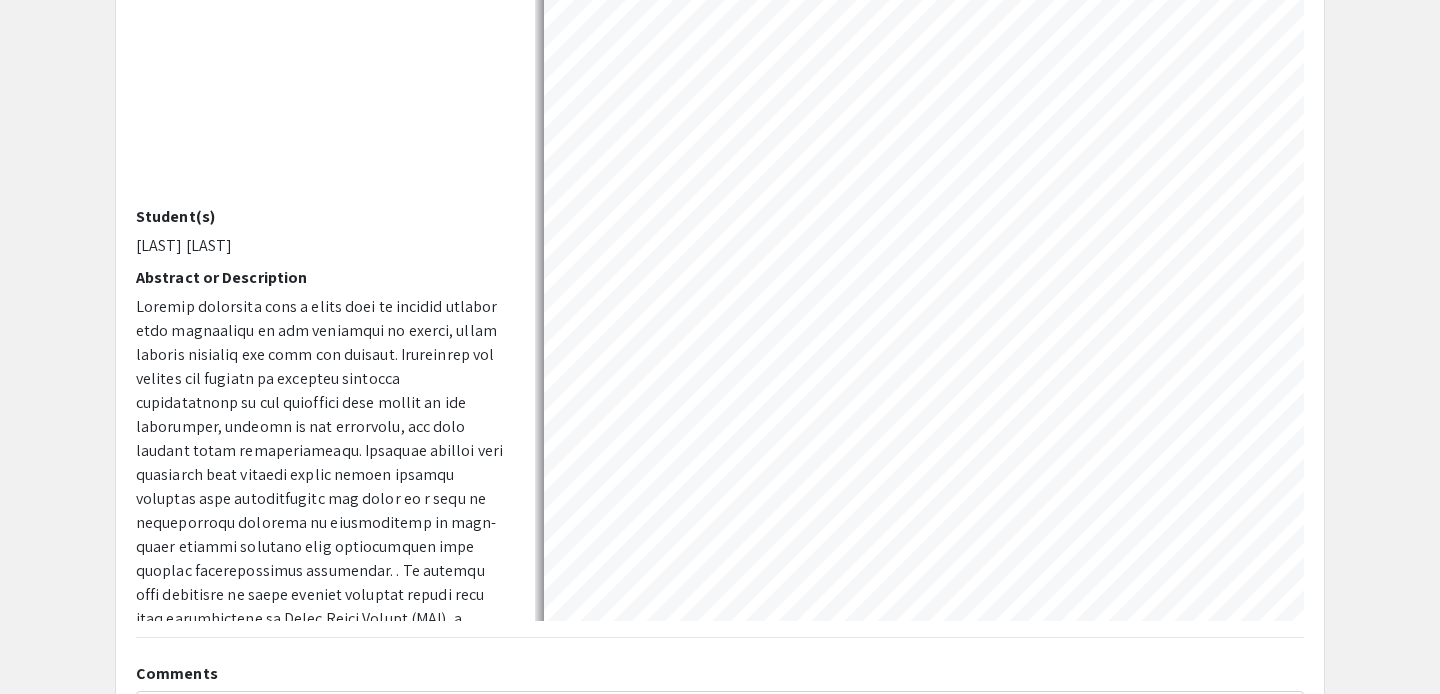scroll, scrollTop: 341, scrollLeft: 0, axis: vertical 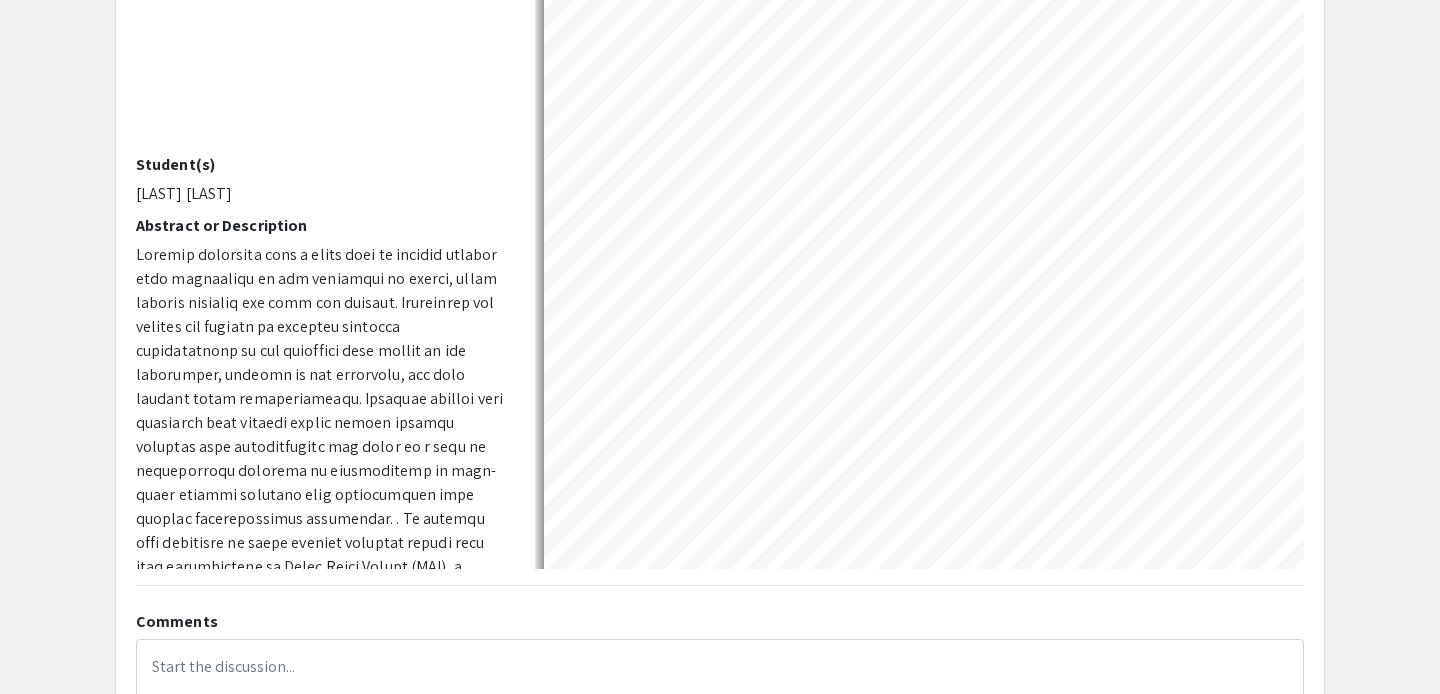 select on "auto" 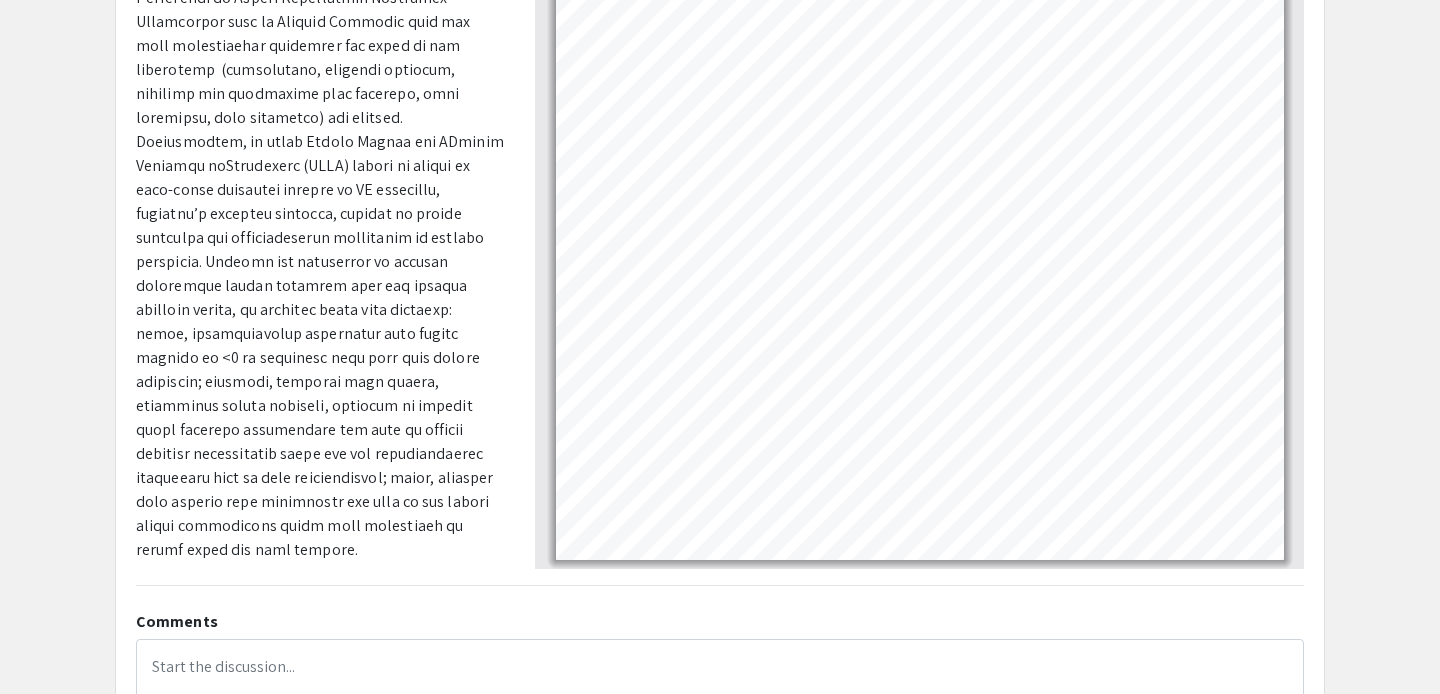 scroll, scrollTop: 610, scrollLeft: 0, axis: vertical 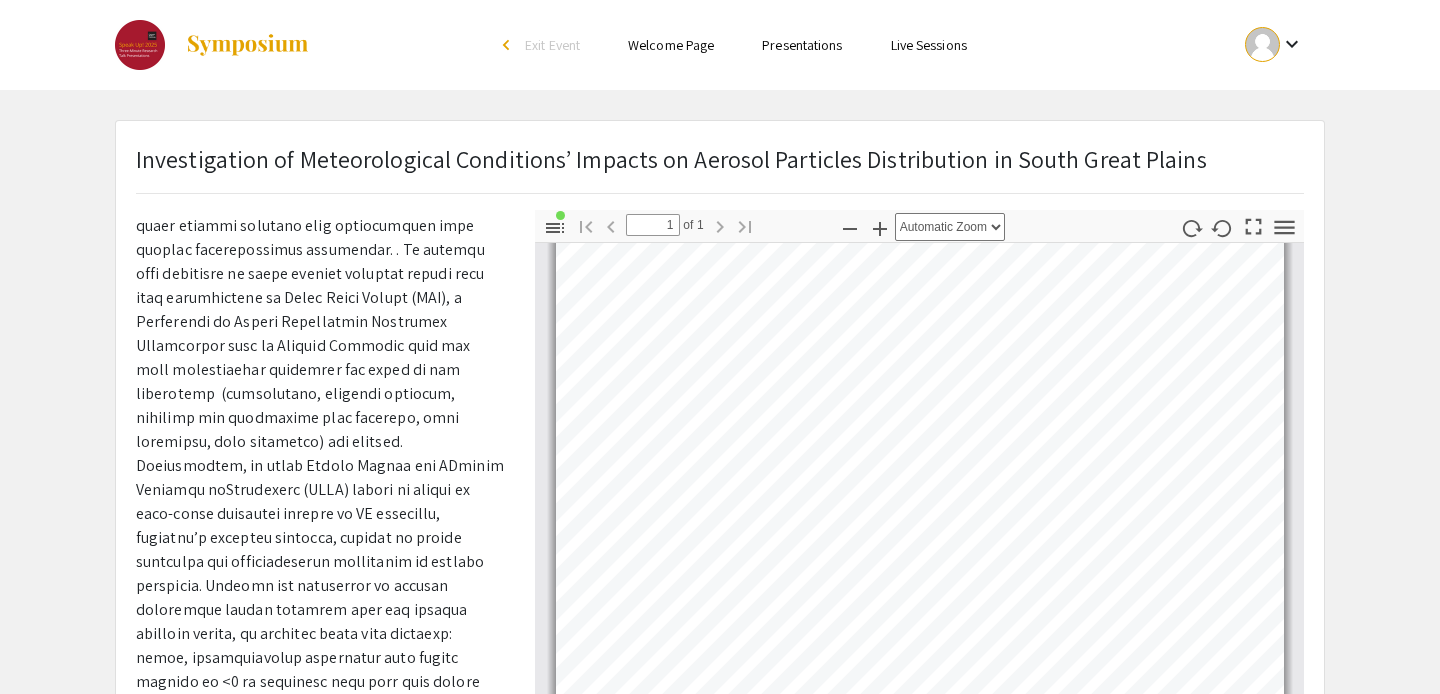 click on "Welcome Page" at bounding box center [671, 45] 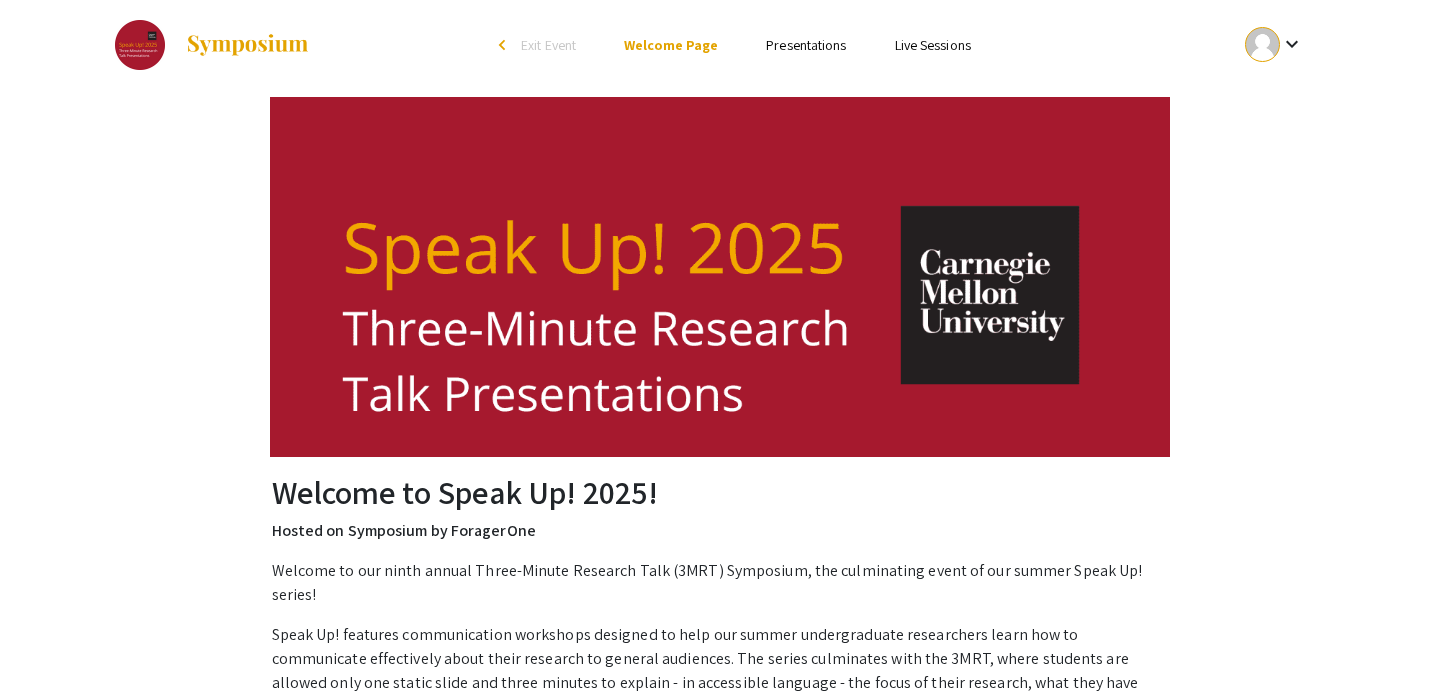 click on "Presentations" at bounding box center [806, 45] 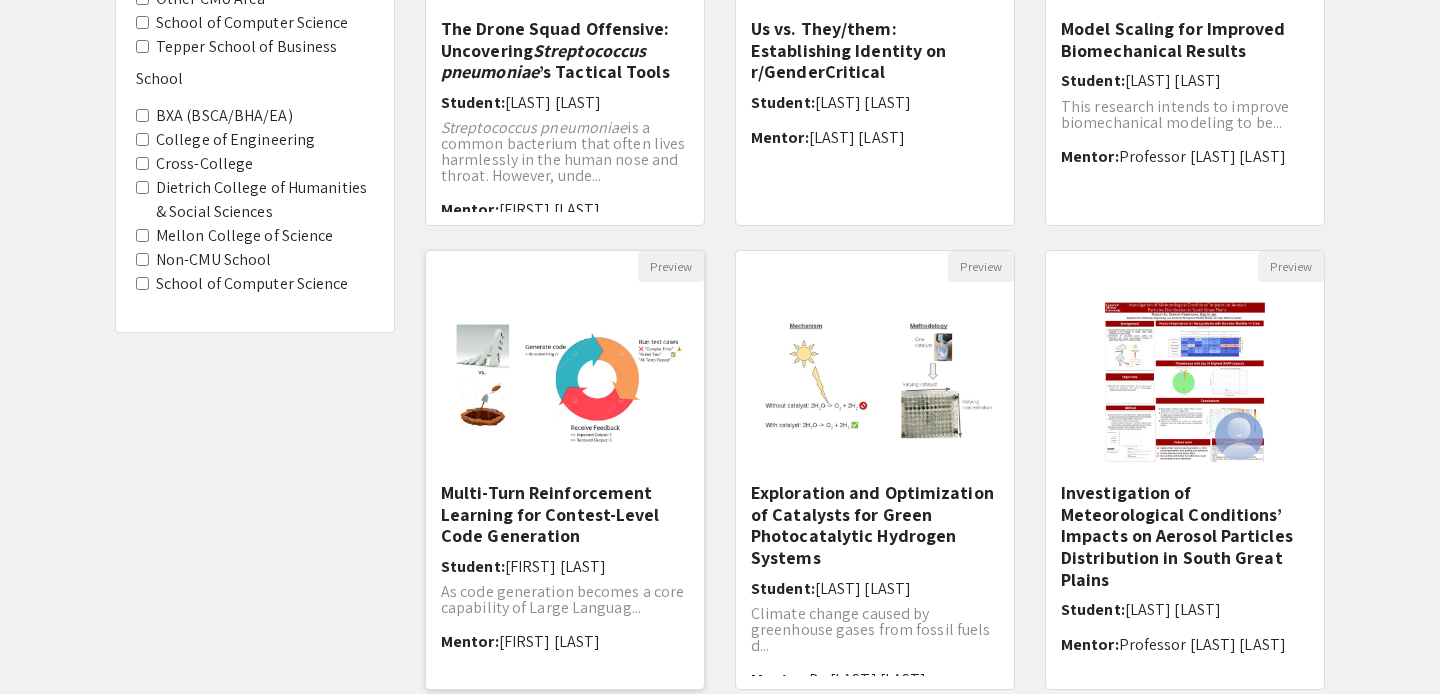 scroll, scrollTop: 632, scrollLeft: 0, axis: vertical 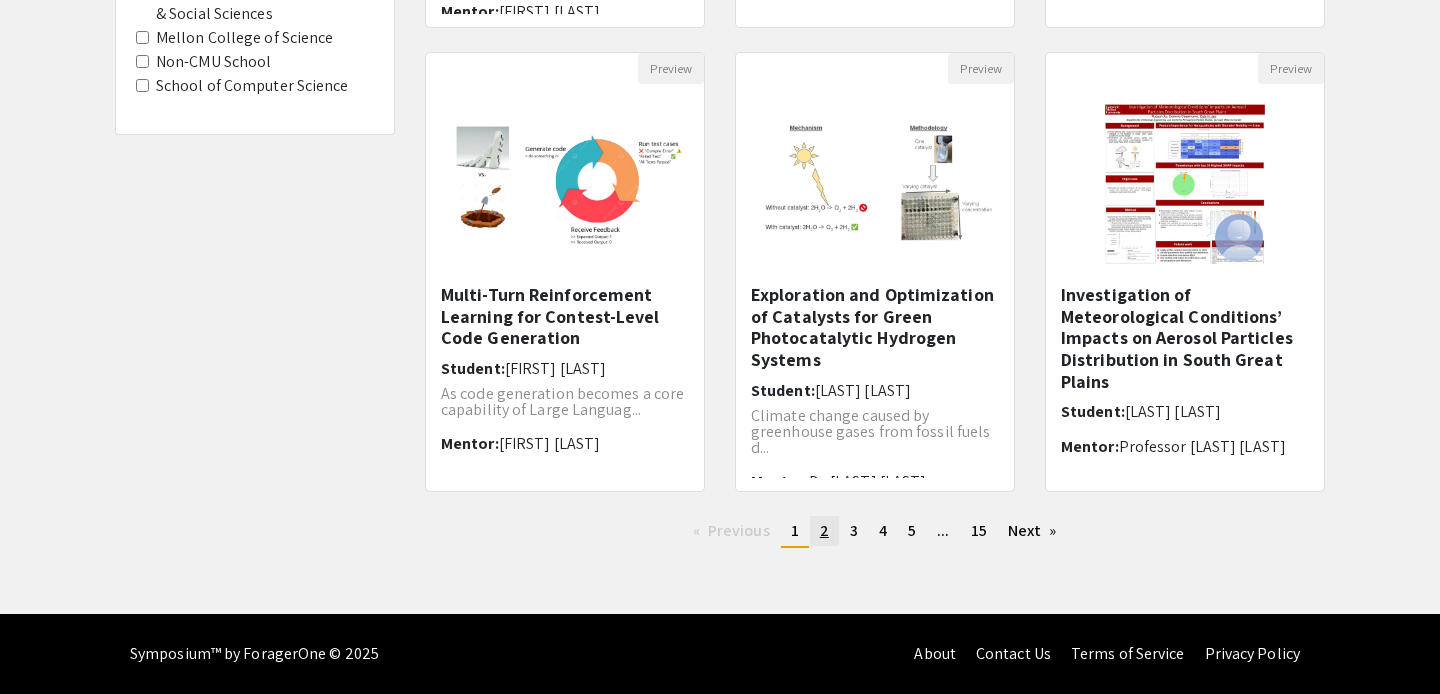 click on "page  2" 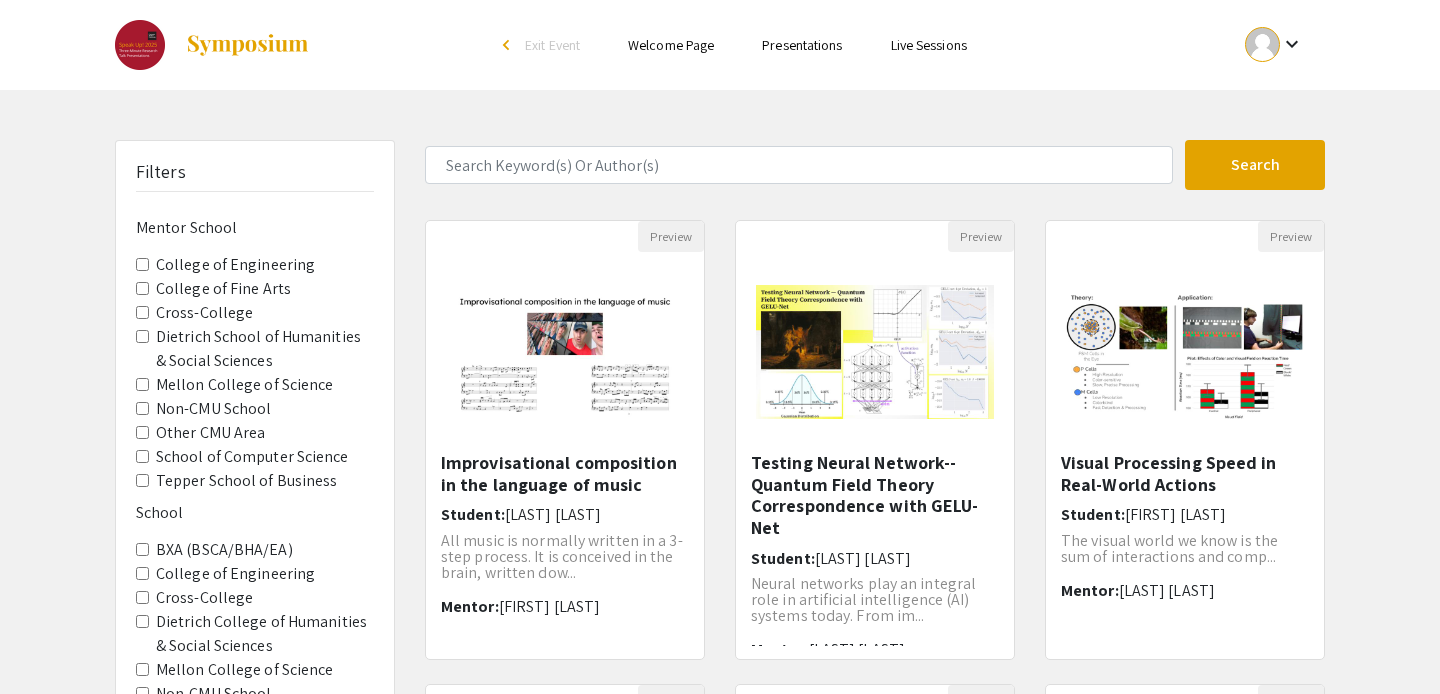 scroll, scrollTop: 21, scrollLeft: 0, axis: vertical 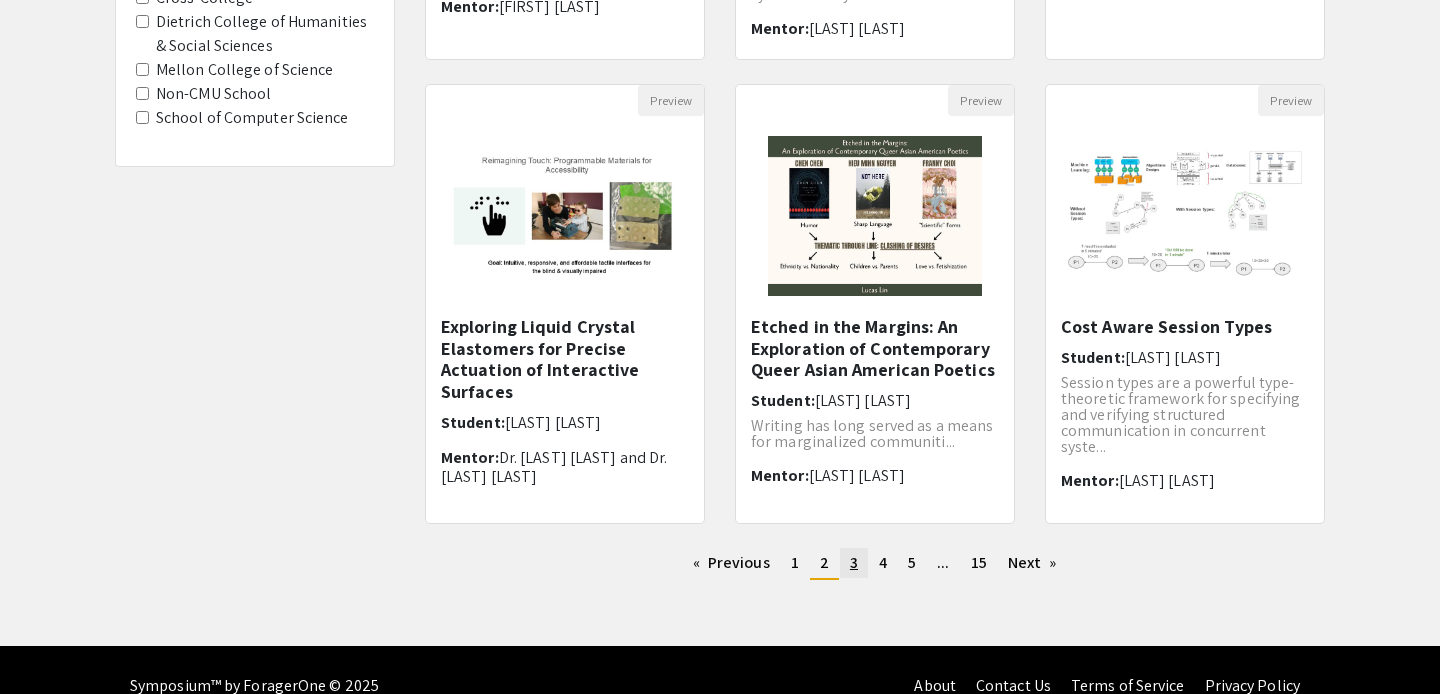 click on "page  3" 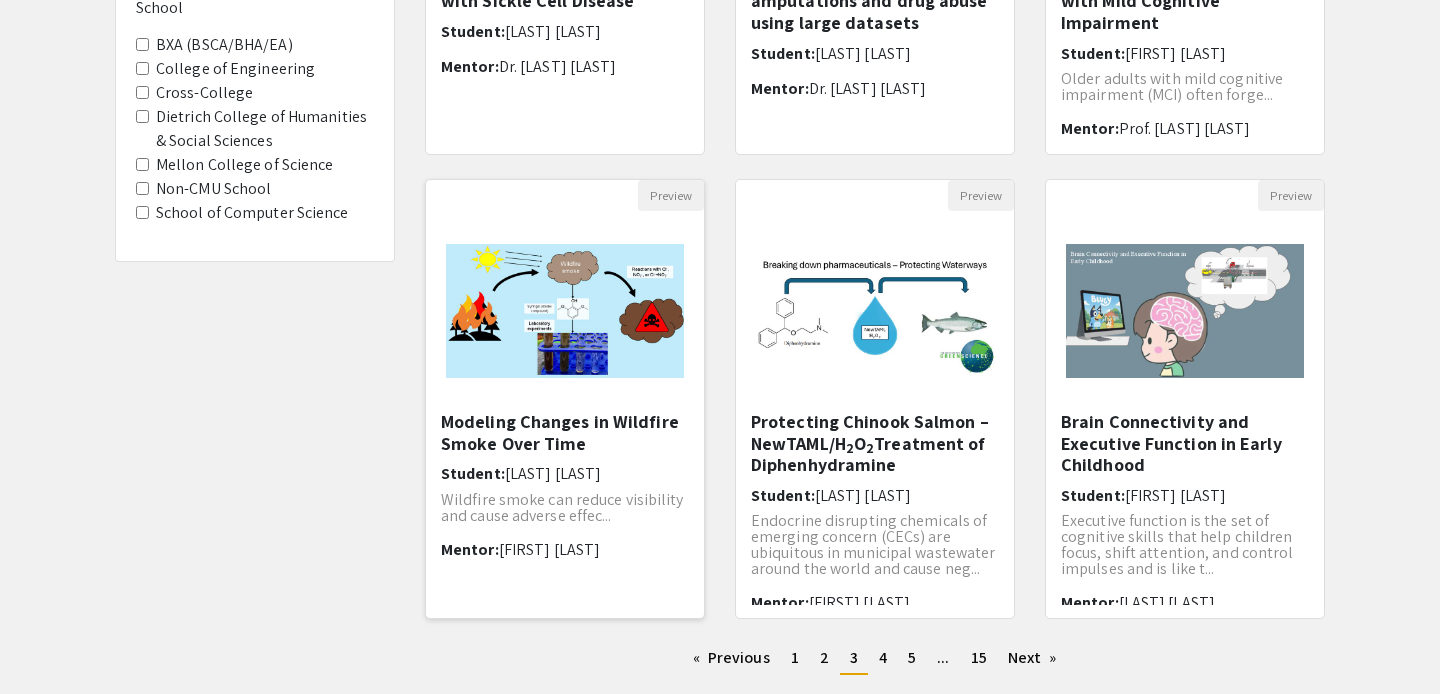 scroll, scrollTop: 632, scrollLeft: 0, axis: vertical 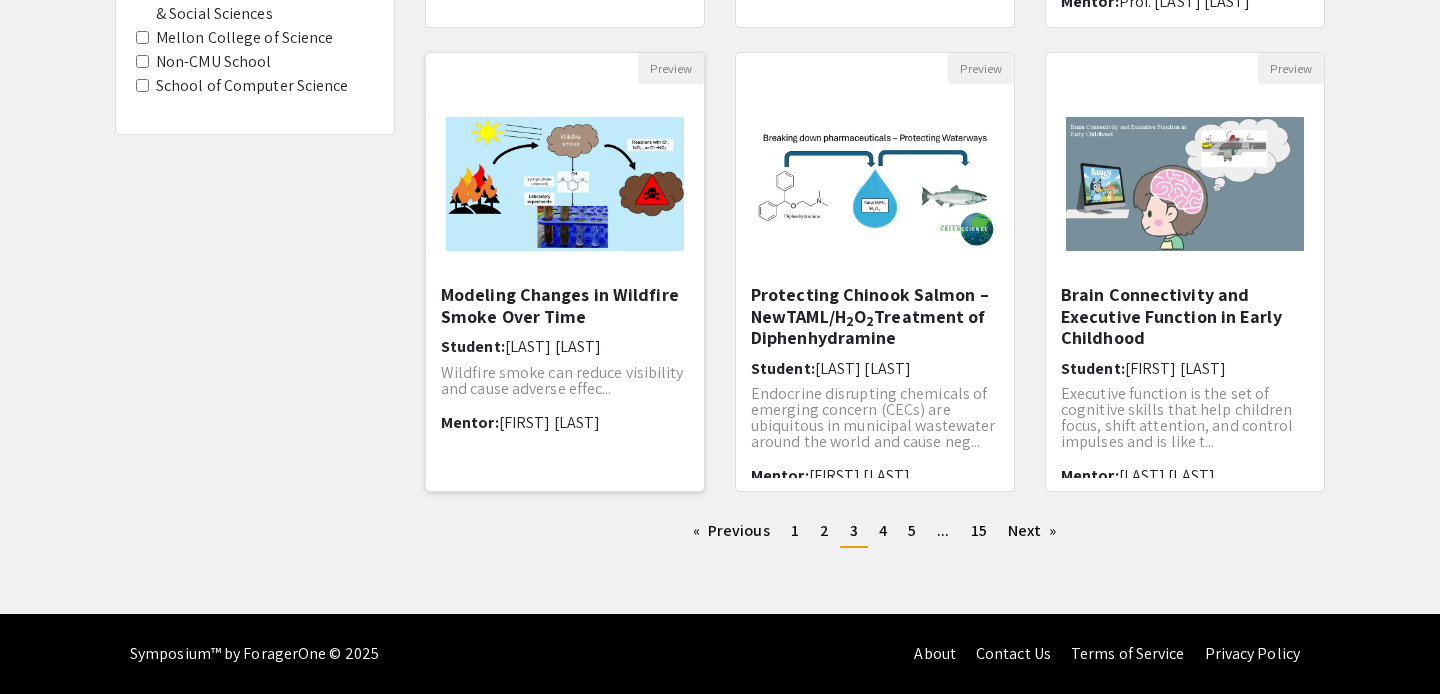 click on "Modeling Changes in Wildfire Smoke Over Time" at bounding box center [565, 305] 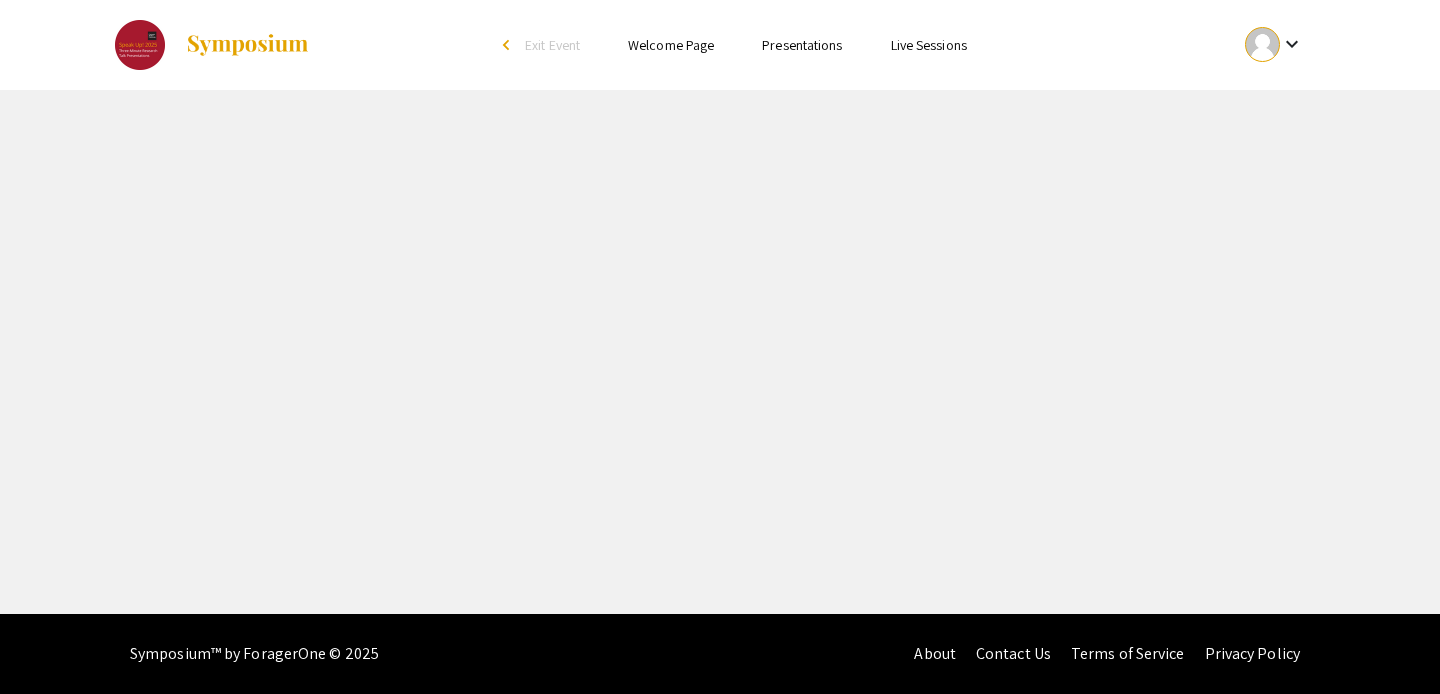 select on "custom" 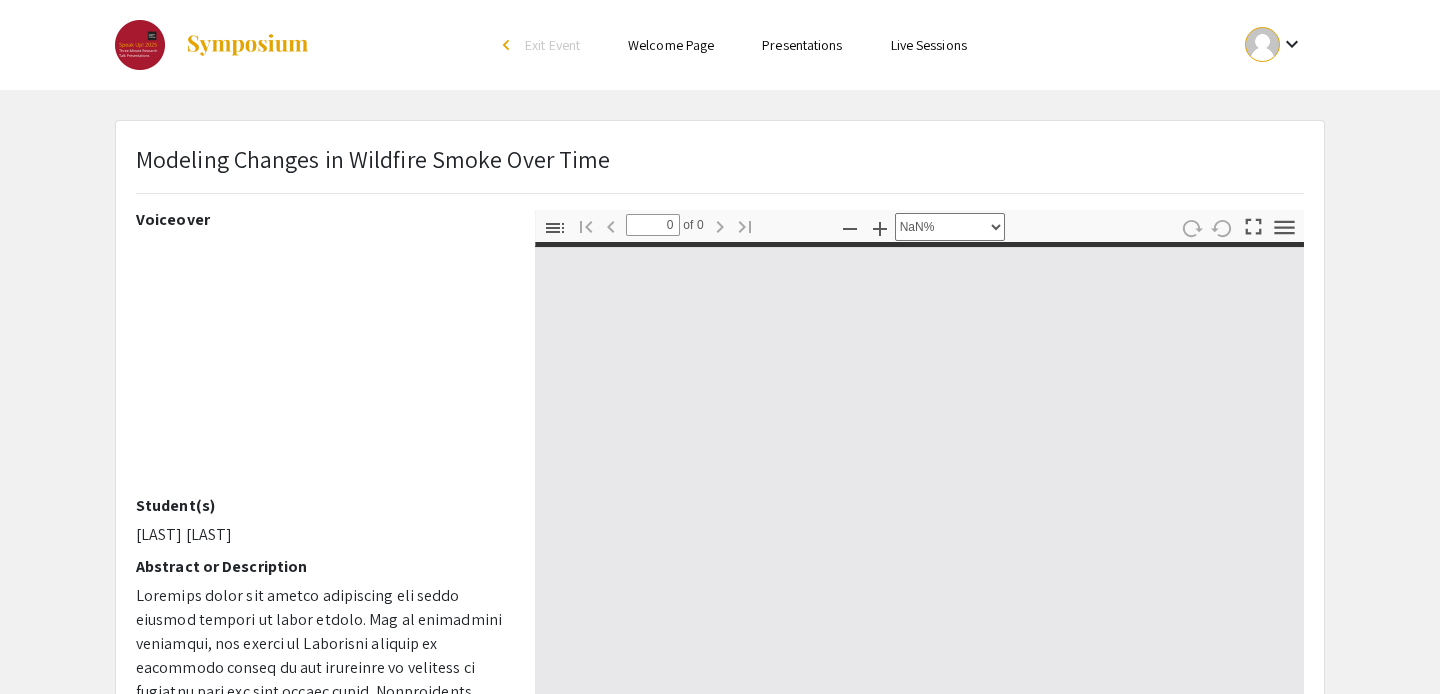 type on "1" 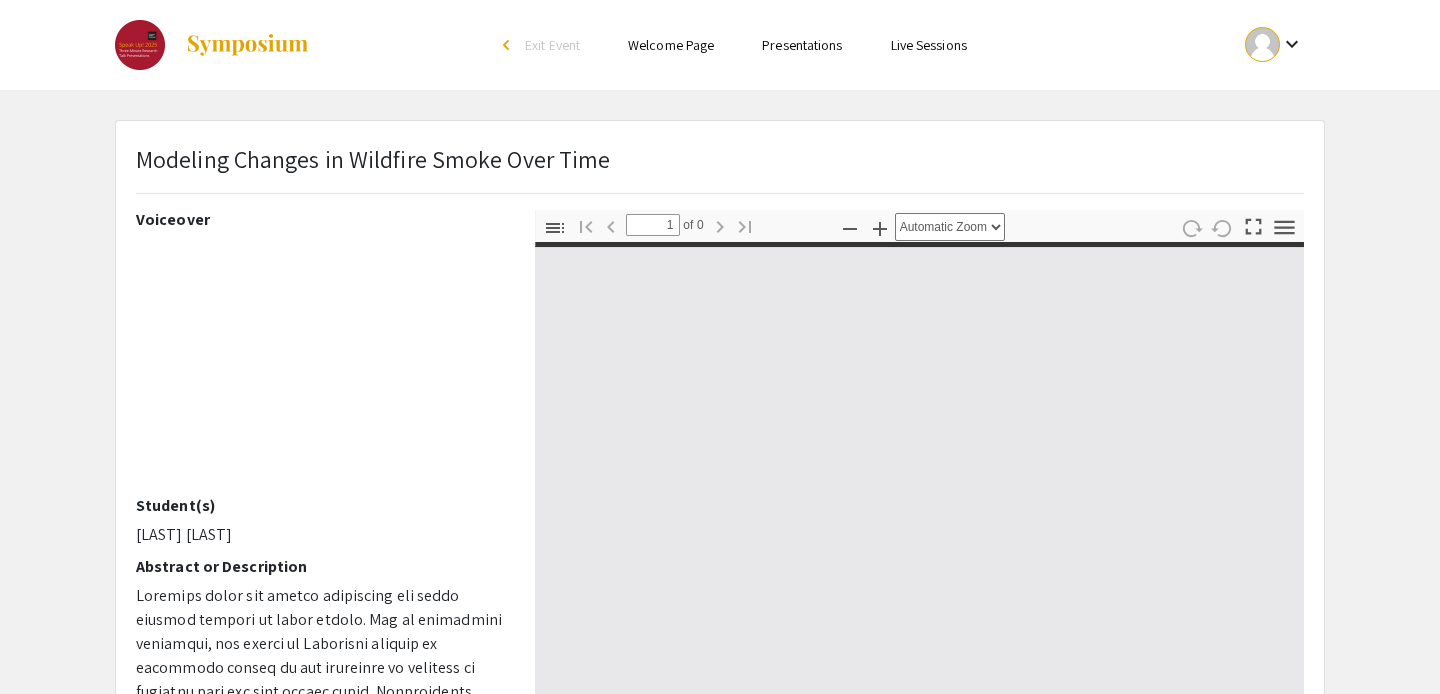 select on "auto" 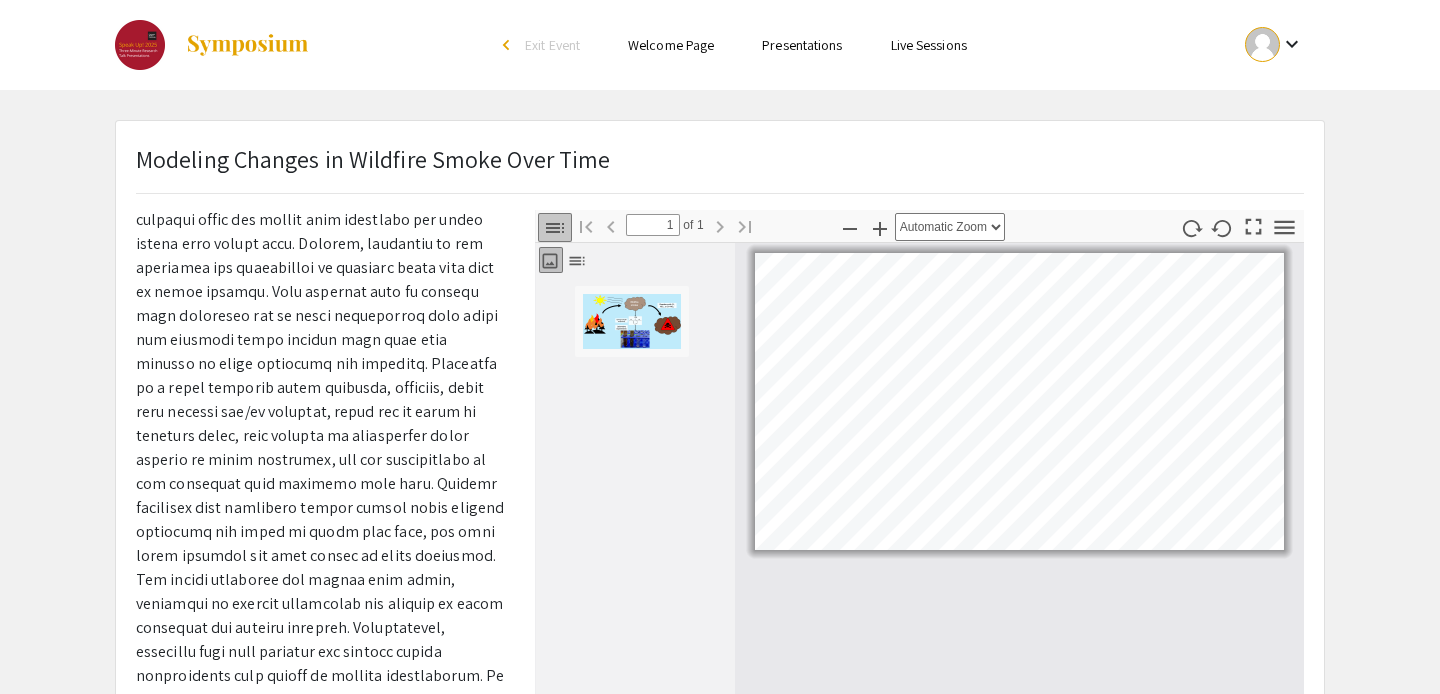 scroll, scrollTop: 514, scrollLeft: 0, axis: vertical 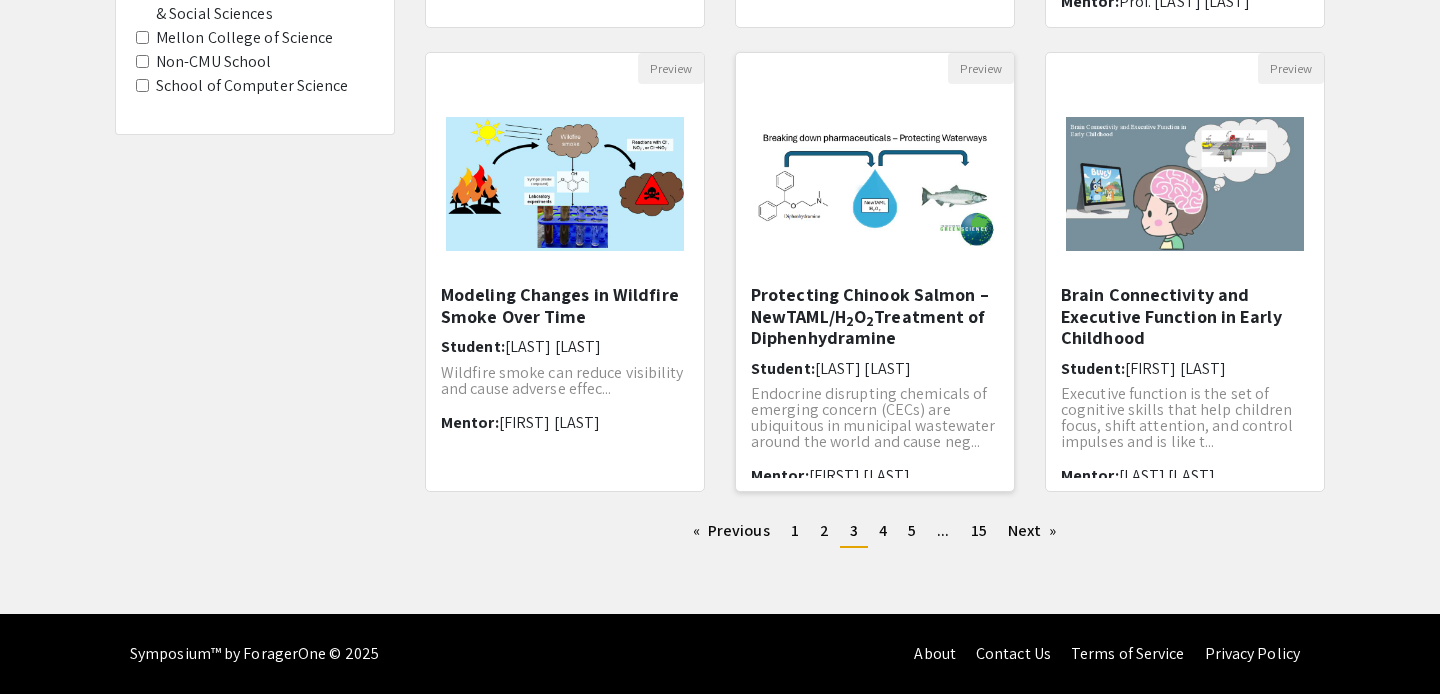 click on "Protecting Chinook Salmon – NewTAML/H 2 O 2 Treatment of Diphenhydramine" at bounding box center [875, 316] 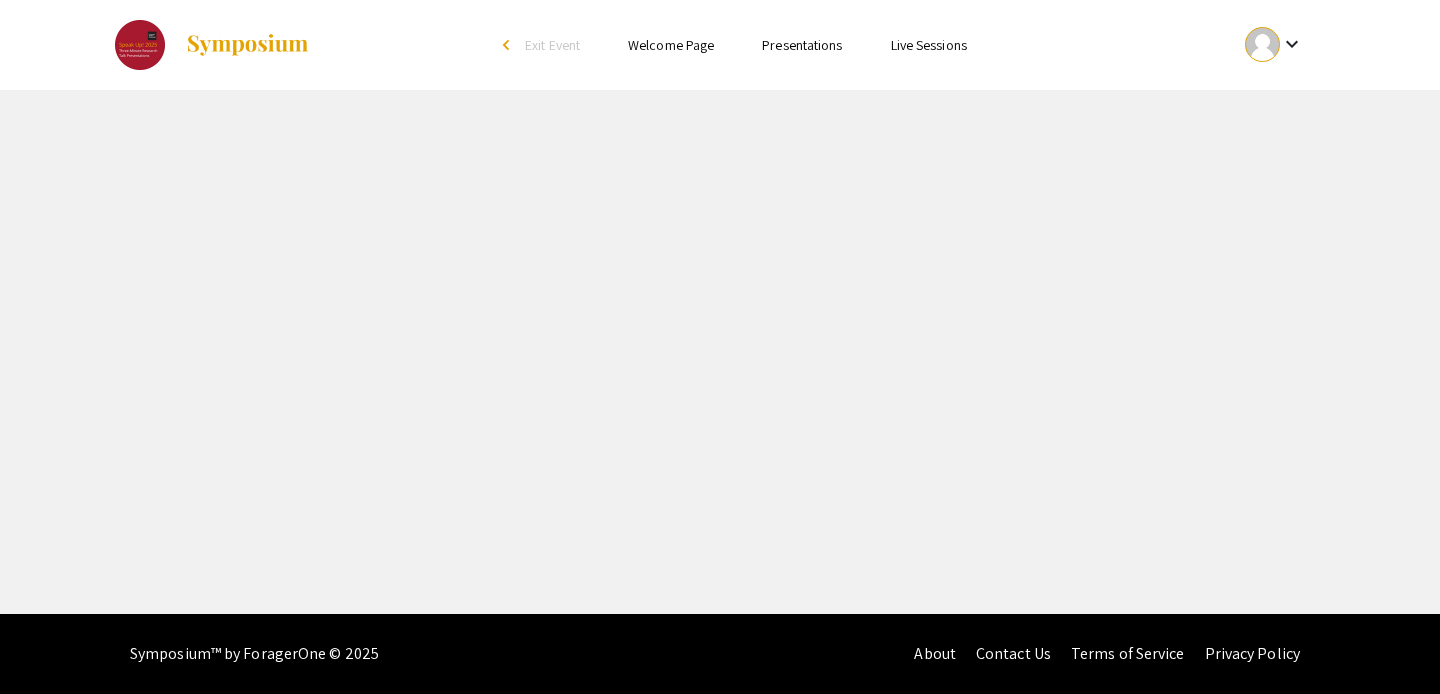 select on "custom" 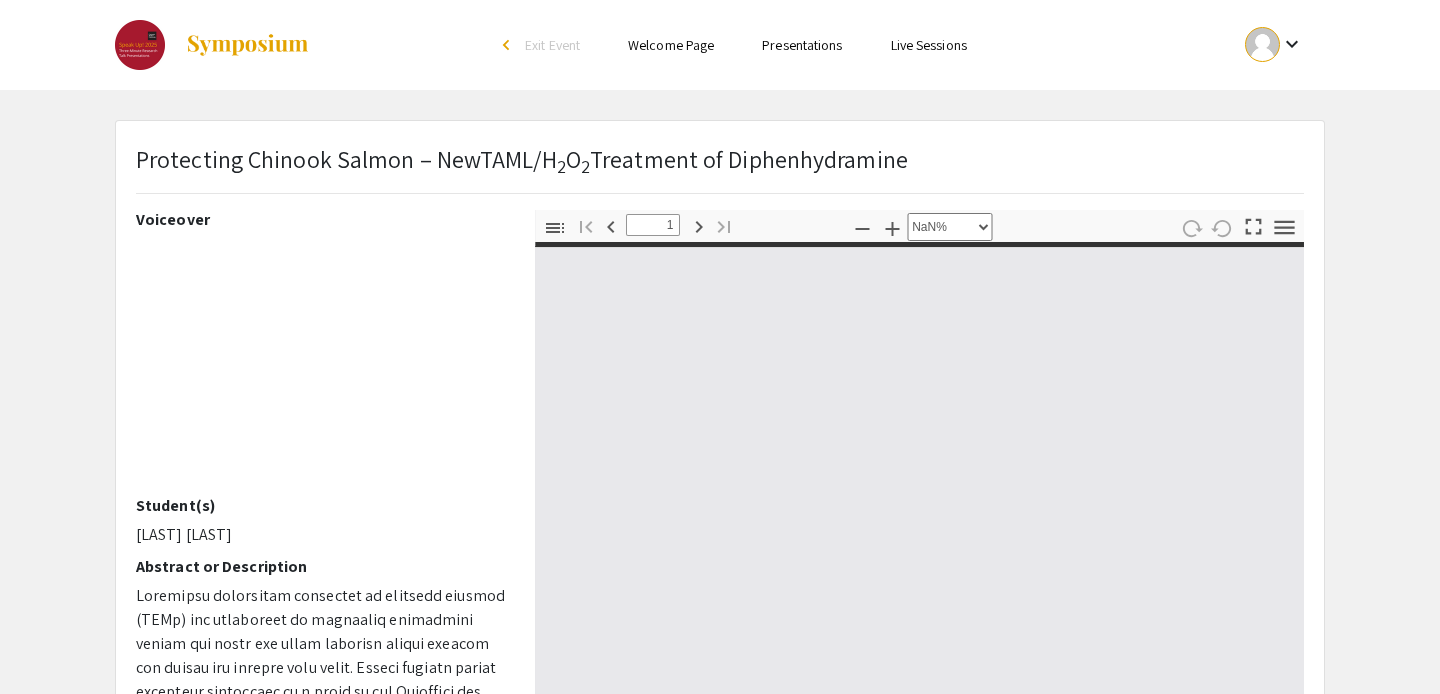 type on "0" 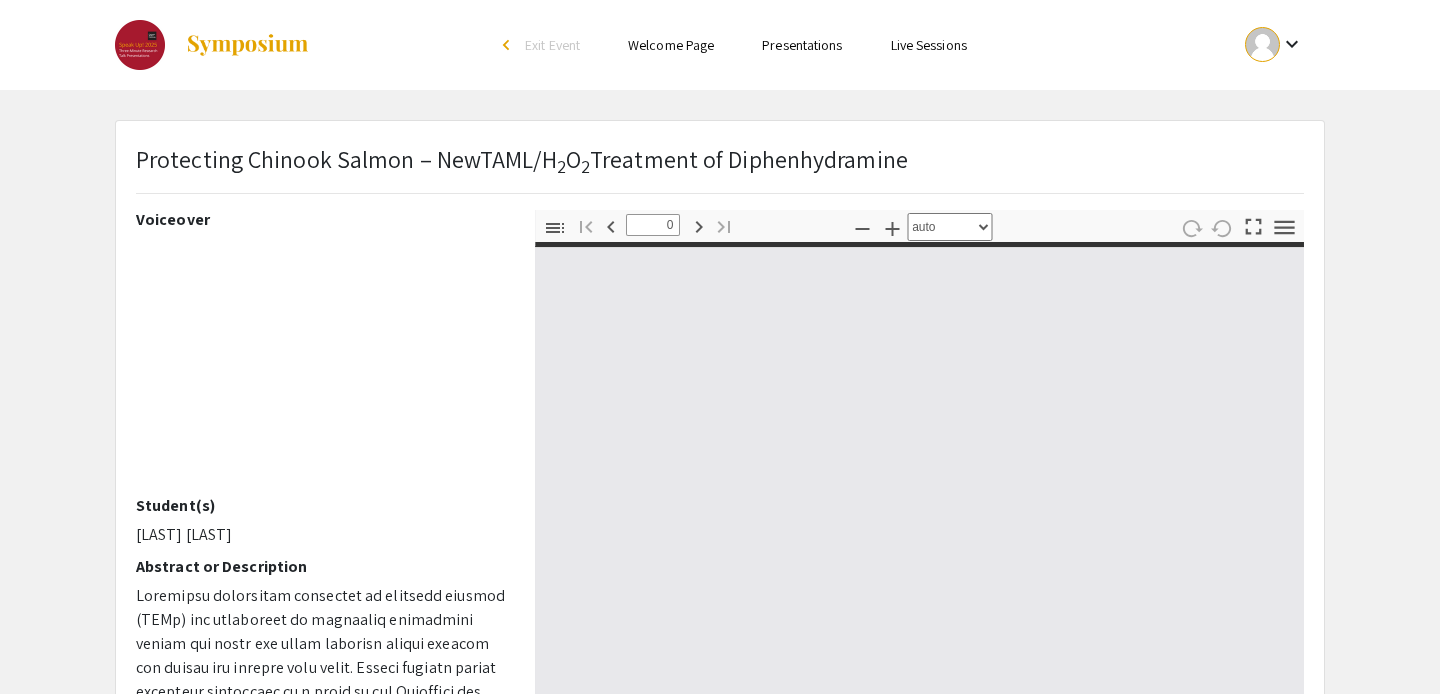 select on "custom" 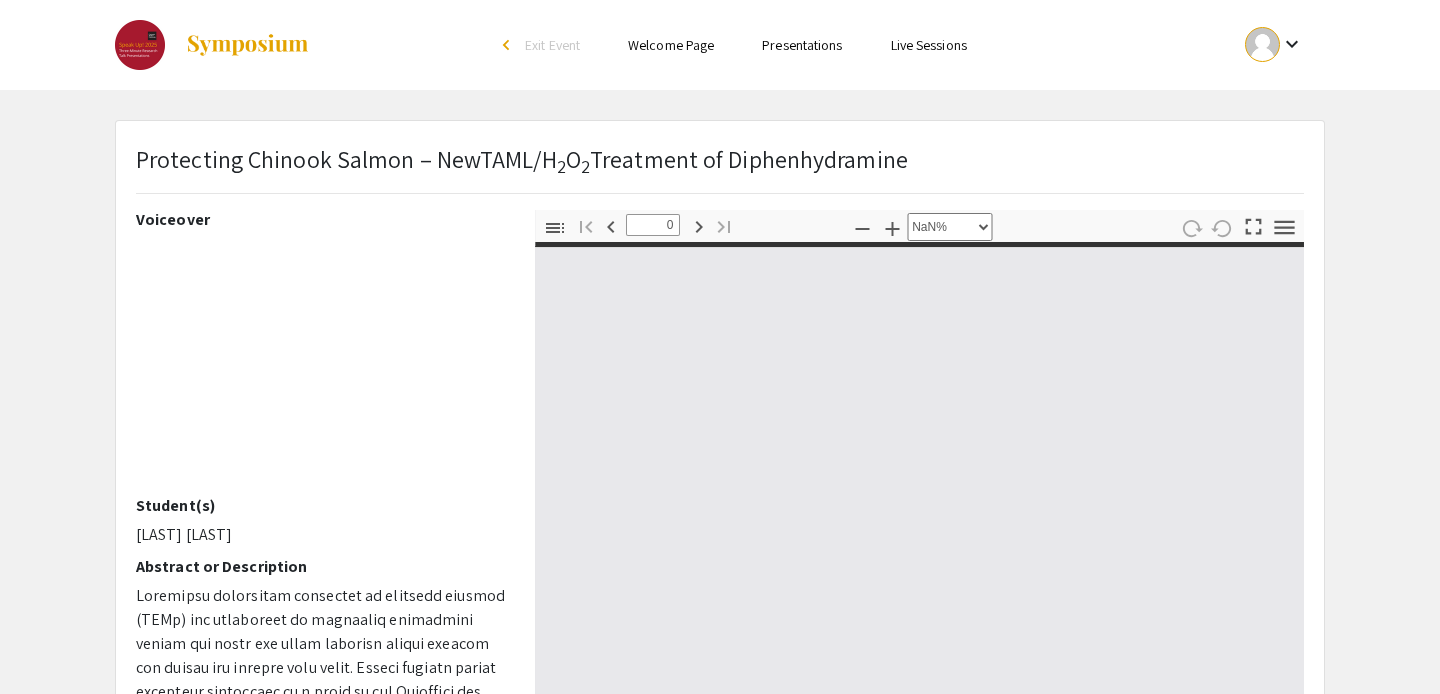type on "1" 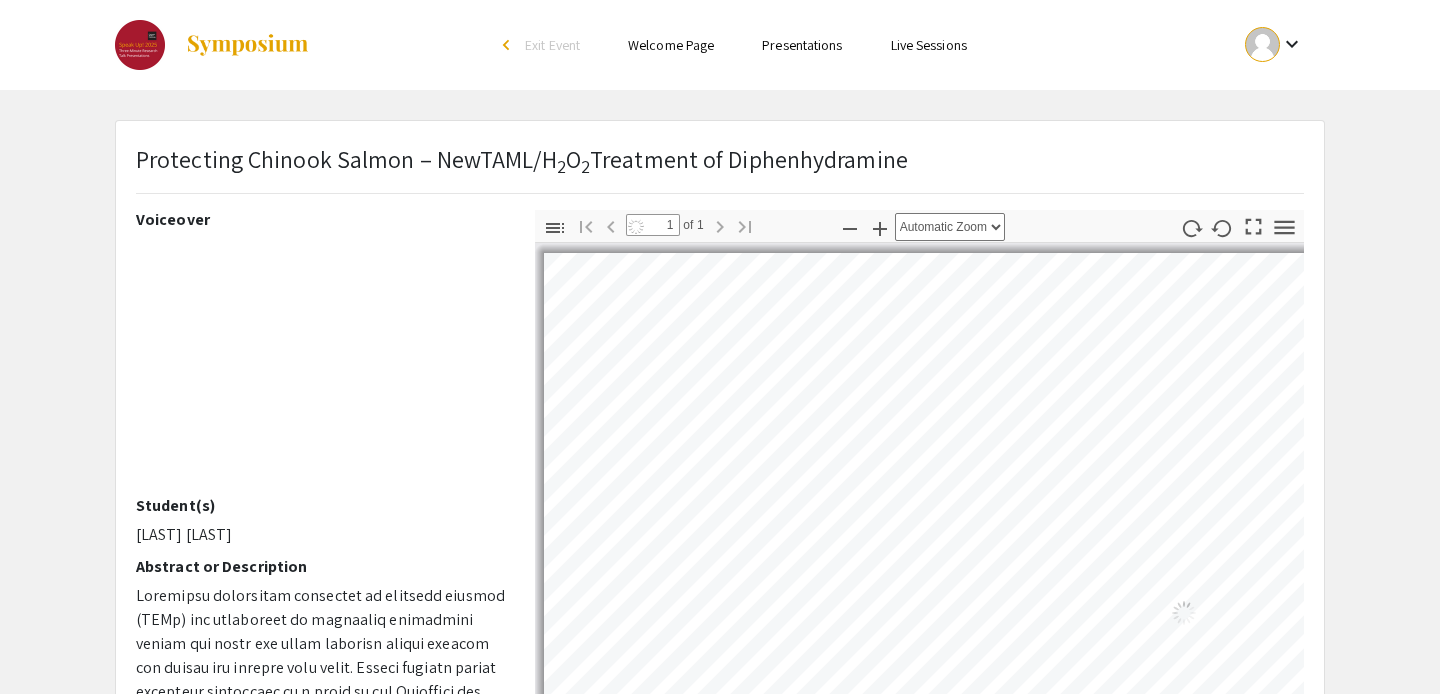 select on "auto" 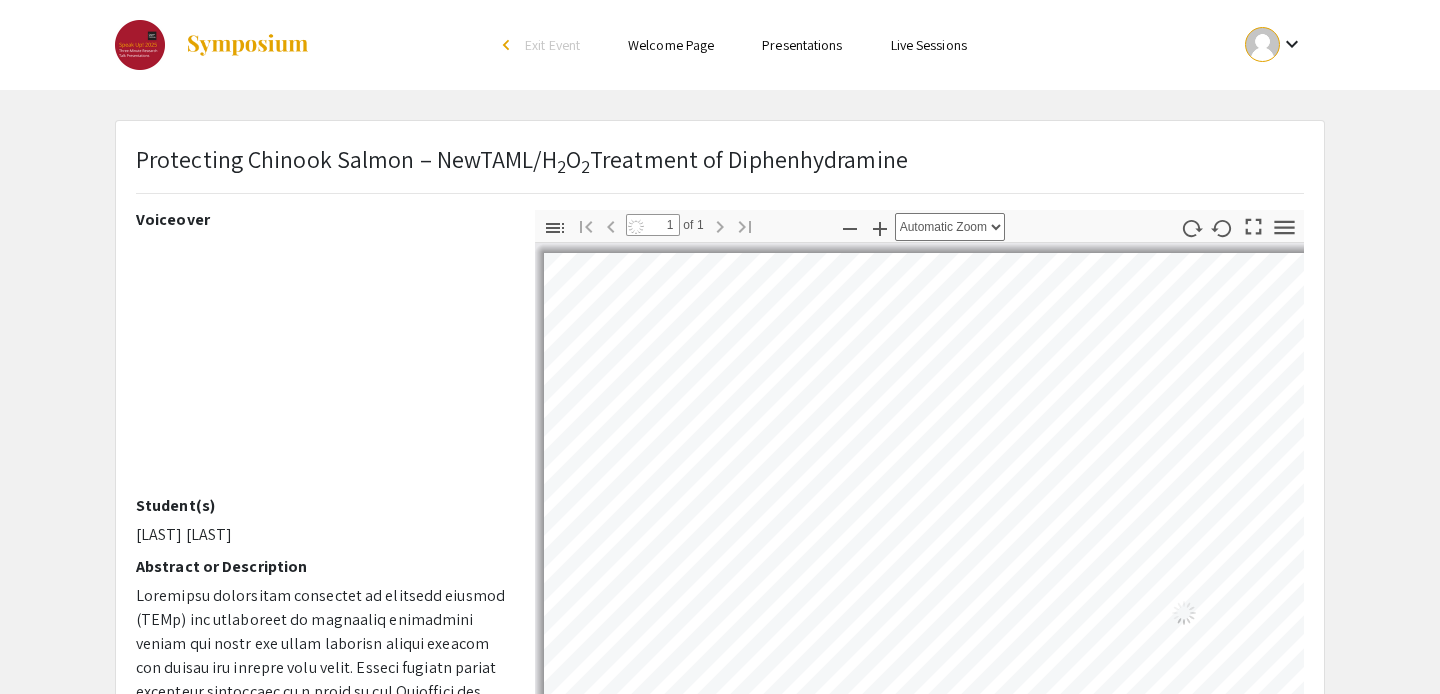scroll, scrollTop: 0, scrollLeft: 0, axis: both 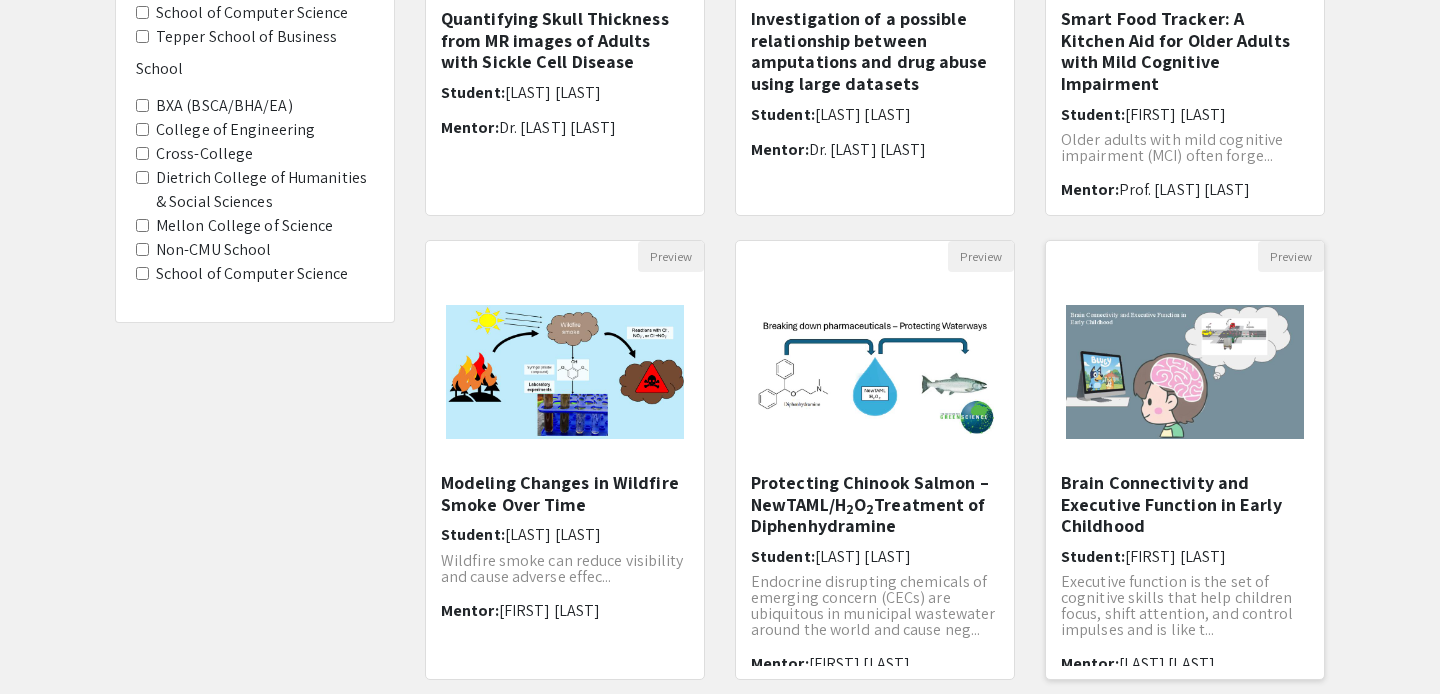 click on "Brain Connectivity and Executive Function in Early Childhood" at bounding box center (1185, 504) 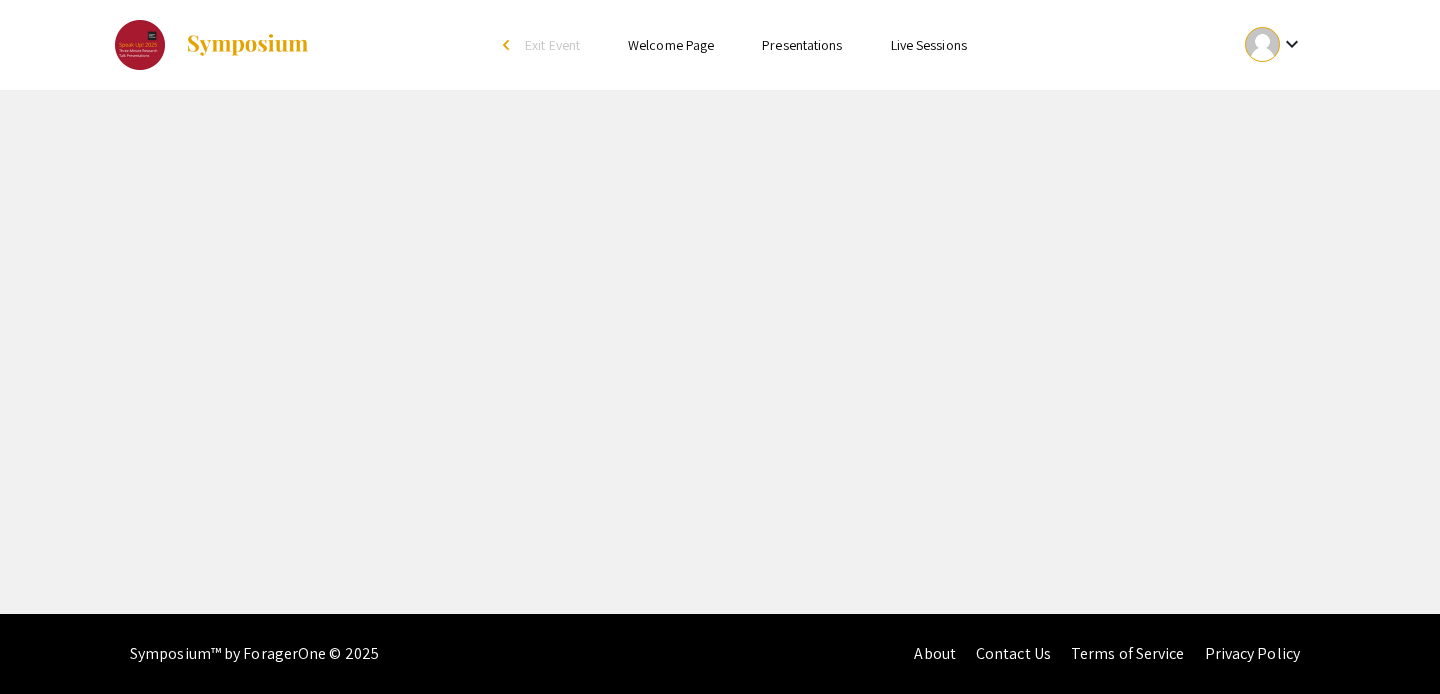 select on "custom" 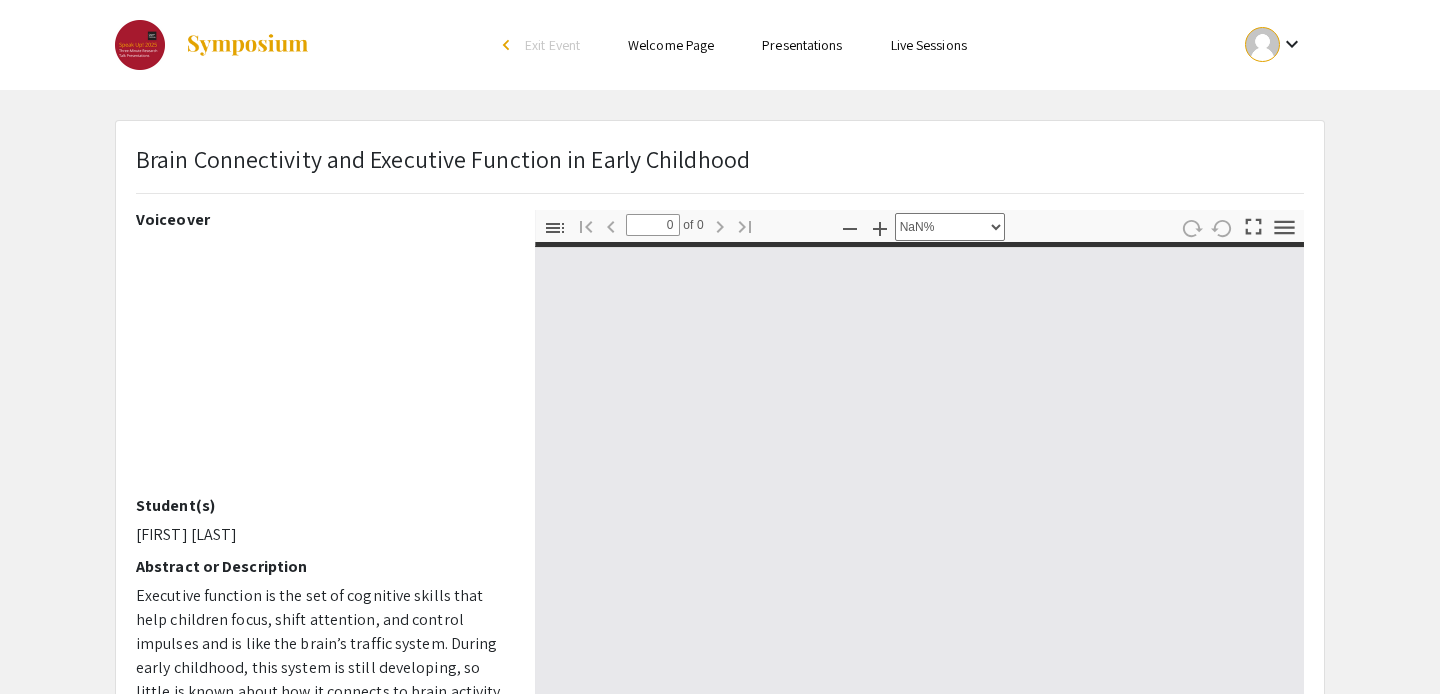 type on "1" 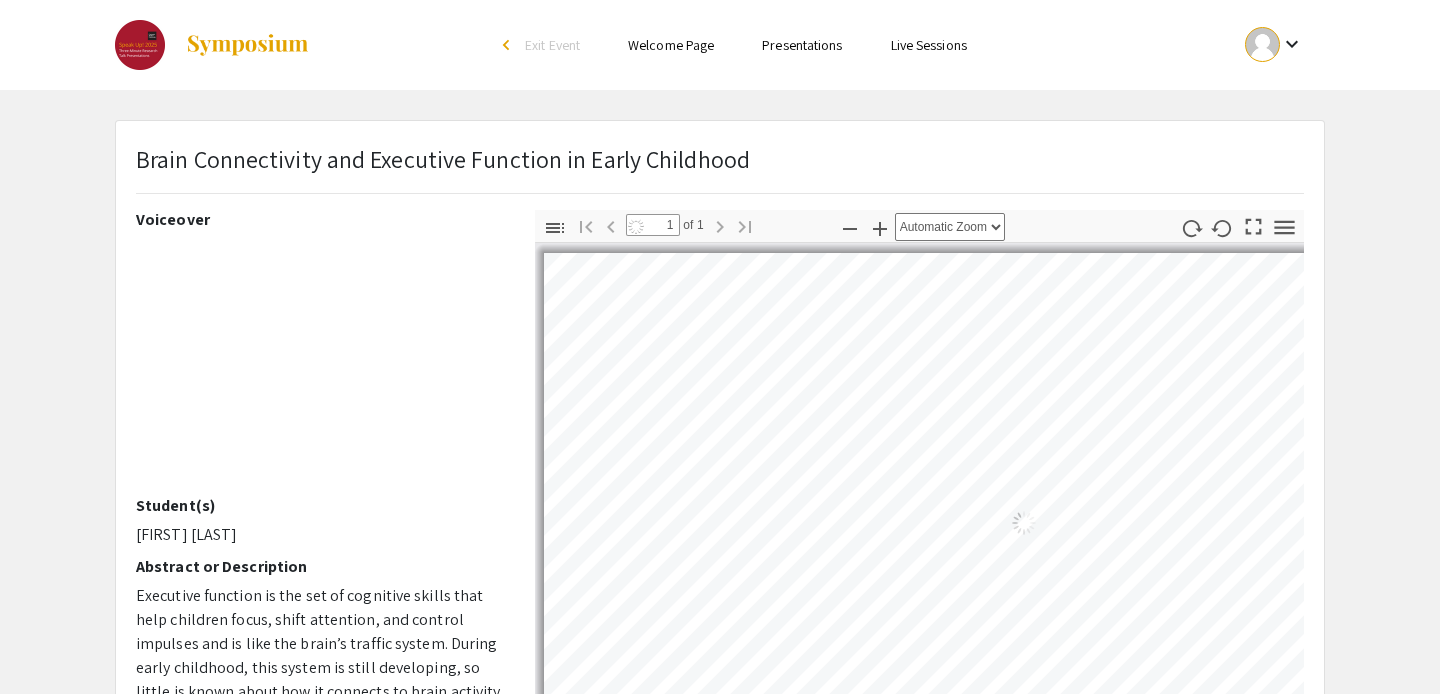 select on "auto" 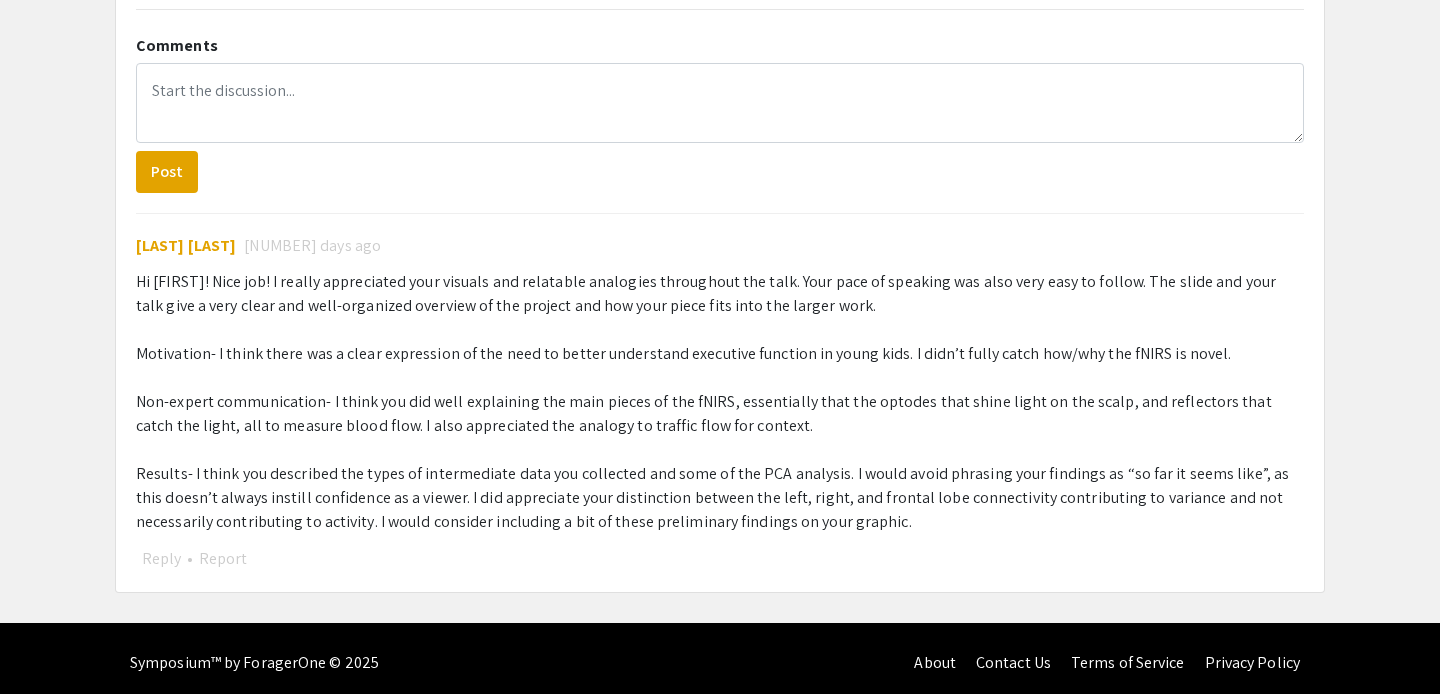scroll, scrollTop: 909, scrollLeft: 0, axis: vertical 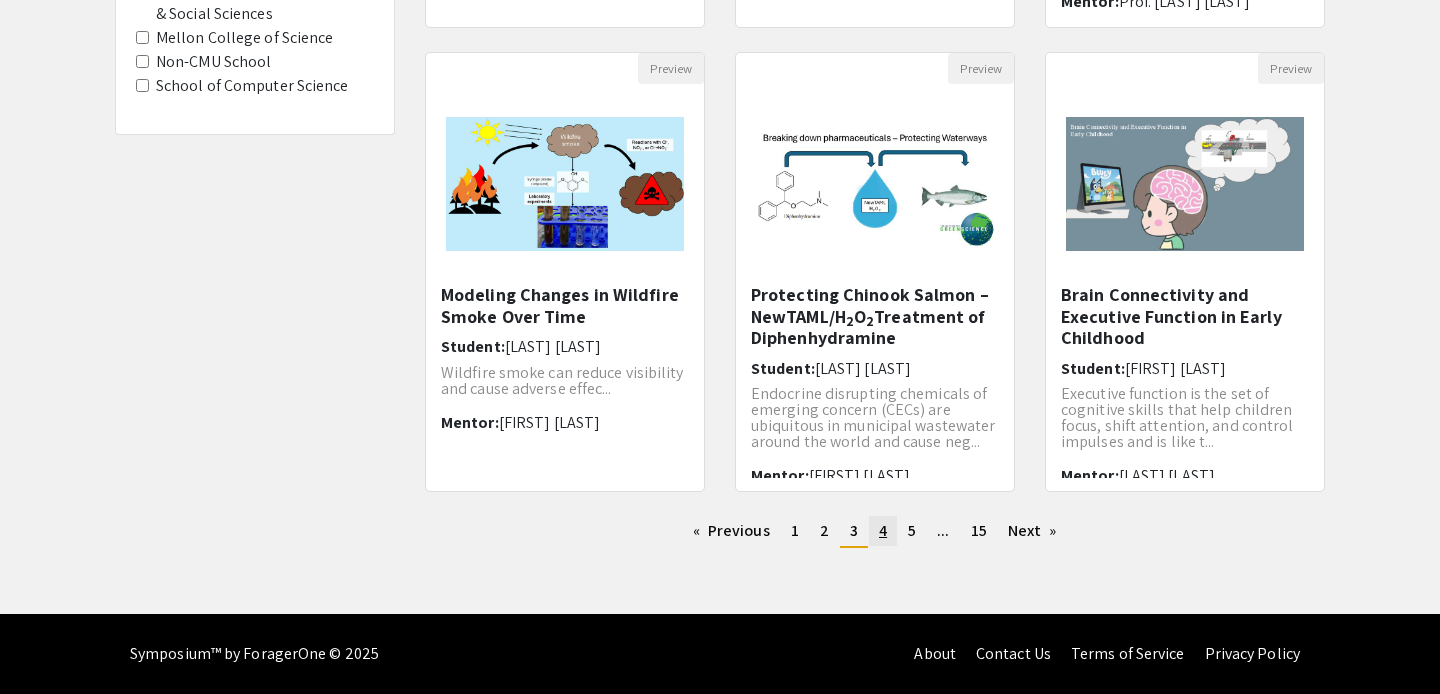 click on "page  4" 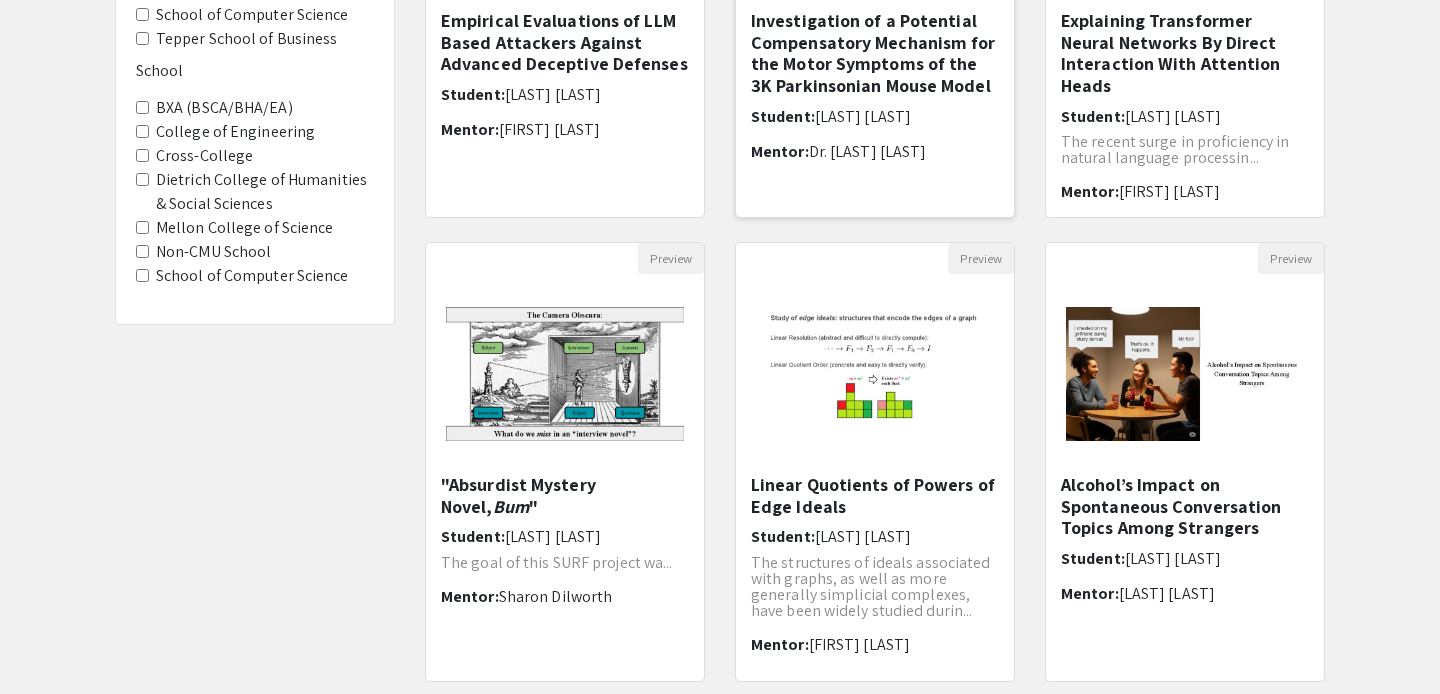 scroll, scrollTop: 556, scrollLeft: 0, axis: vertical 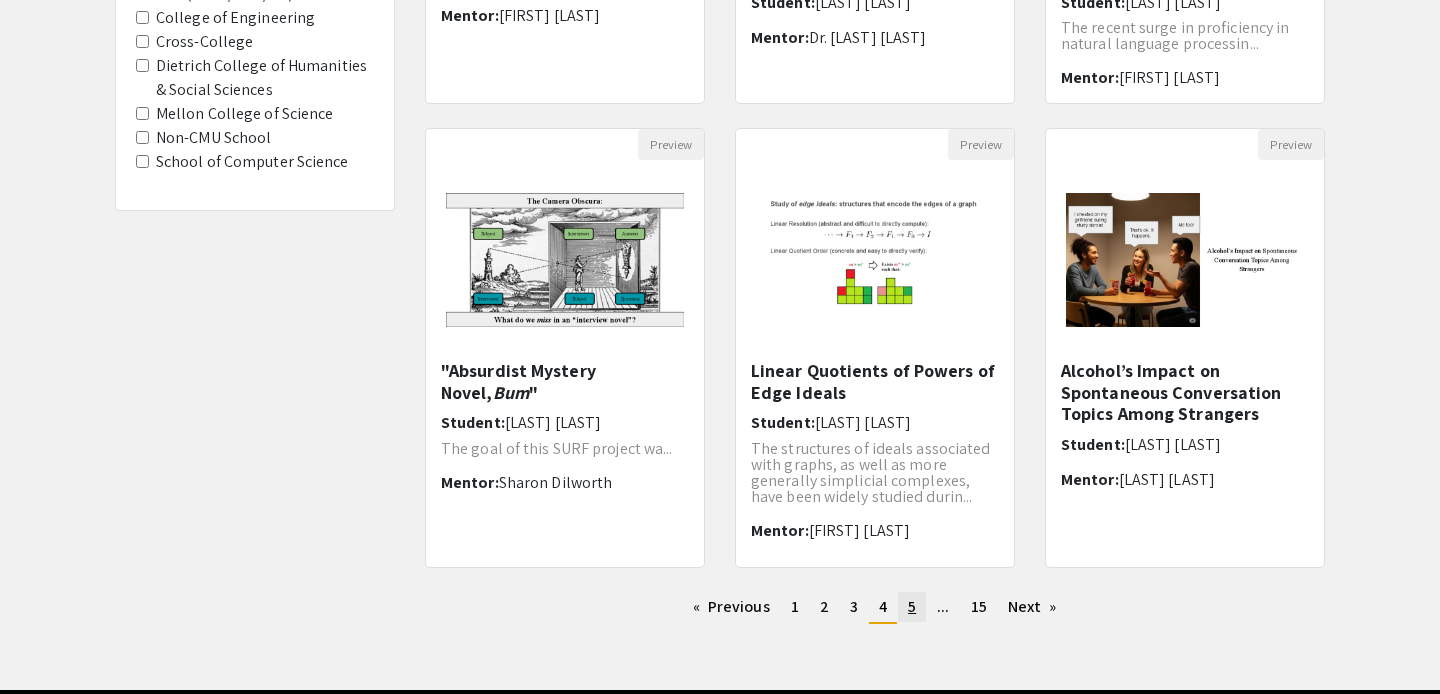 click on "5" 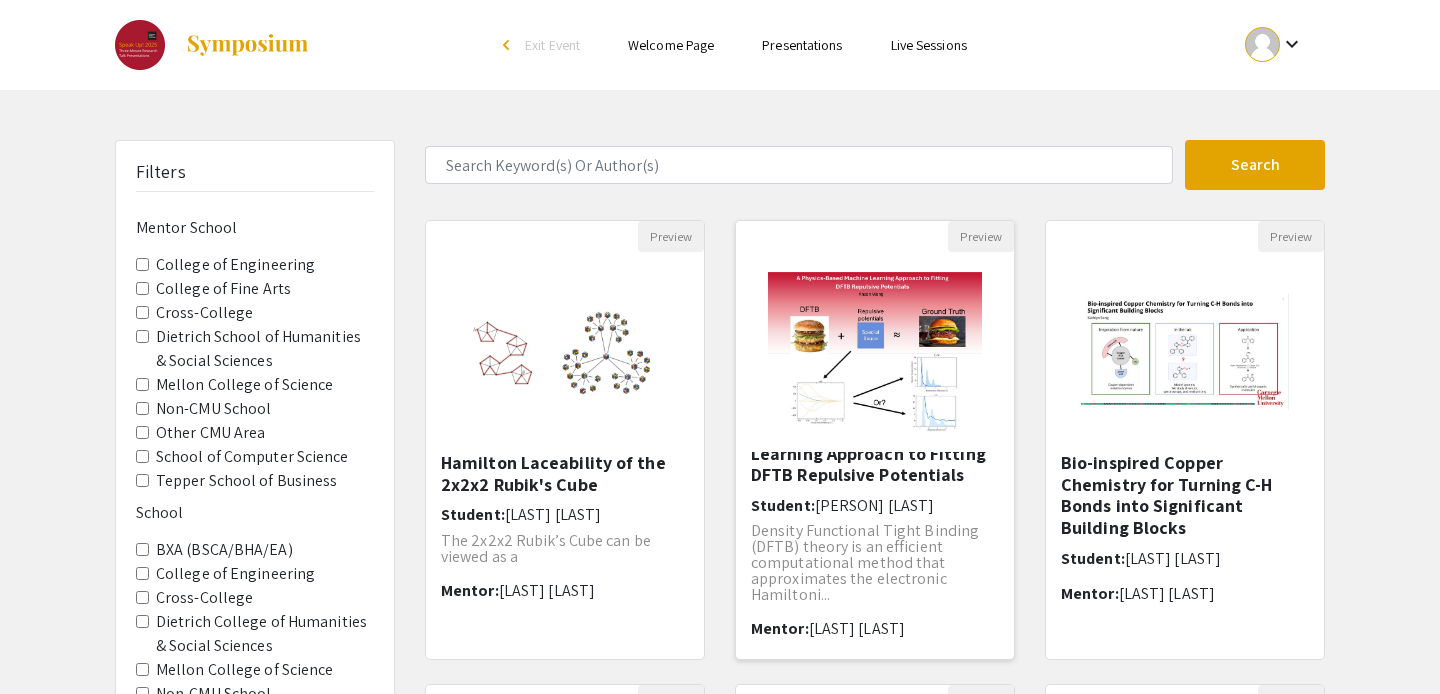 scroll, scrollTop: 0, scrollLeft: 0, axis: both 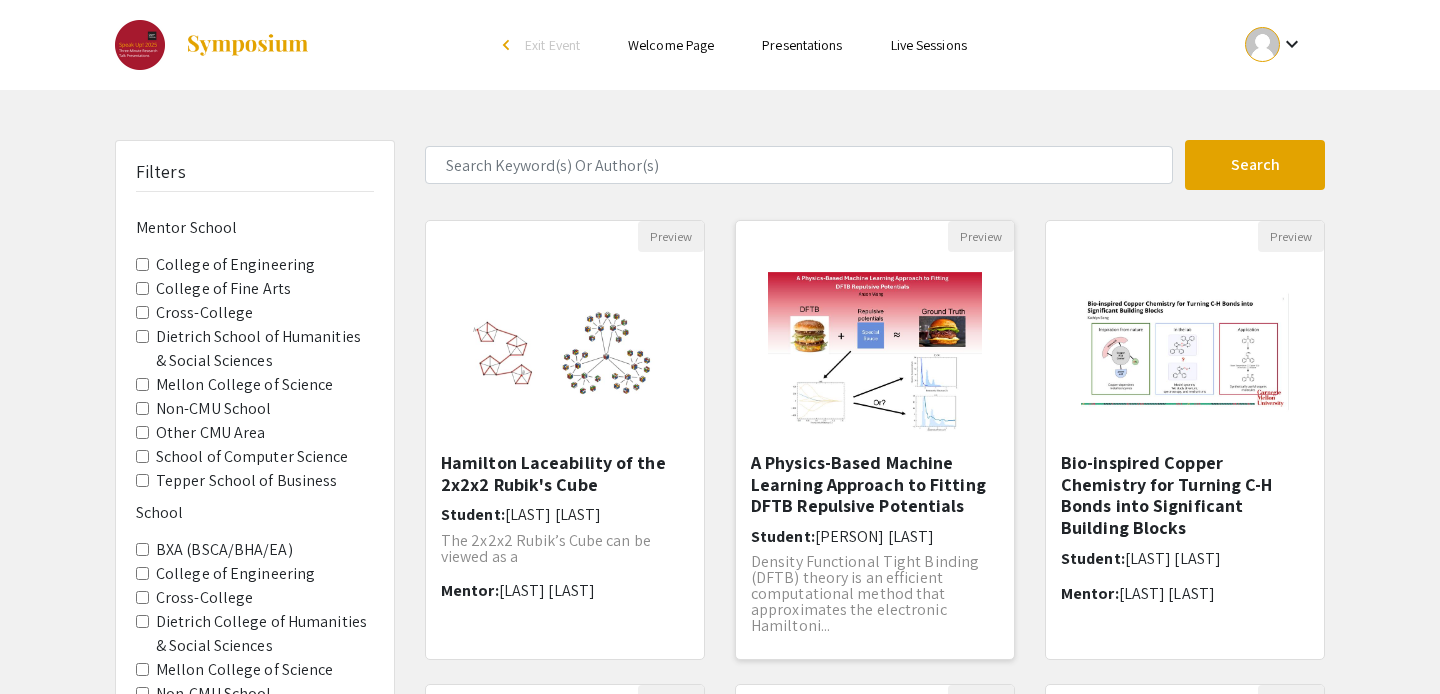 click on "A Physics-Based Machine Learning Approach to Fitting DFTB Repulsive Potentials" at bounding box center [875, 484] 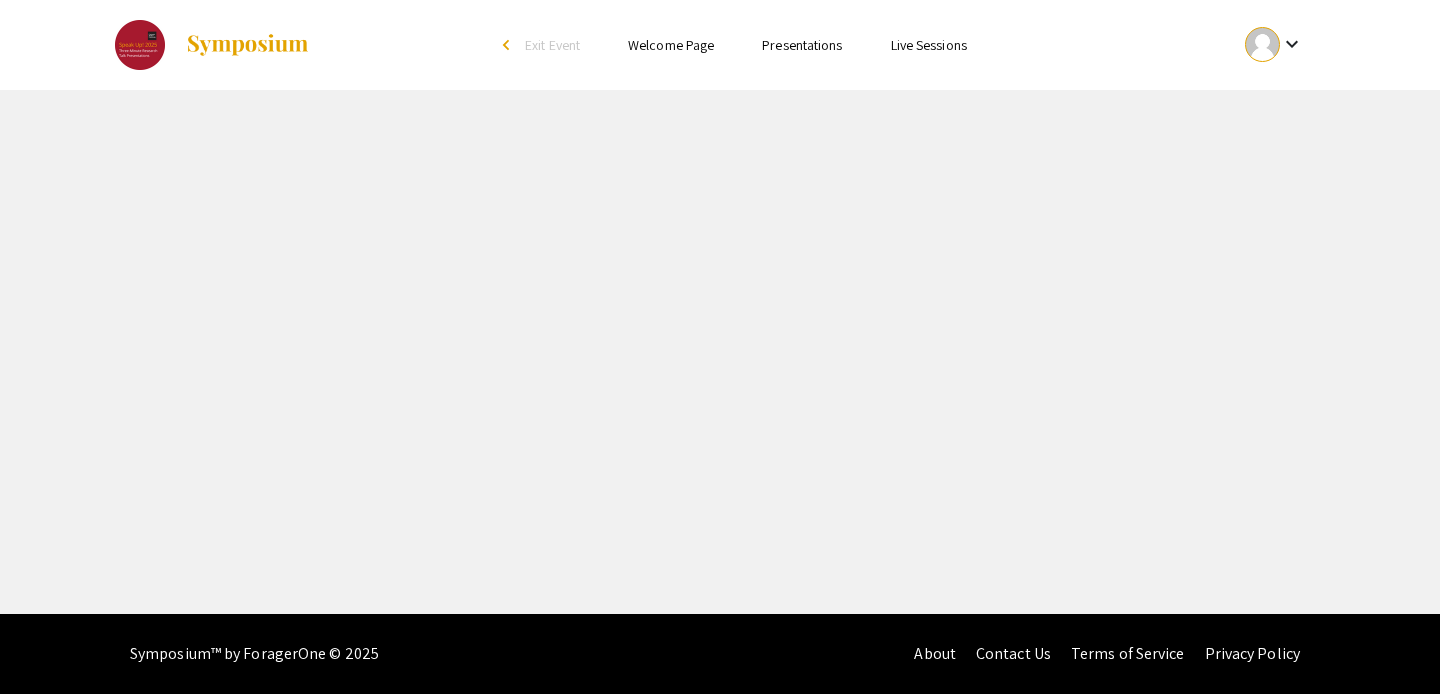 select on "custom" 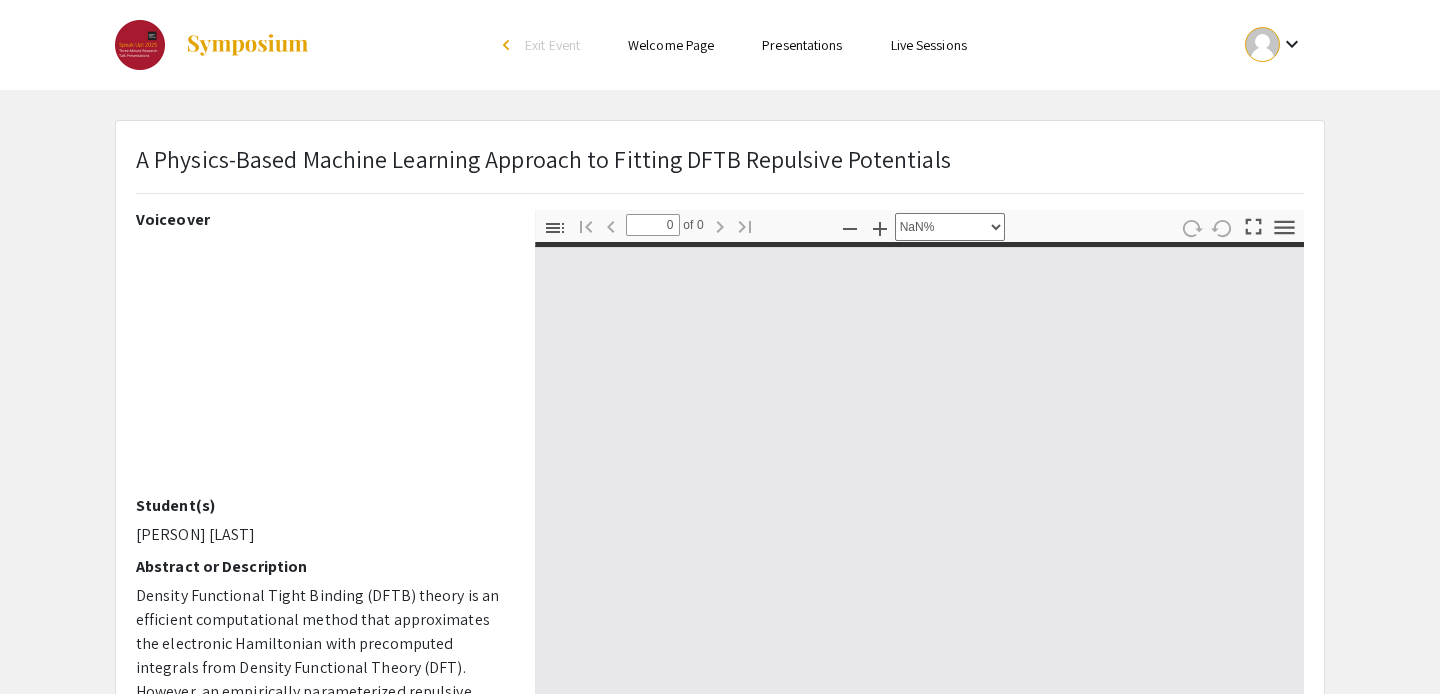 type on "1" 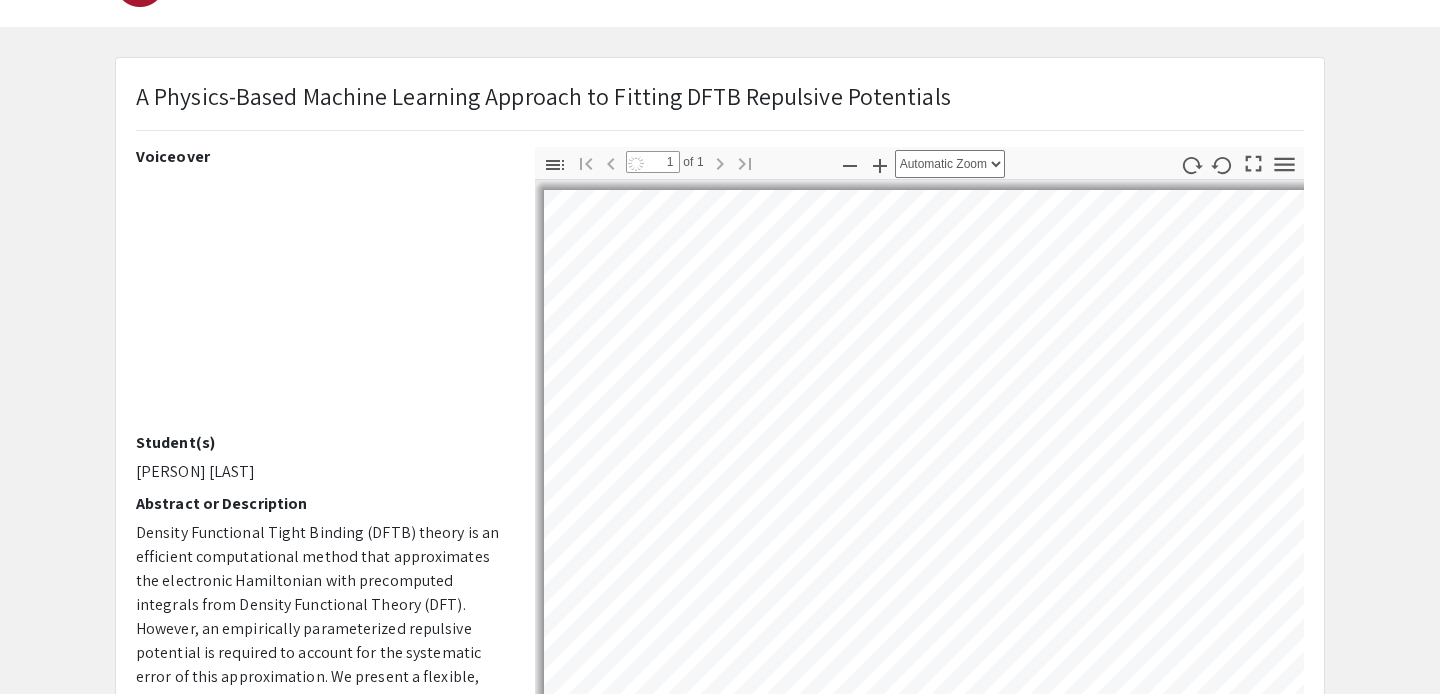 select on "auto" 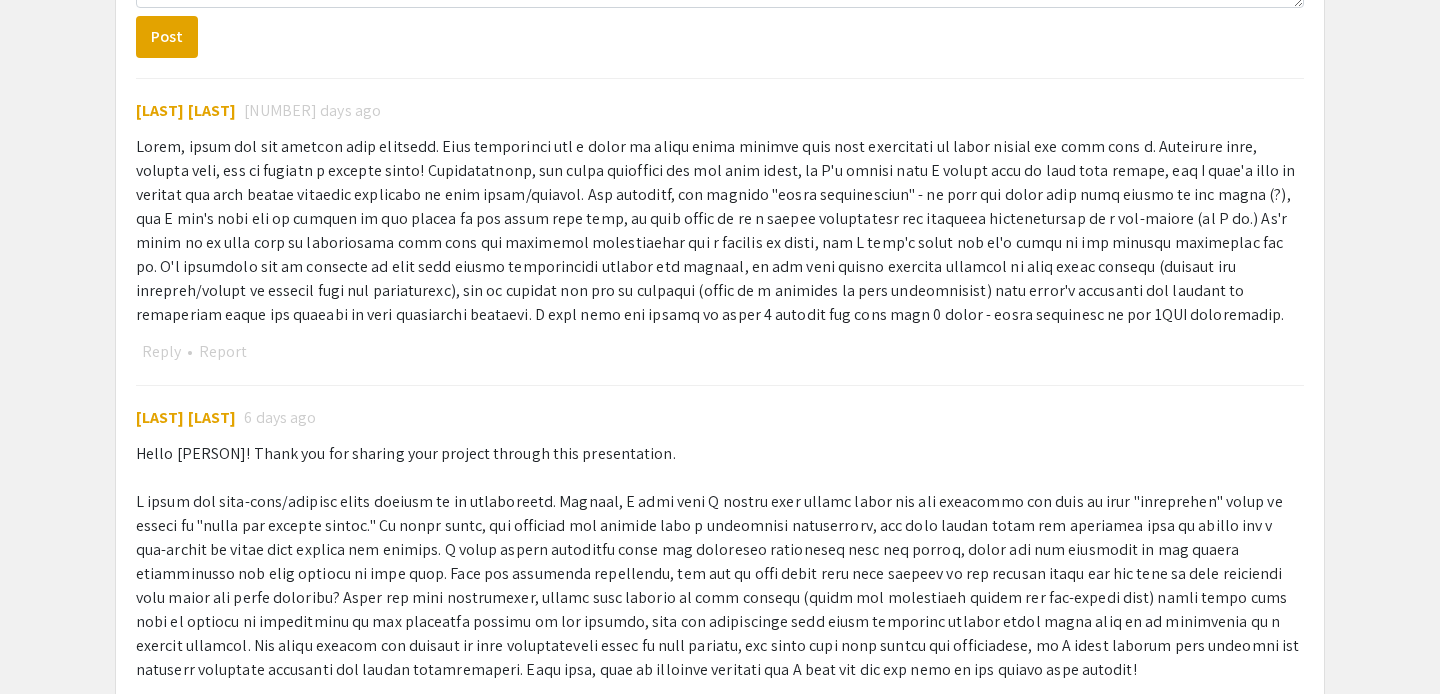 scroll, scrollTop: 1209, scrollLeft: 0, axis: vertical 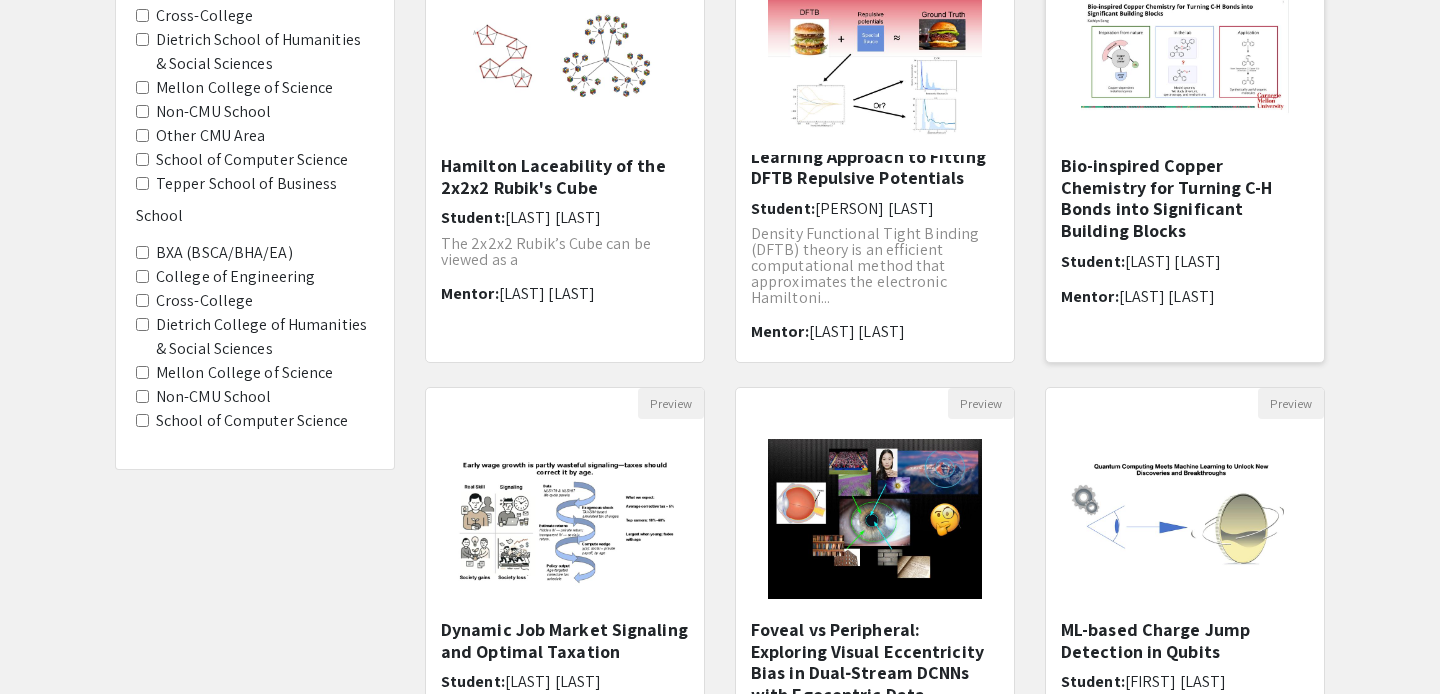 click on "Bio-inspired Copper Chemistry for Turning C-H Bonds into Significant Building Blocks" at bounding box center (1185, 198) 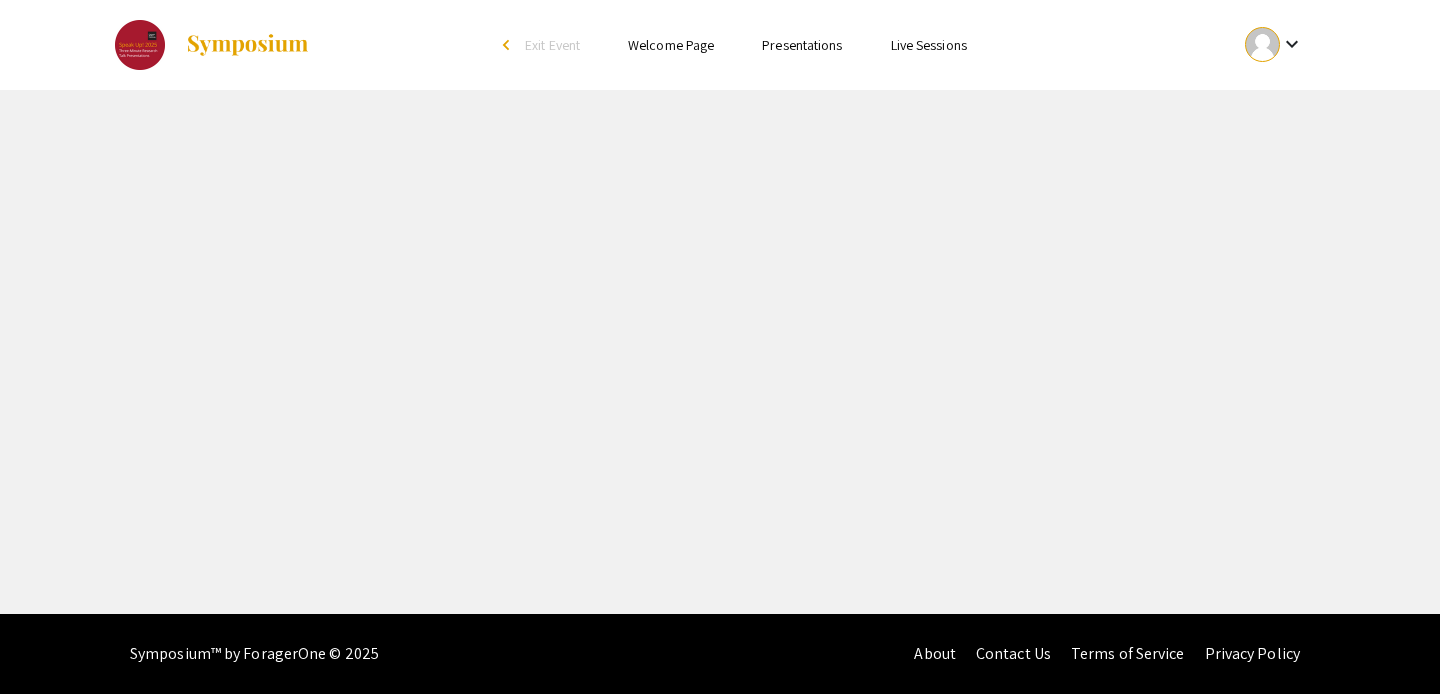 select on "custom" 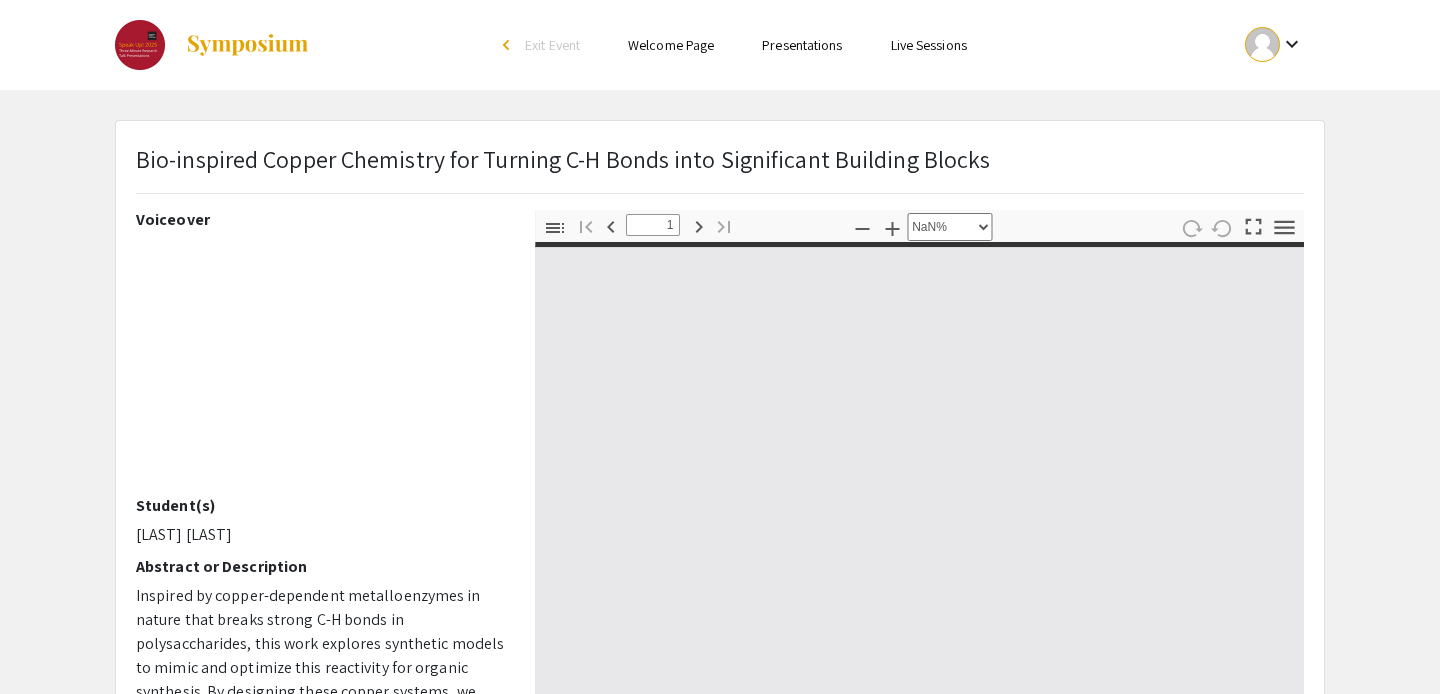 type on "0" 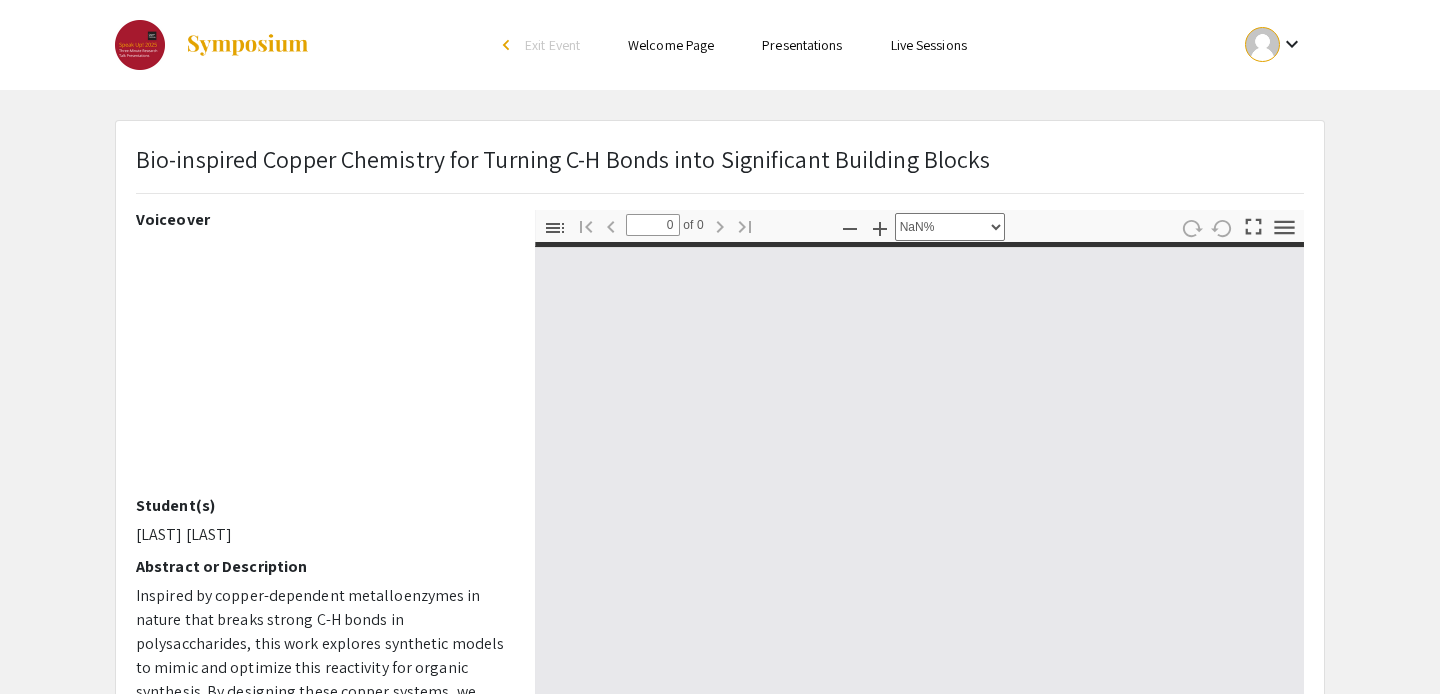 select on "auto" 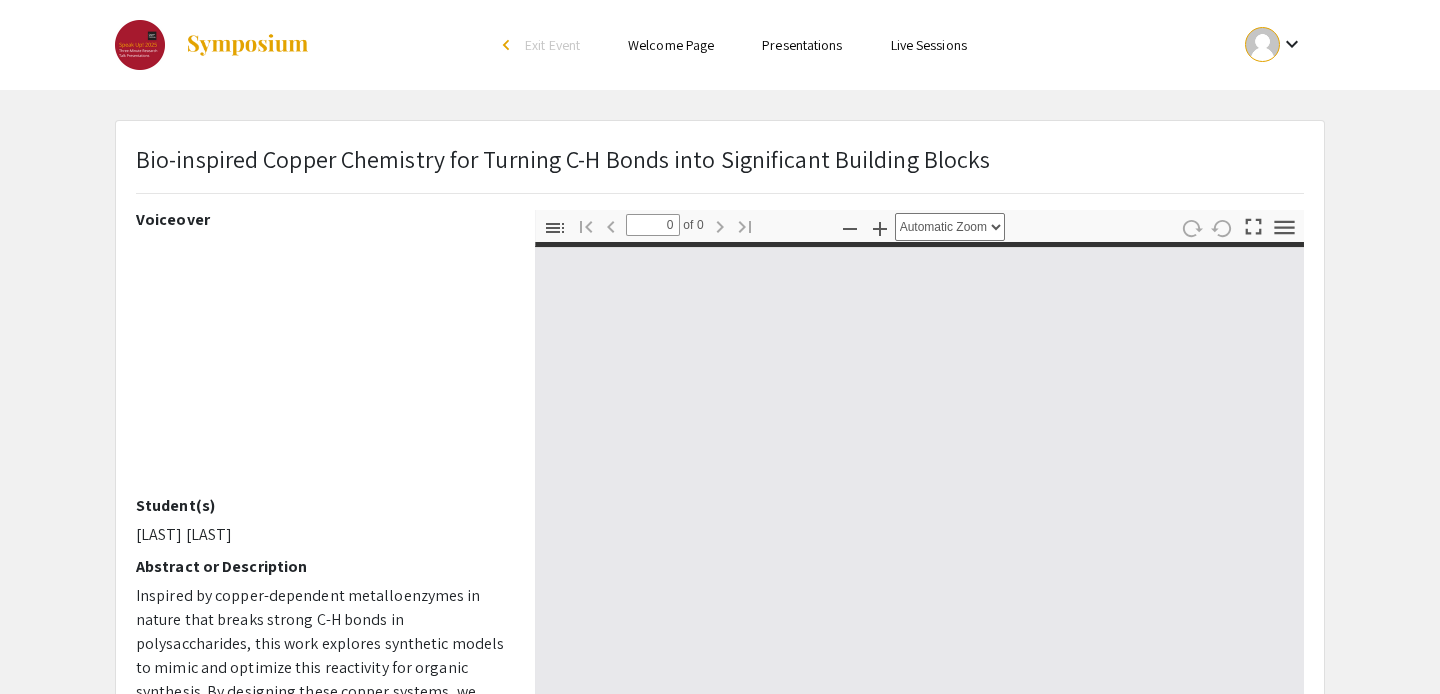 type on "1" 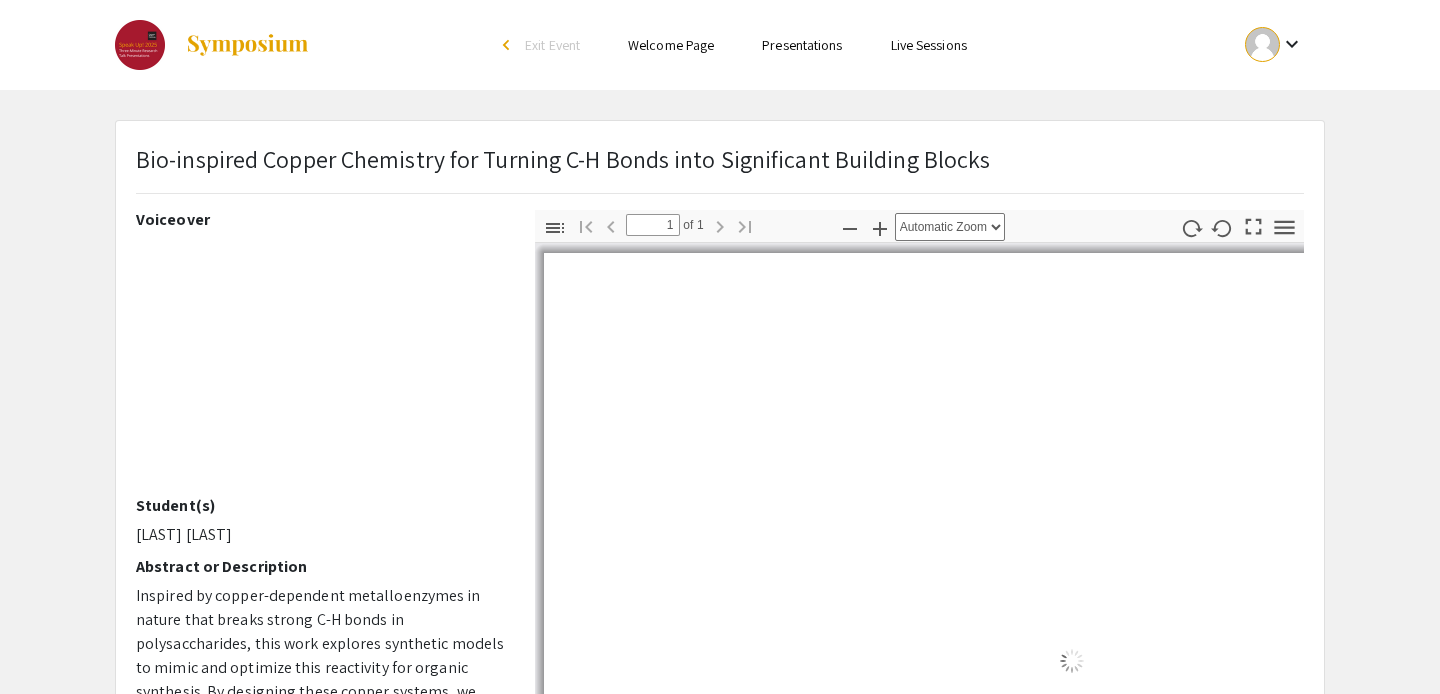 select on "auto" 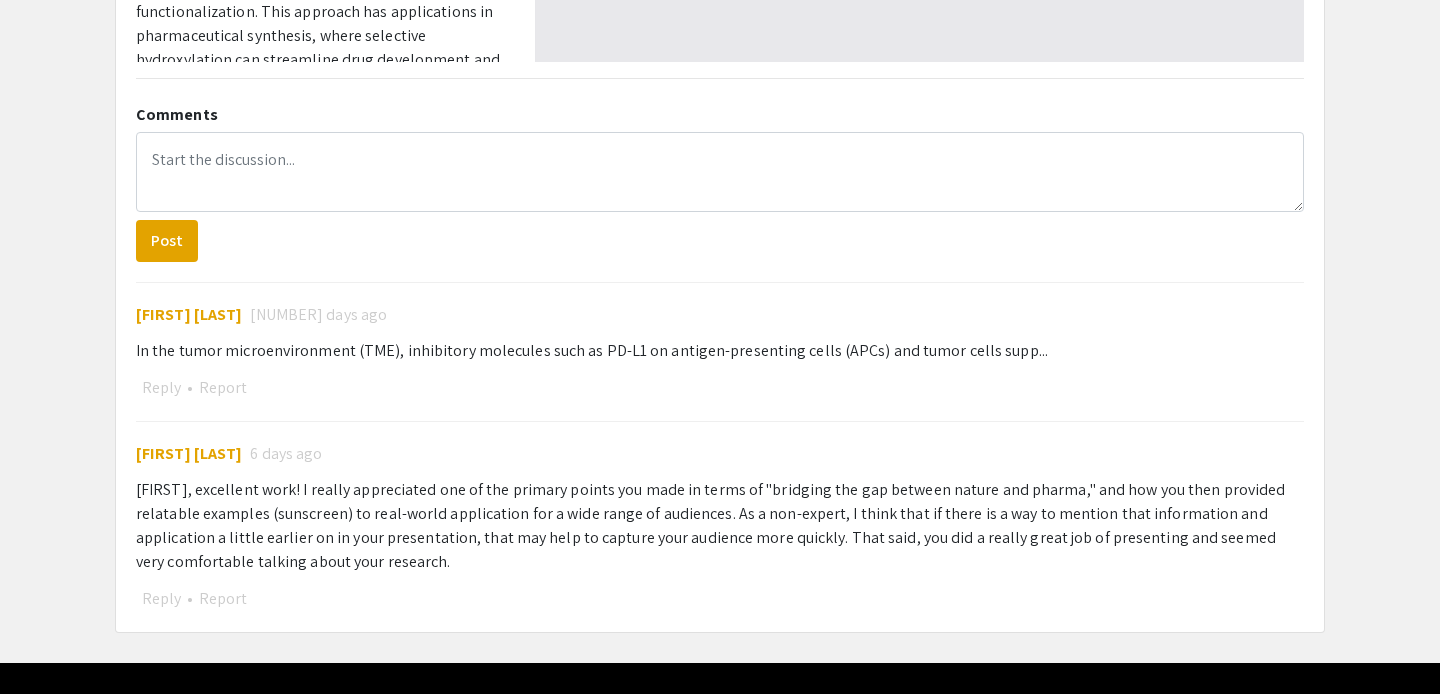 scroll, scrollTop: 845, scrollLeft: 0, axis: vertical 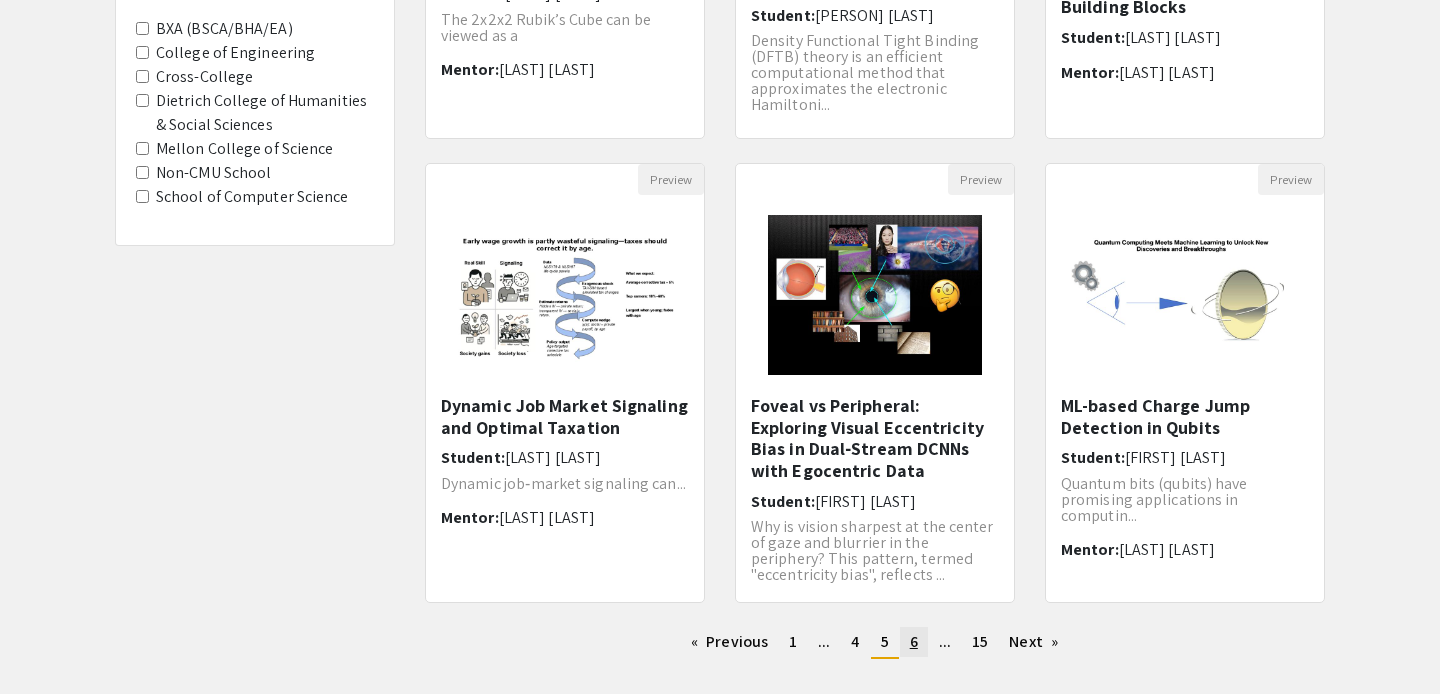 click on "6" 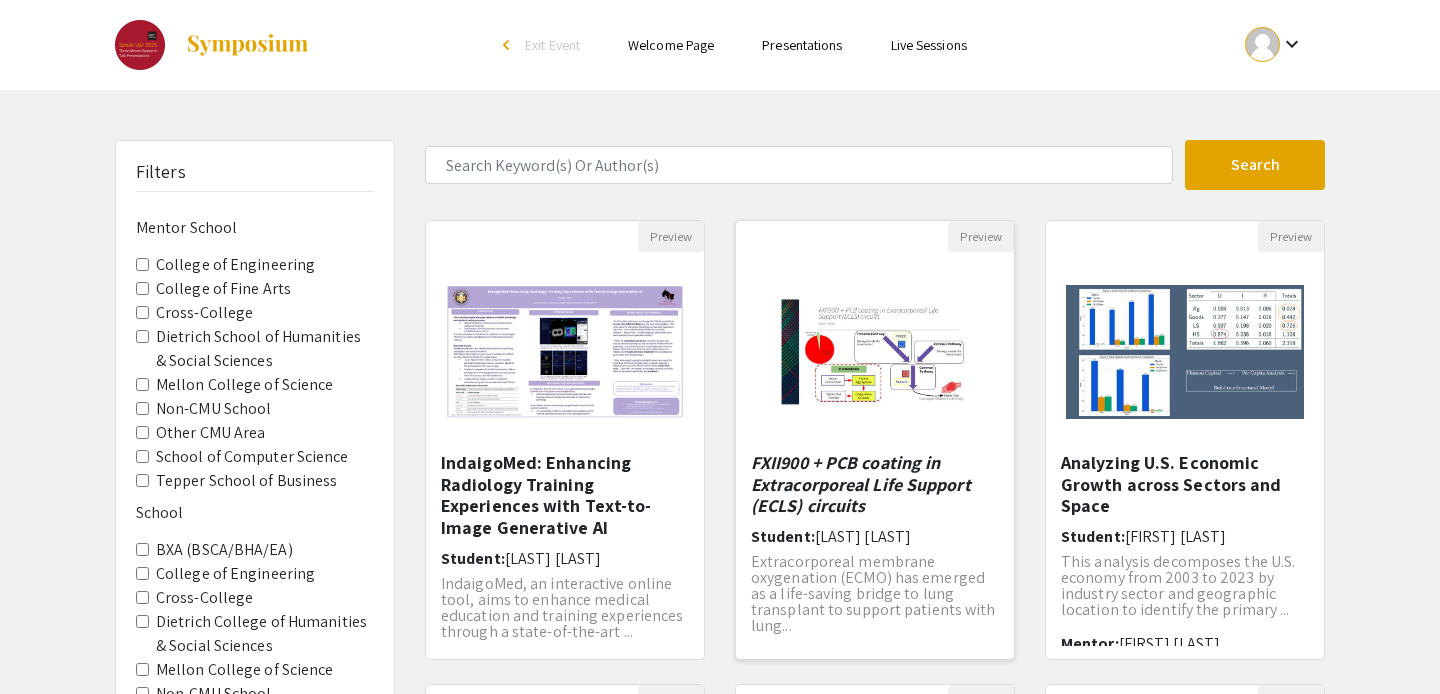 scroll, scrollTop: 31, scrollLeft: 0, axis: vertical 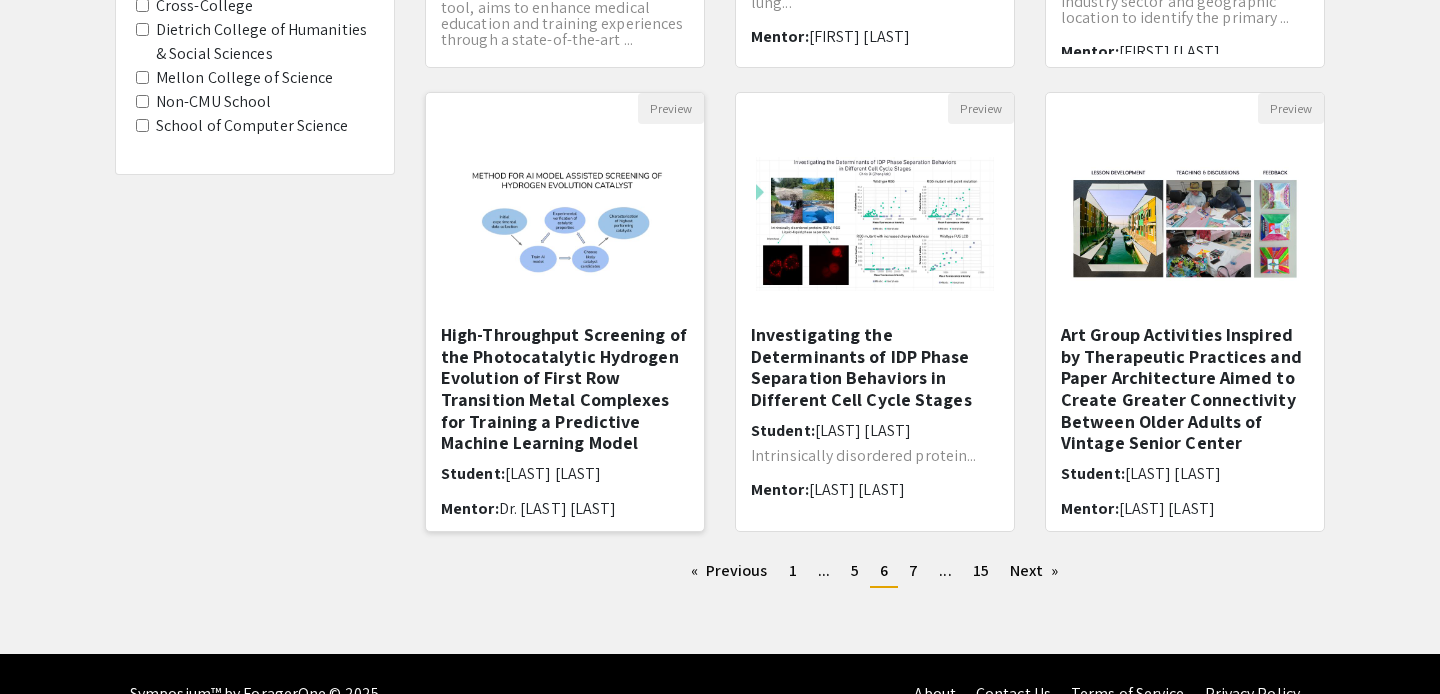click on "High-Throughput Screening of the Photocatalytic Hydrogen Evolution of First Row Transition Metal Complexes for Training a Predictive Machine Learning Model" at bounding box center (565, 389) 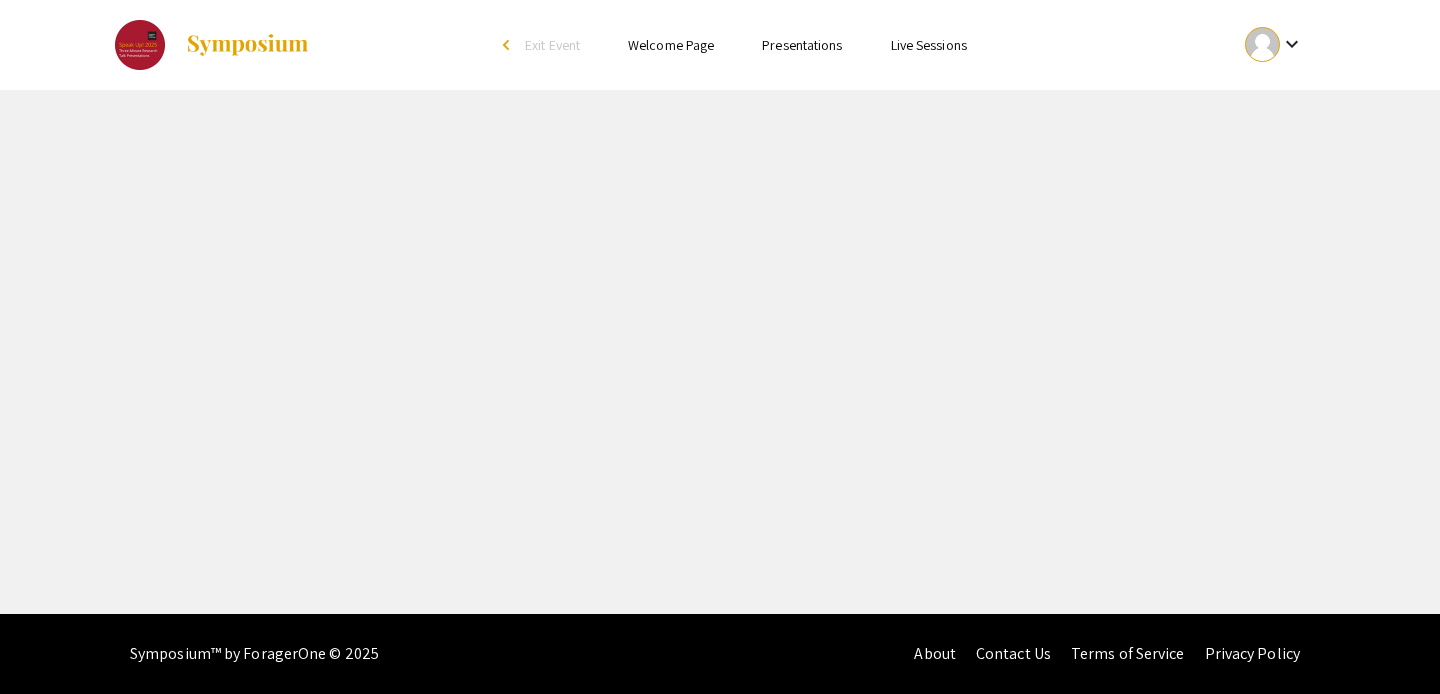 select on "custom" 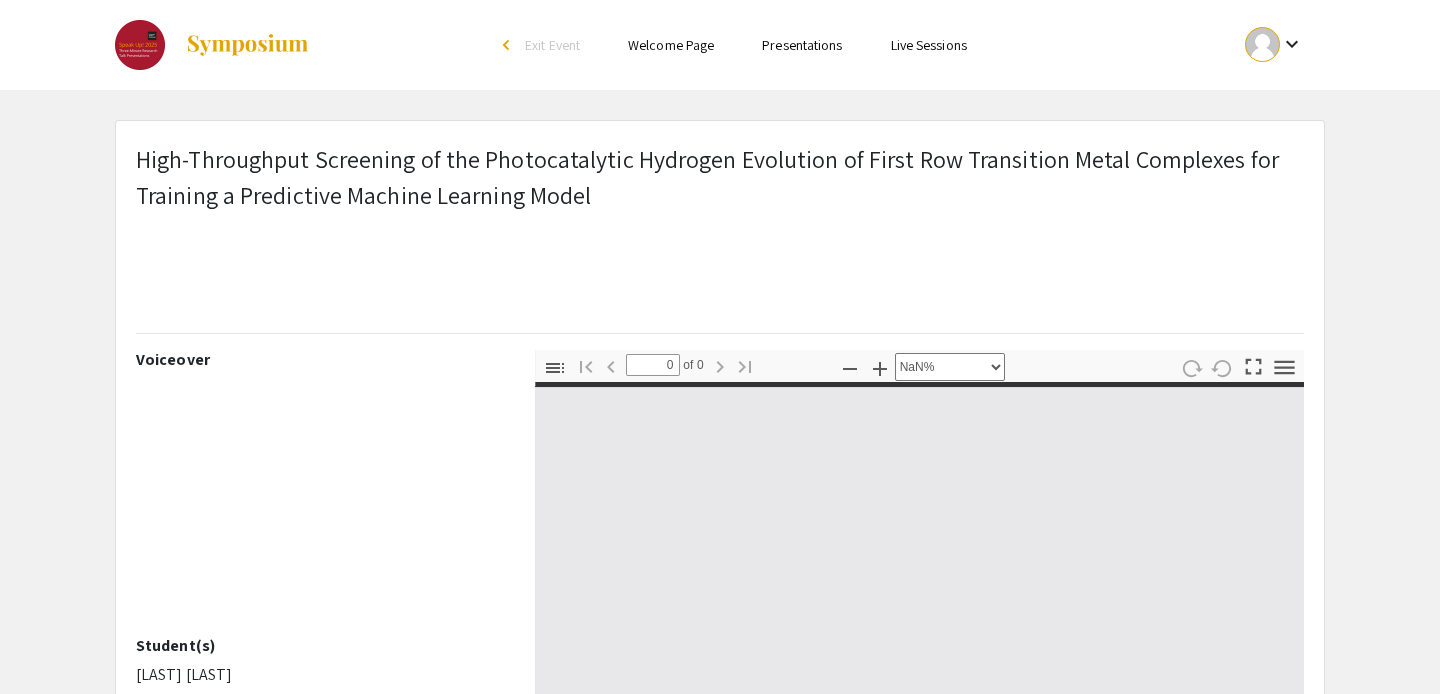 type on "1" 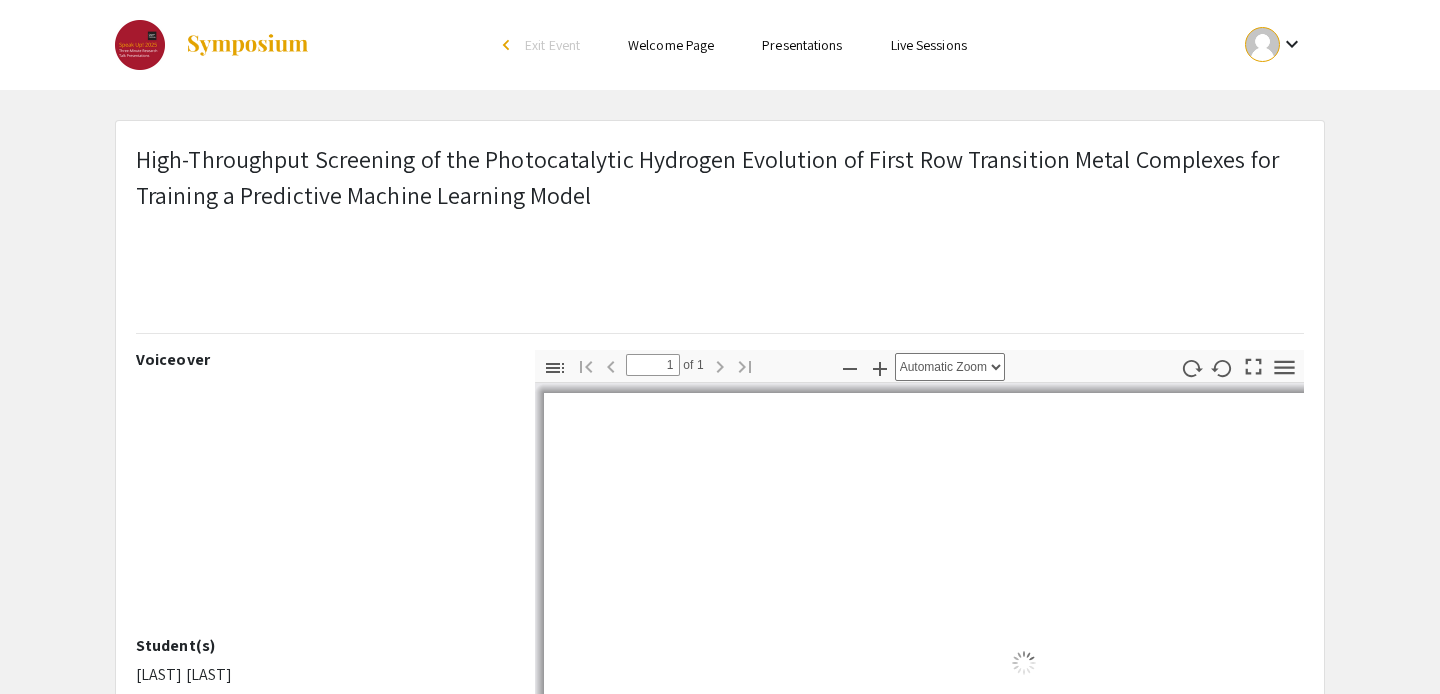 select on "auto" 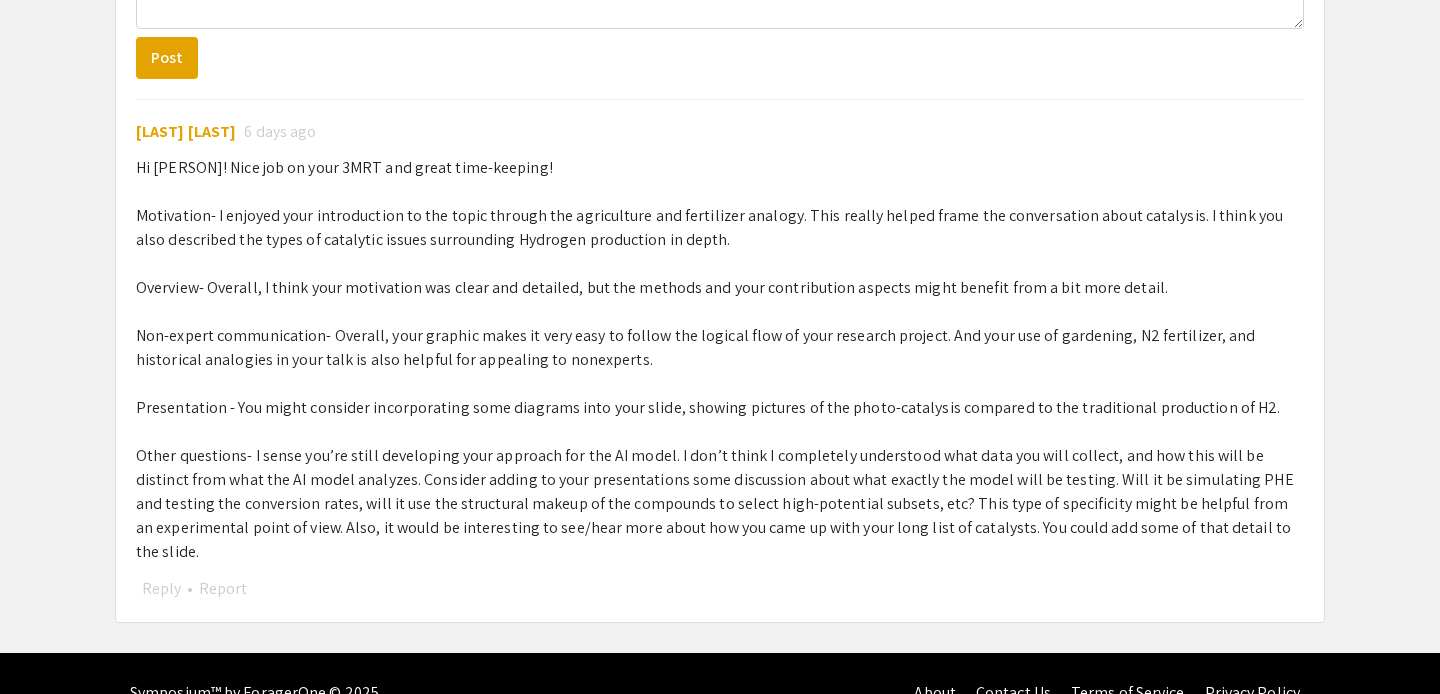 scroll, scrollTop: 1172, scrollLeft: 0, axis: vertical 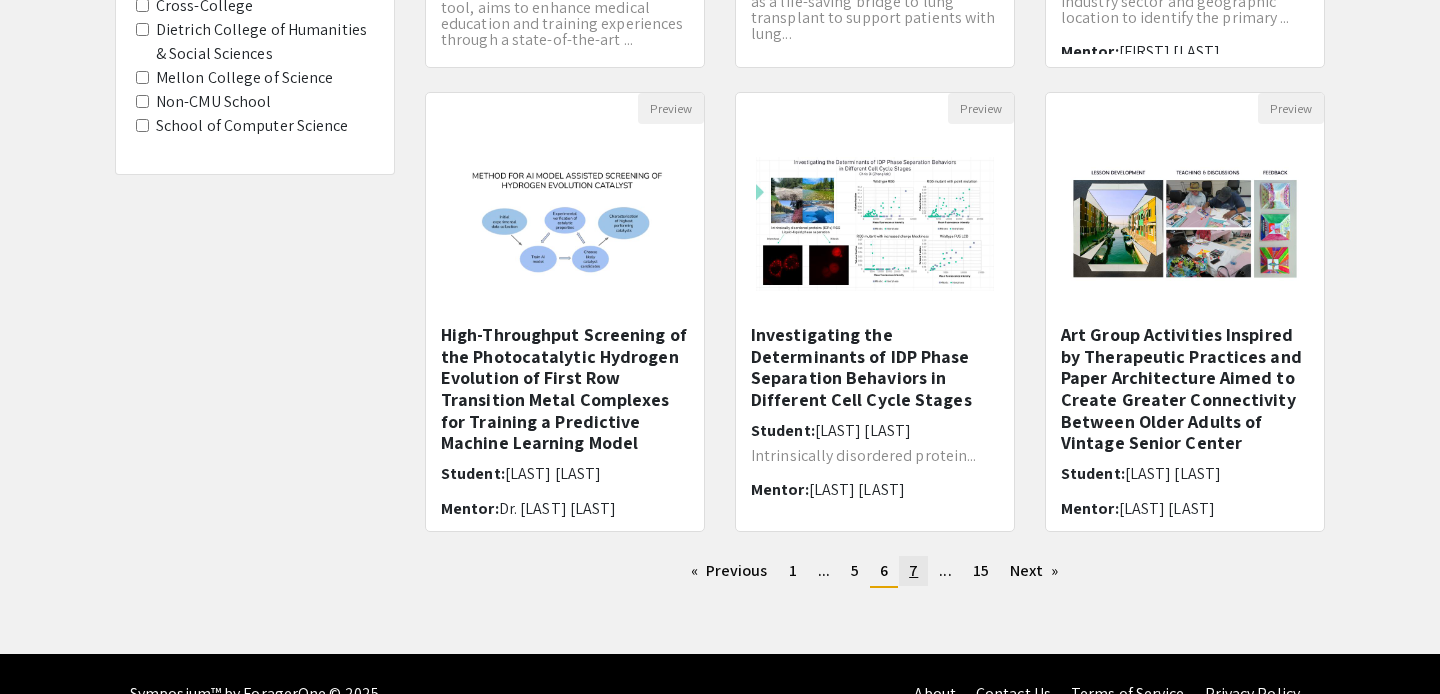 click on "page  7" 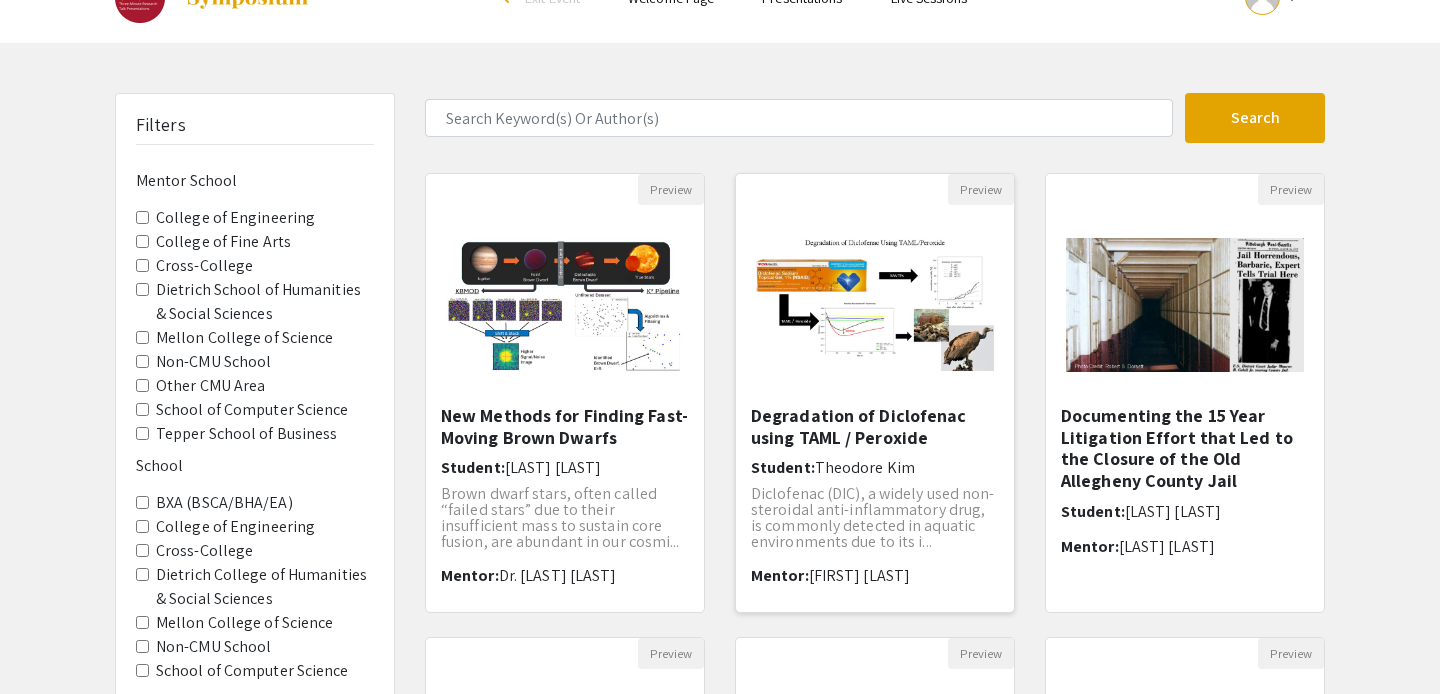 scroll, scrollTop: 48, scrollLeft: 0, axis: vertical 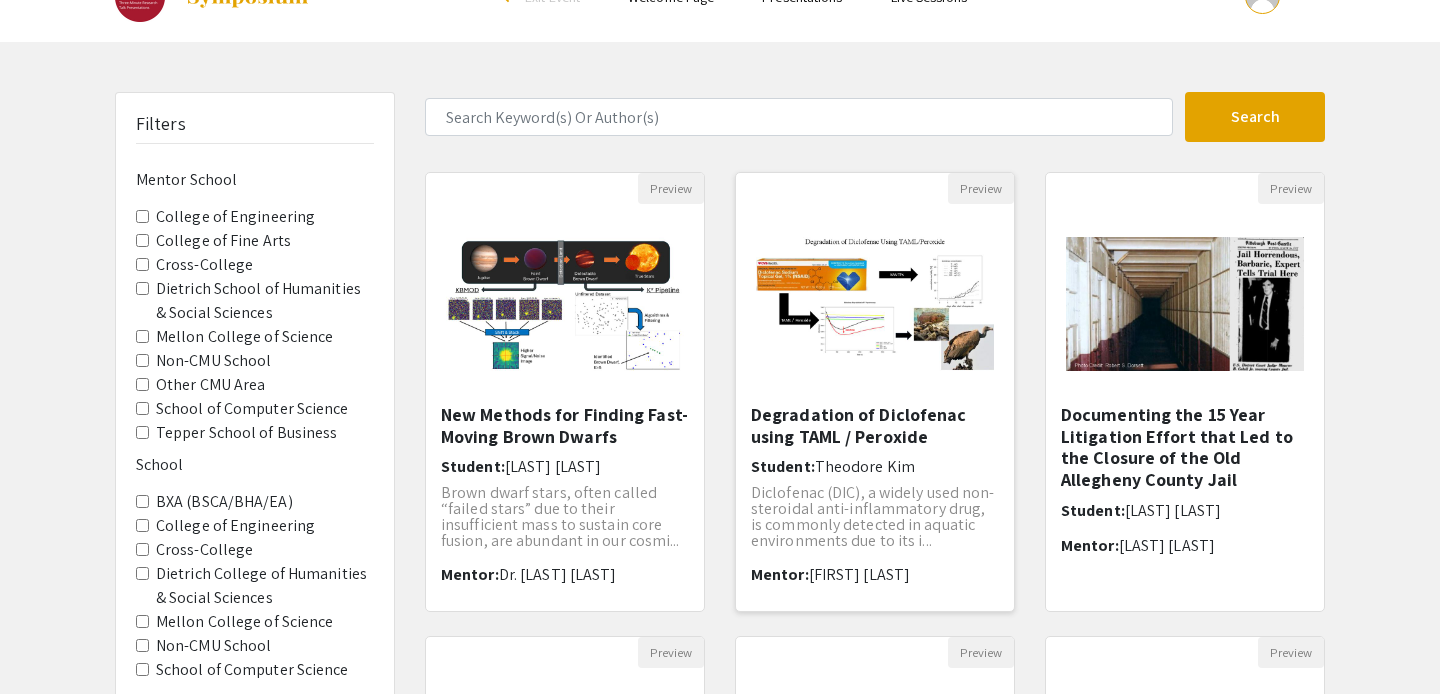 click on "Degradation of Diclofenac using TAML / Peroxide" at bounding box center (875, 425) 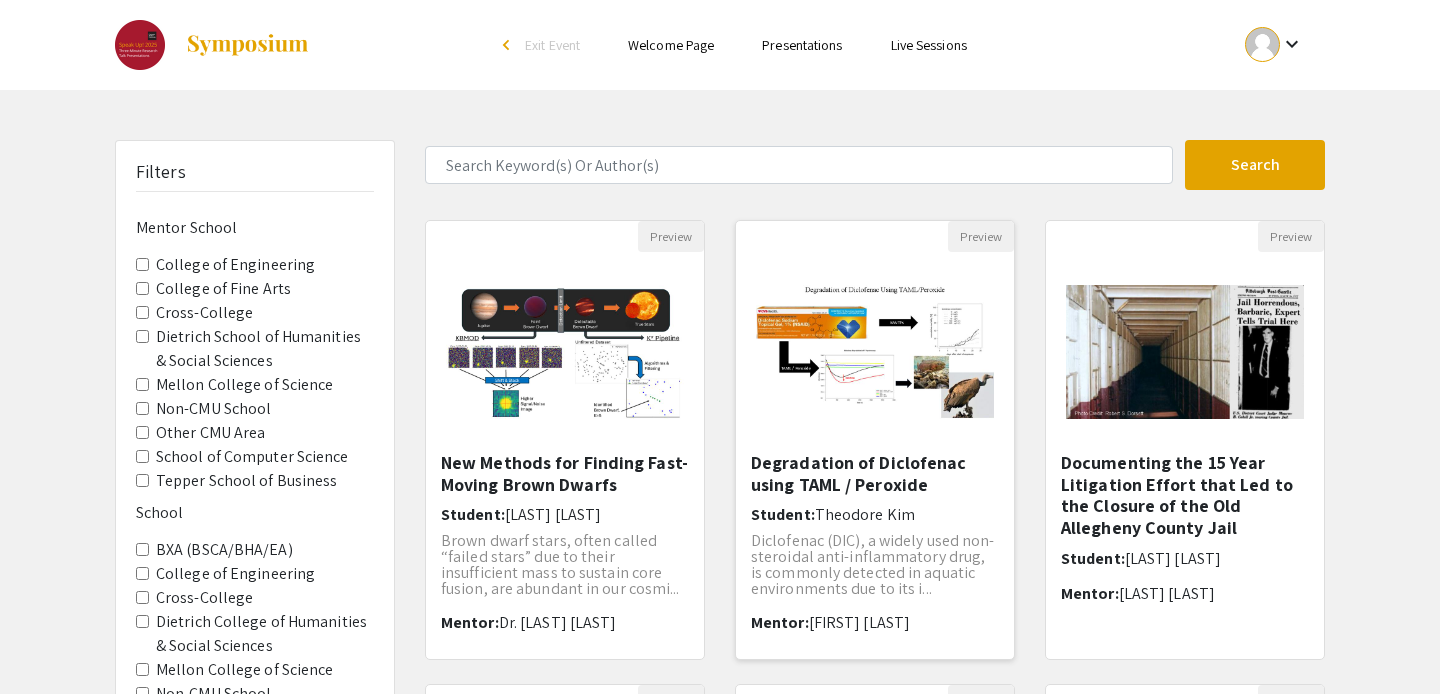 select on "custom" 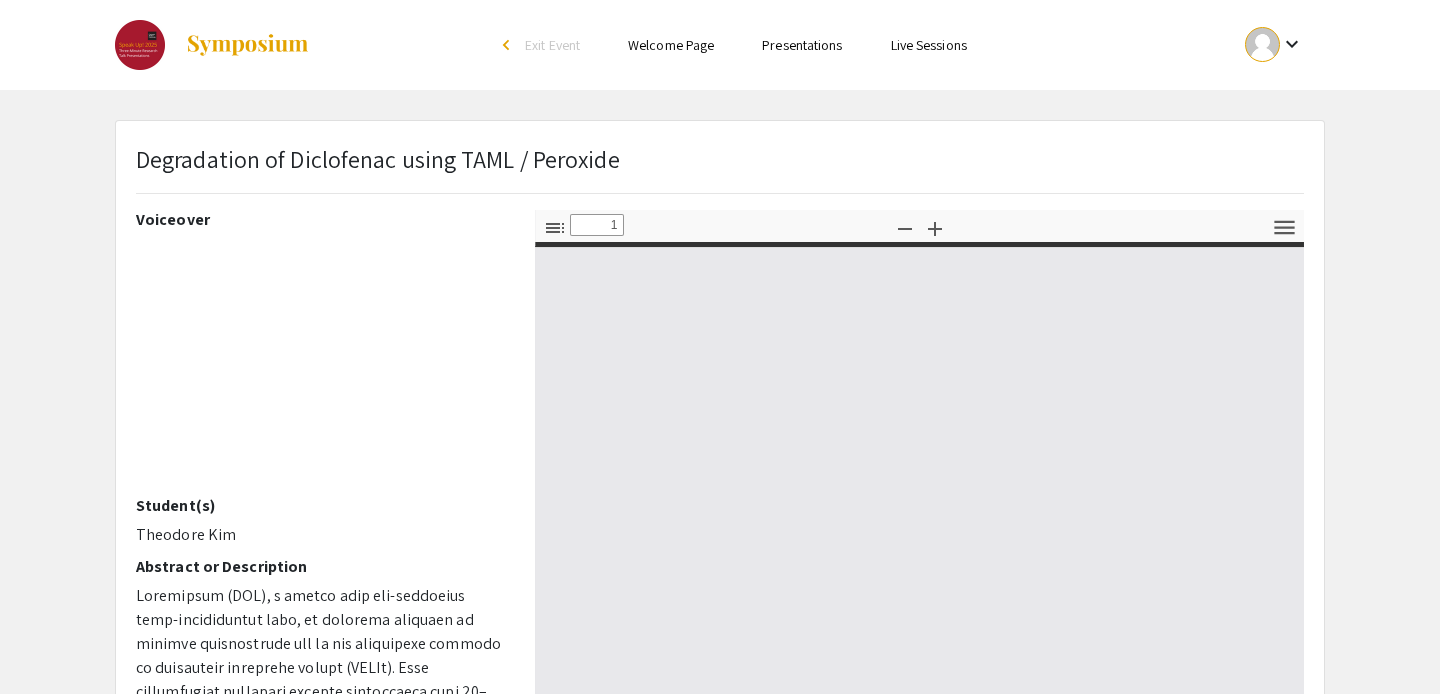 type on "0" 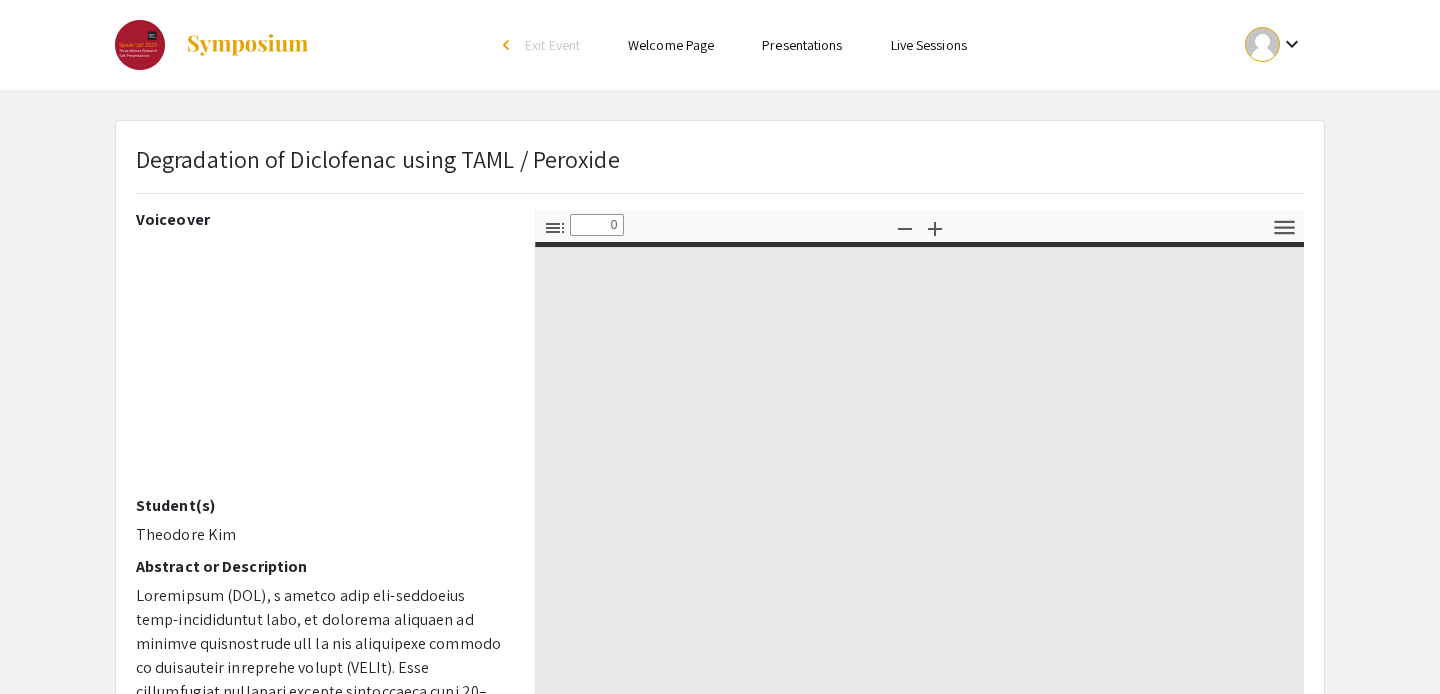 select on "custom" 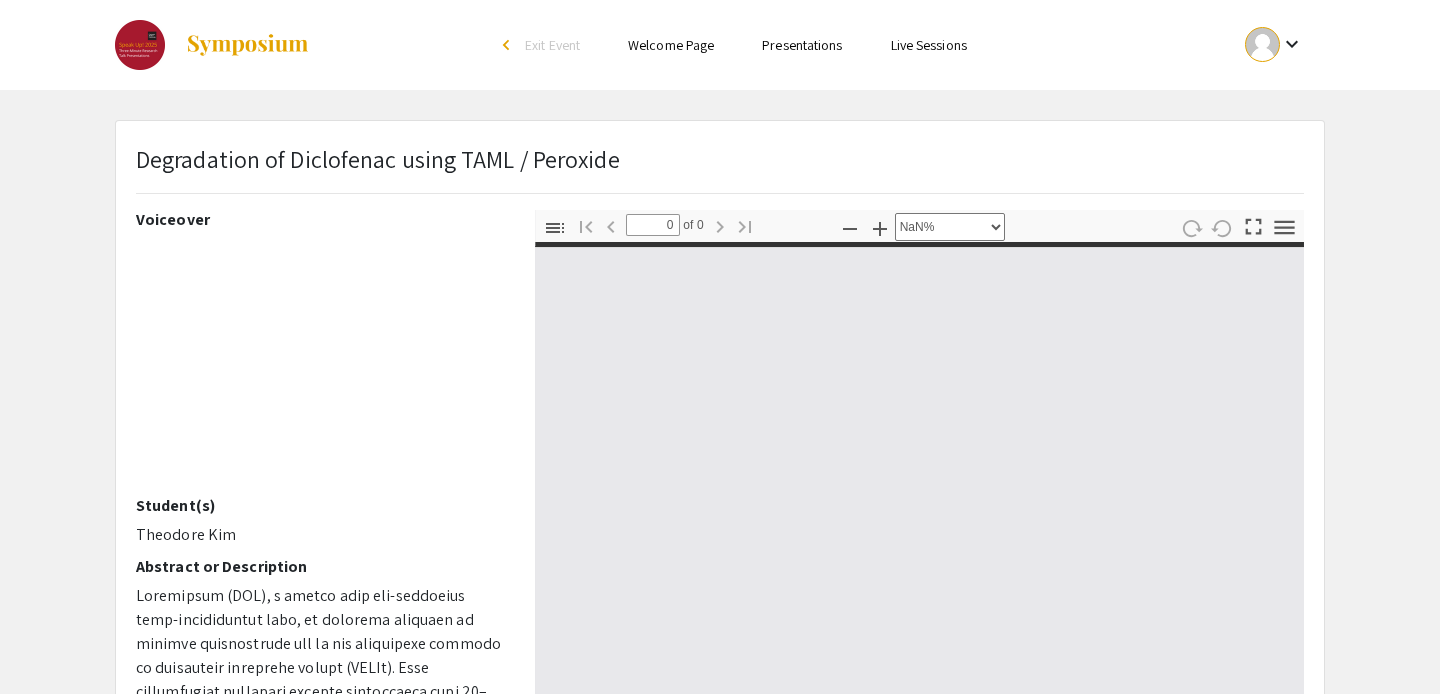 type on "1" 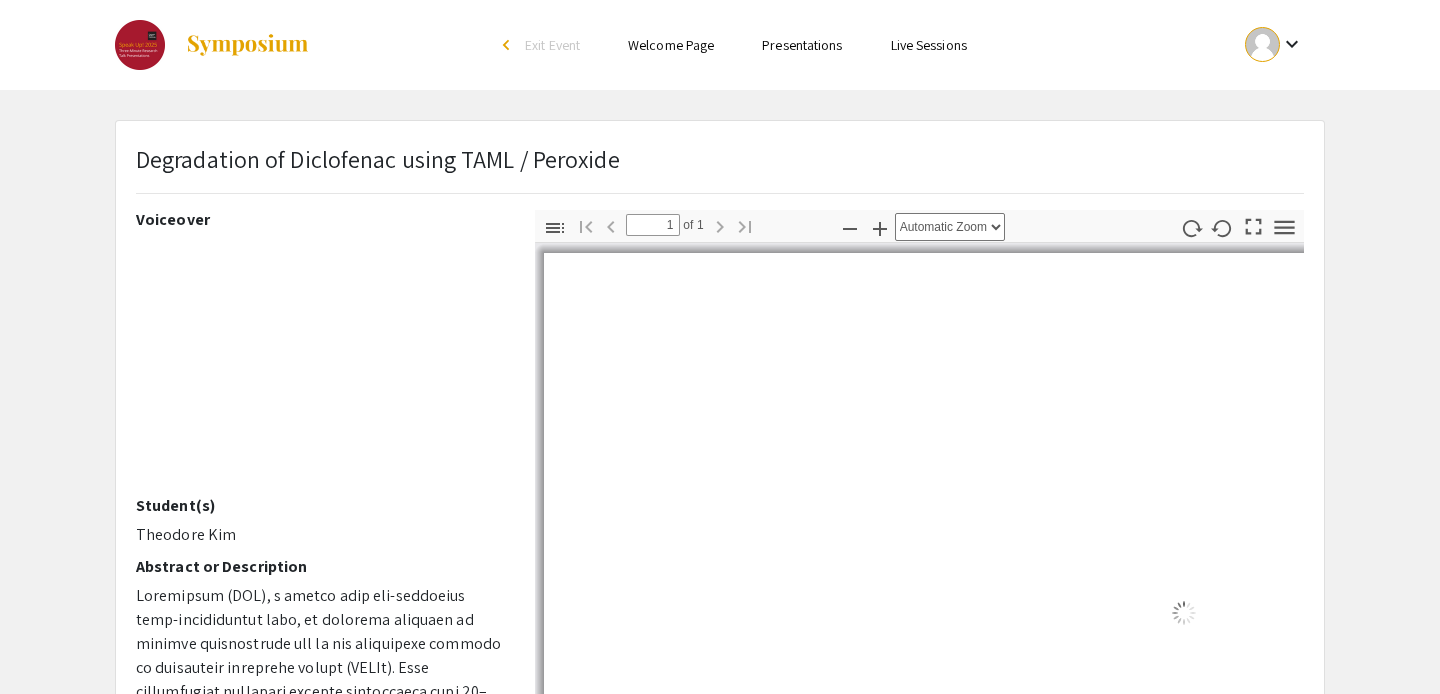 scroll, scrollTop: 72, scrollLeft: 0, axis: vertical 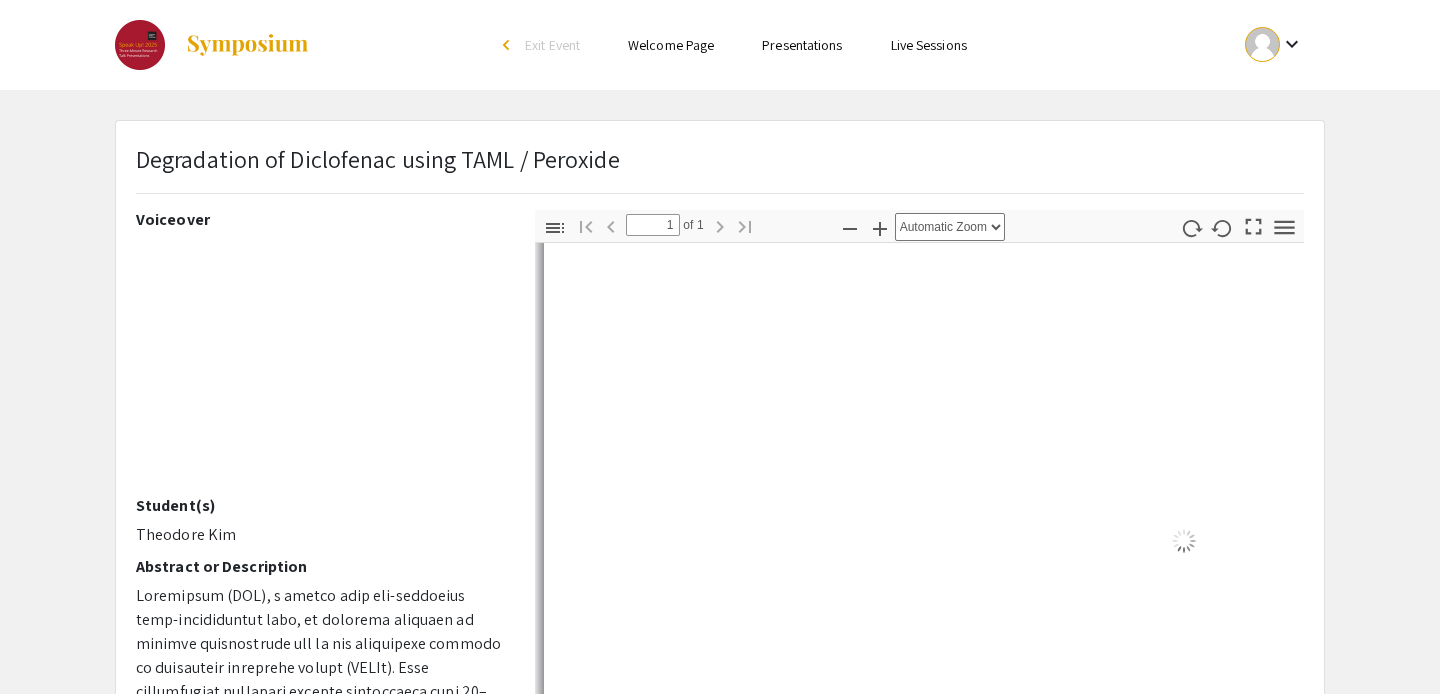 select on "auto" 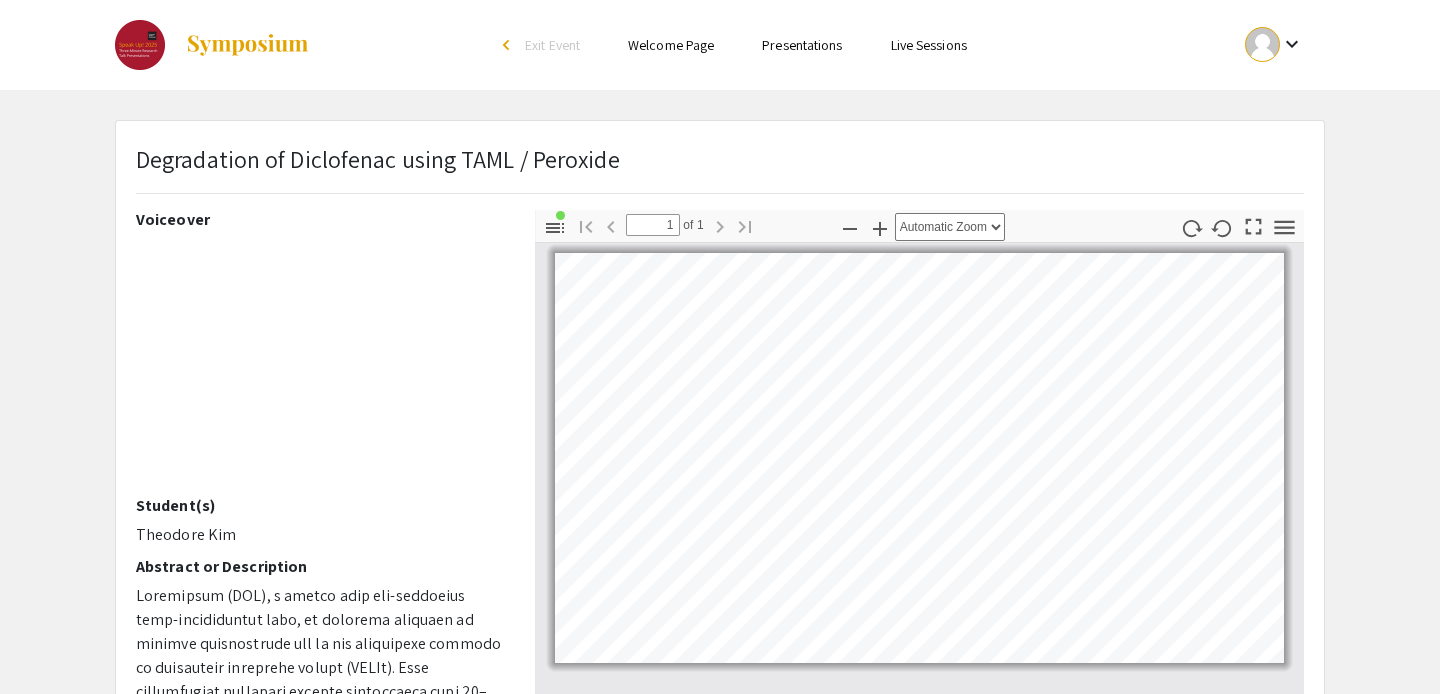 scroll, scrollTop: 0, scrollLeft: 0, axis: both 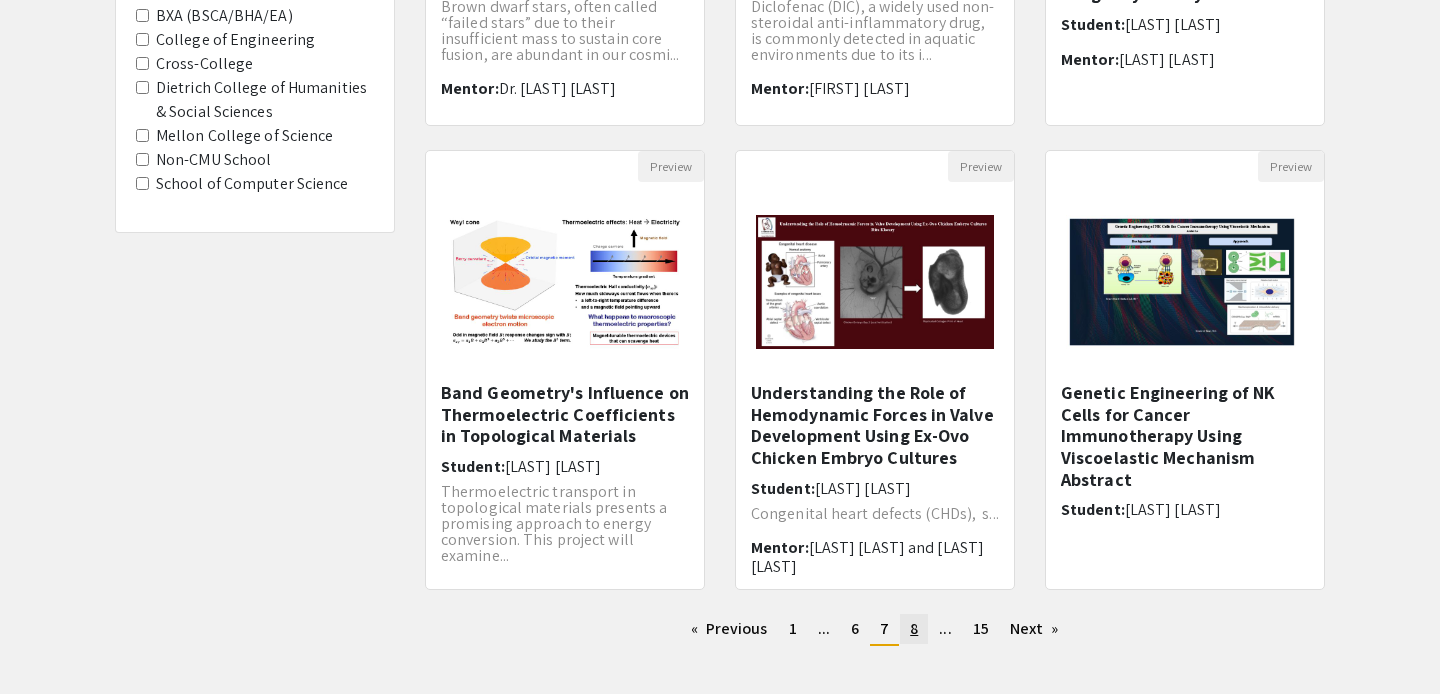 click on "8" 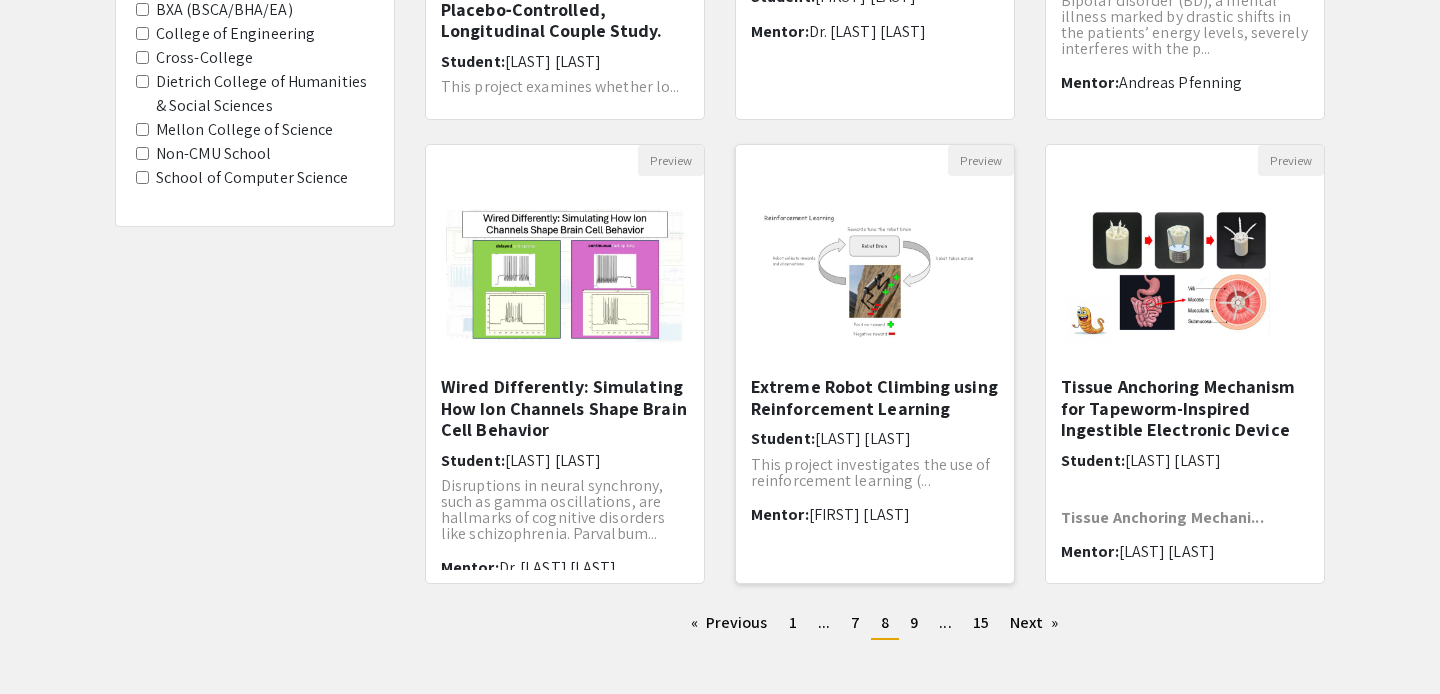 scroll, scrollTop: 546, scrollLeft: 0, axis: vertical 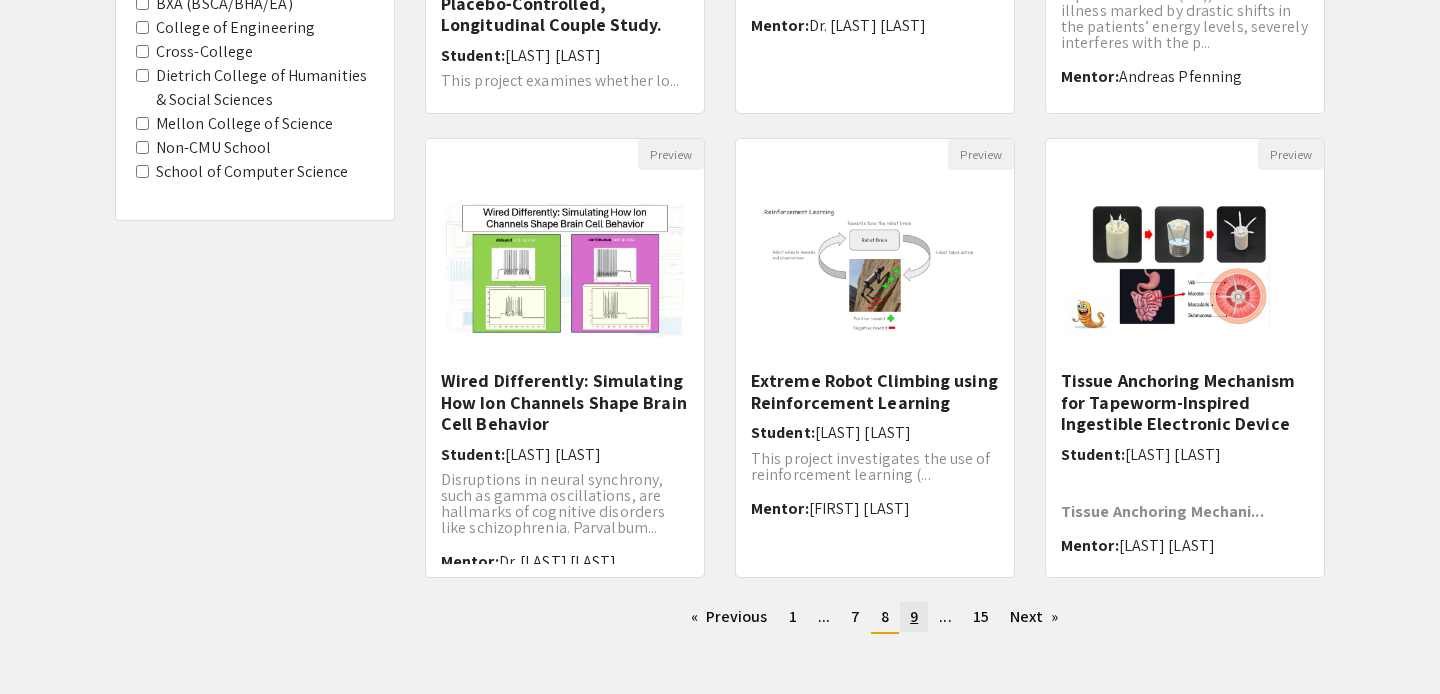 click on "9" 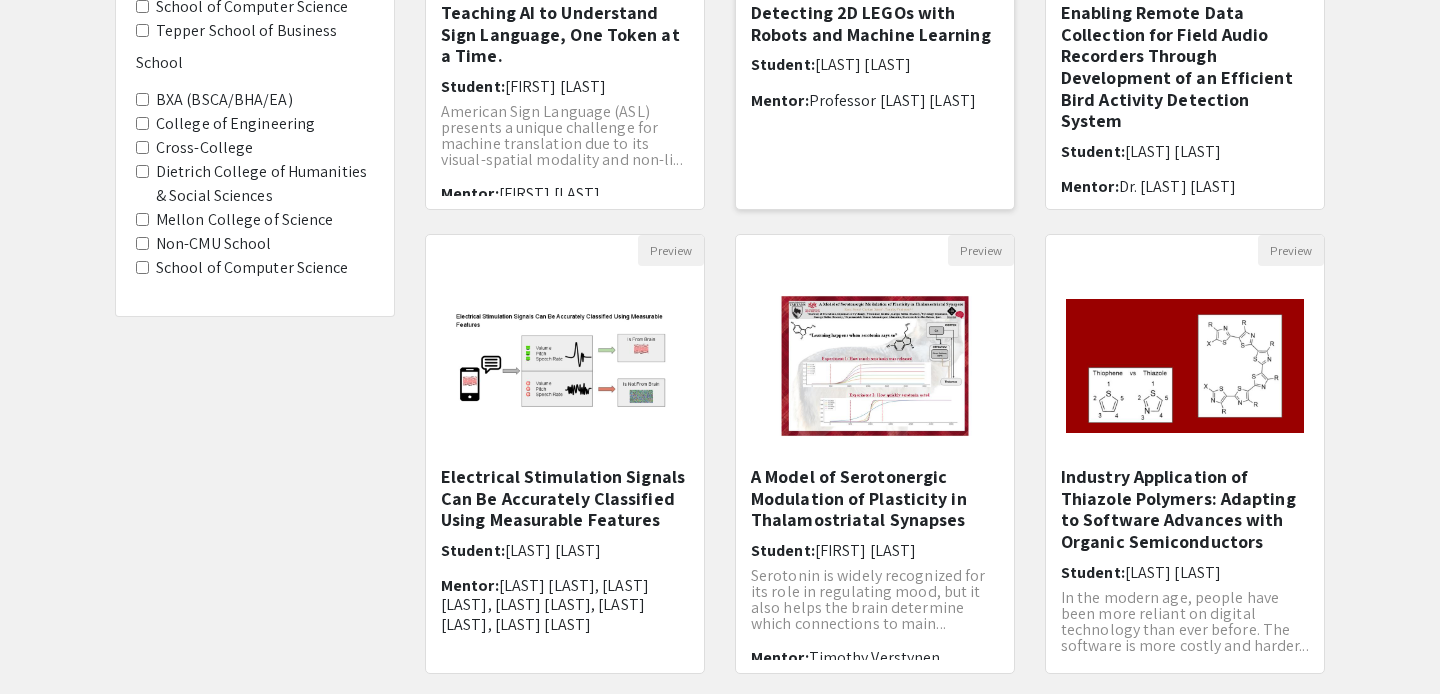 scroll, scrollTop: 632, scrollLeft: 0, axis: vertical 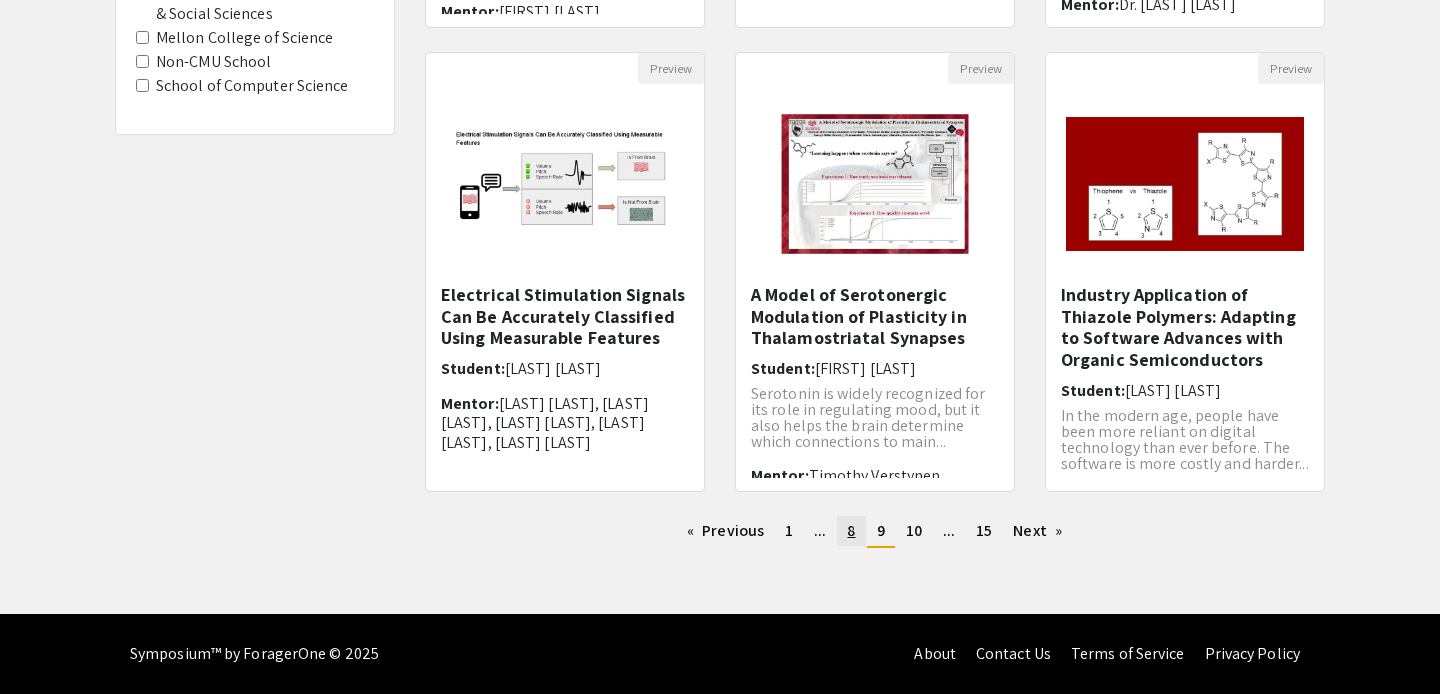 click on "8" 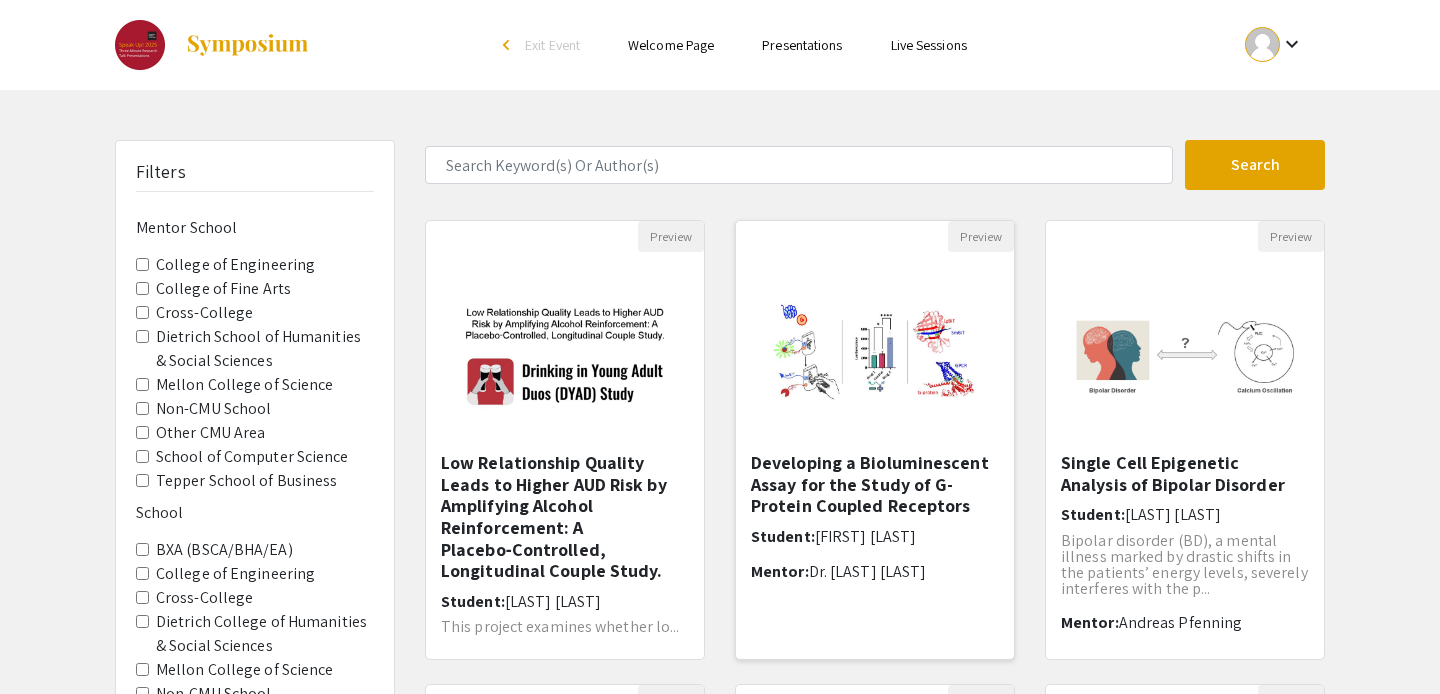 scroll, scrollTop: 632, scrollLeft: 0, axis: vertical 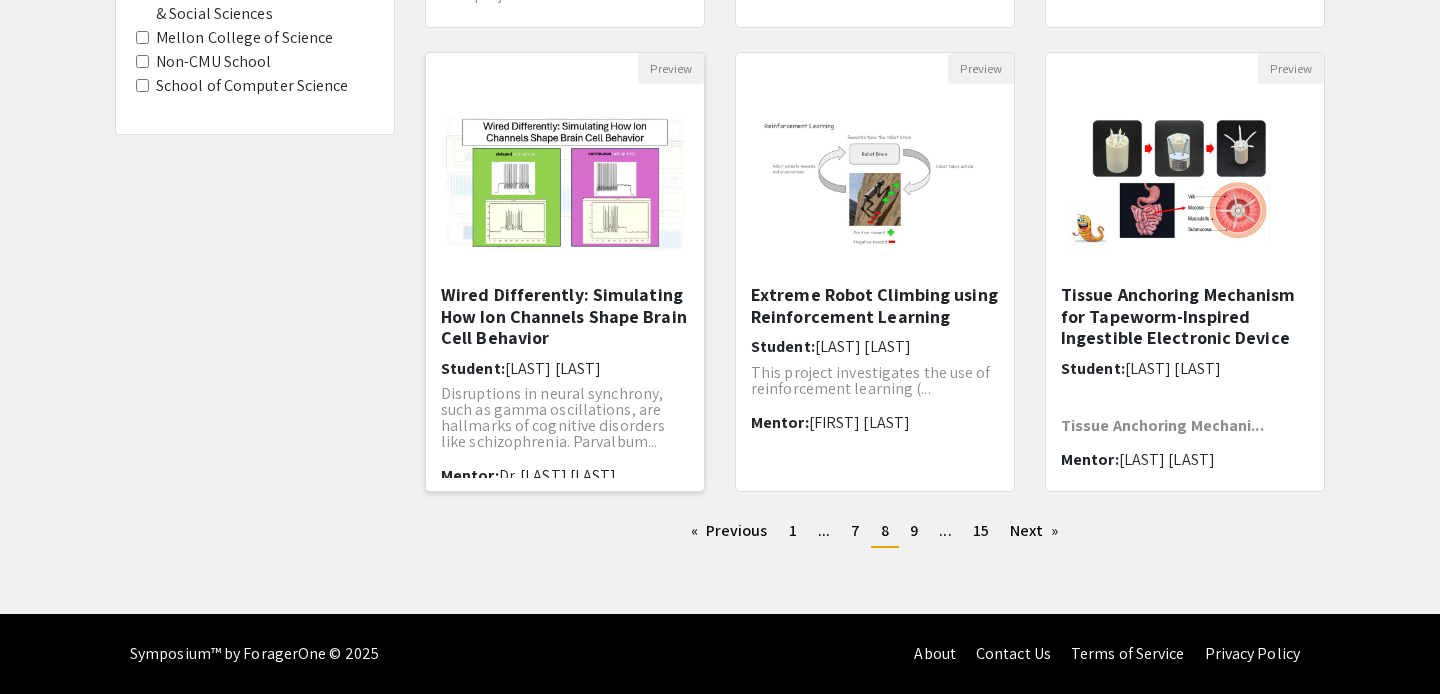 click on "Wired Differently: Simulating How Ion Channels Shape Brain Cell Behavior" at bounding box center [565, 316] 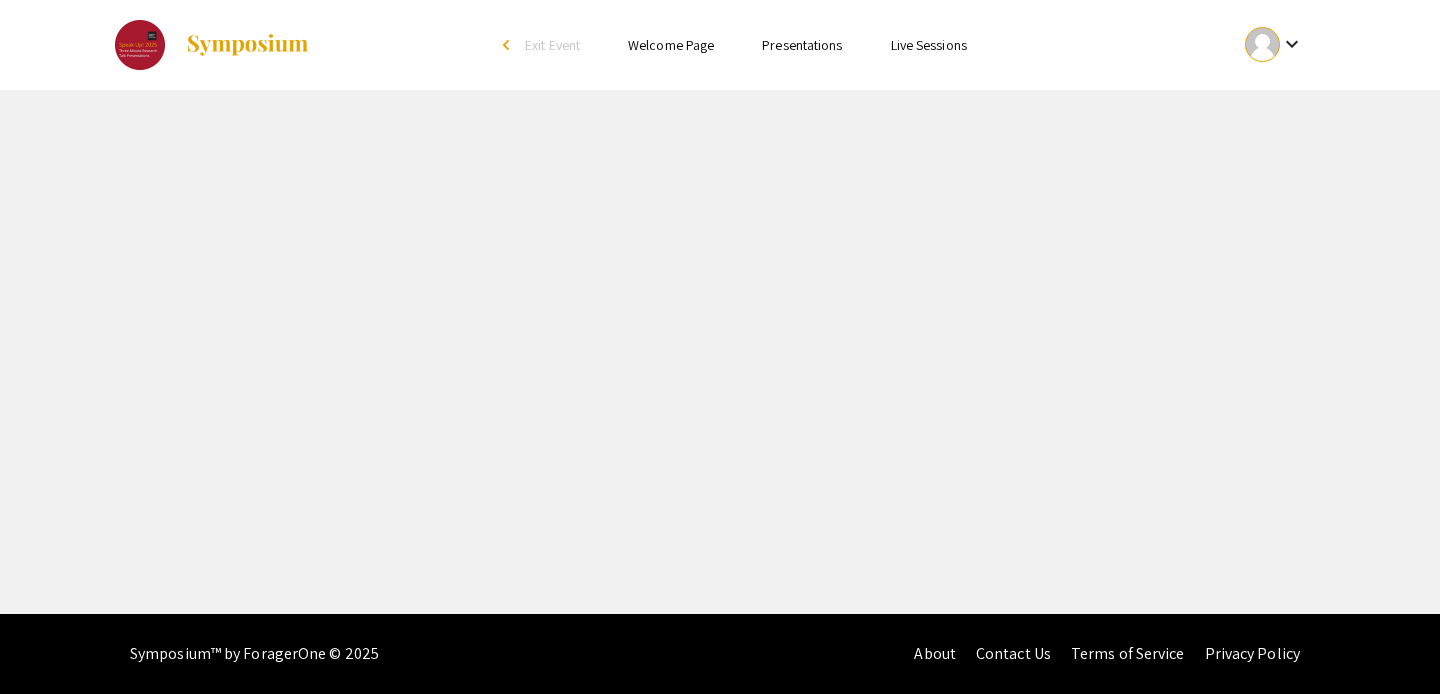 select on "custom" 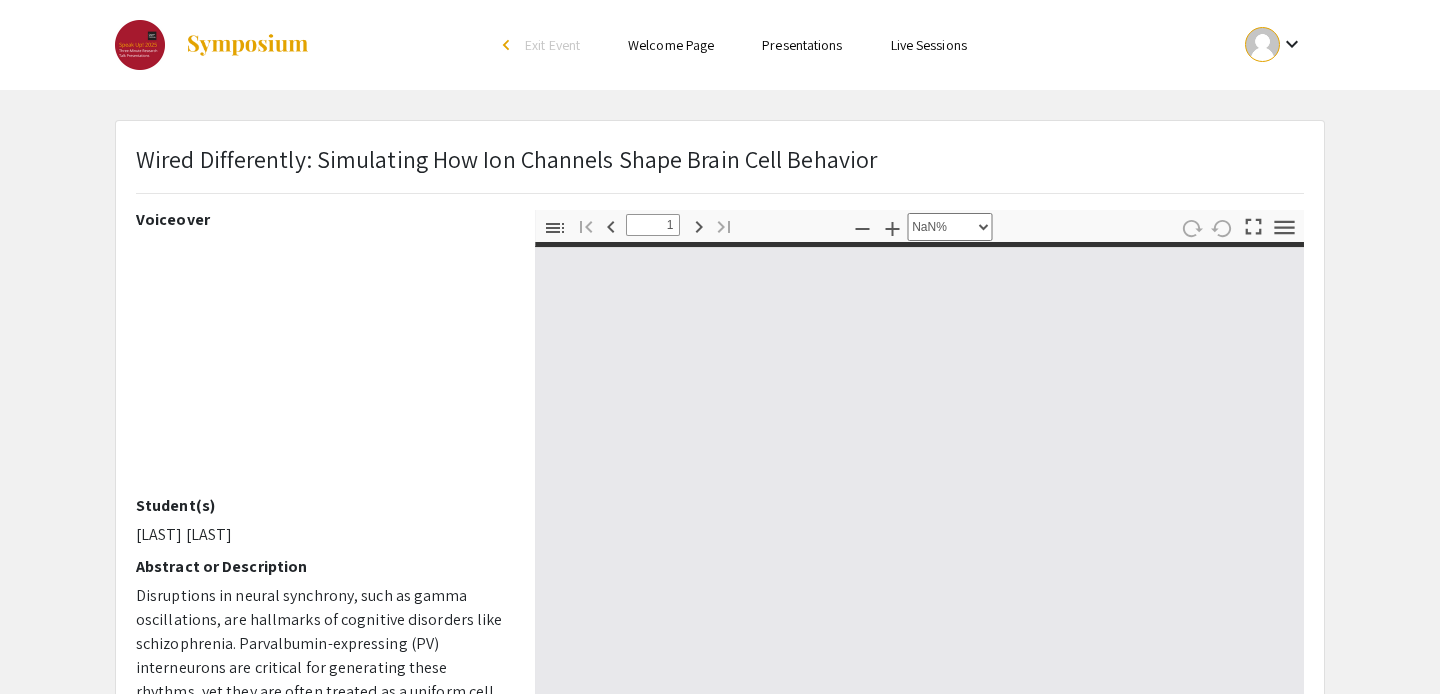 type on "0" 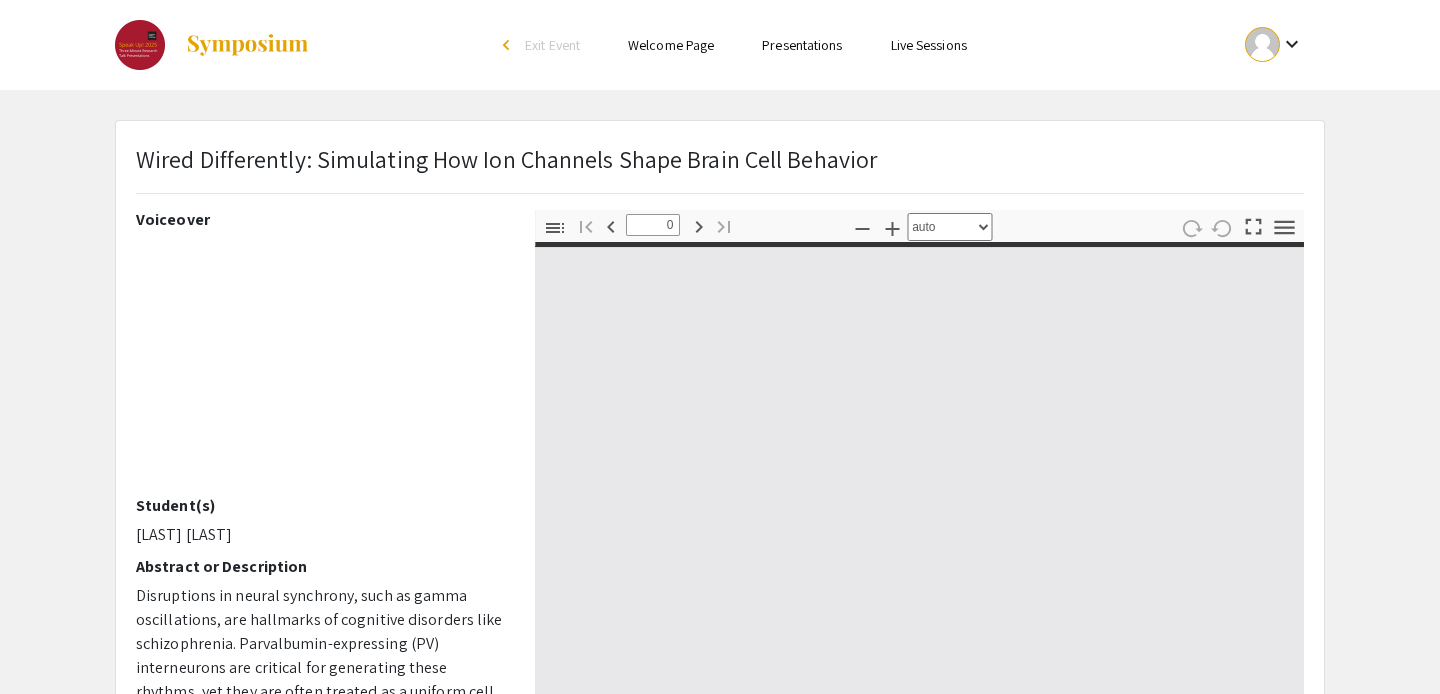 select on "custom" 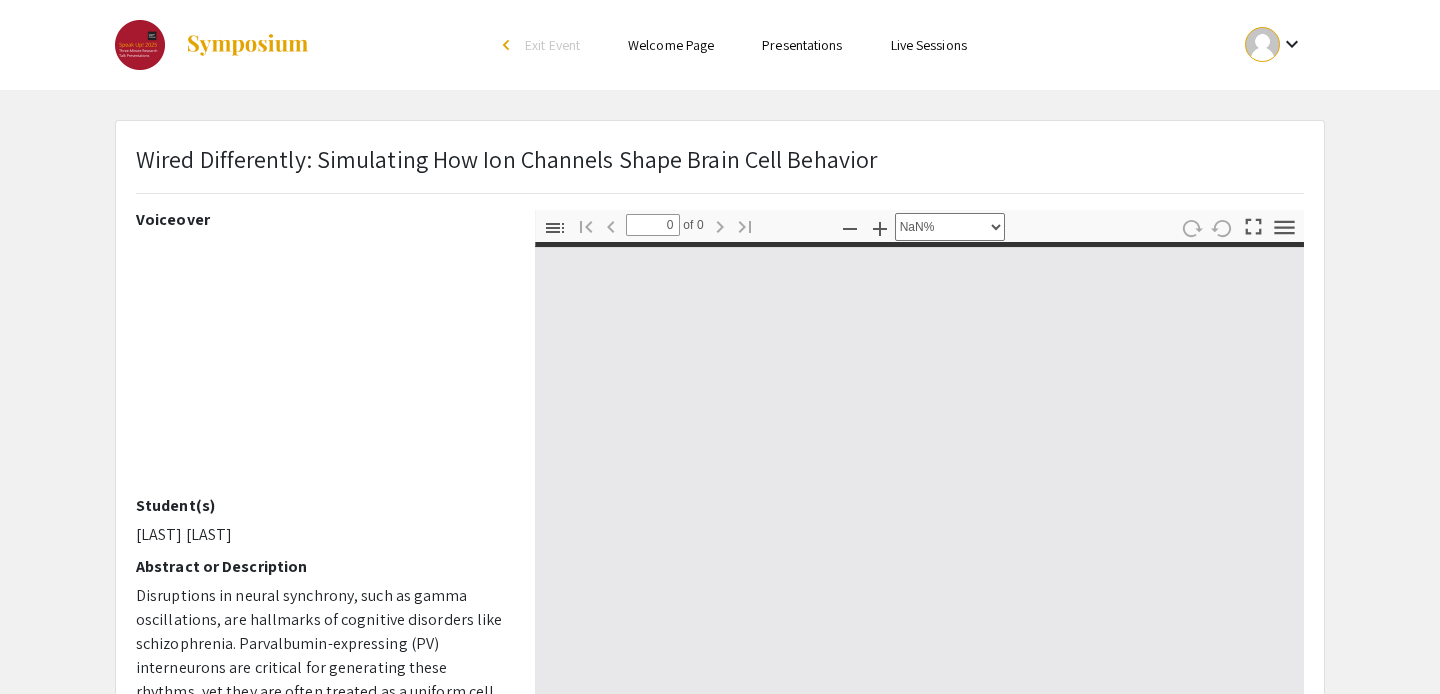 type on "1" 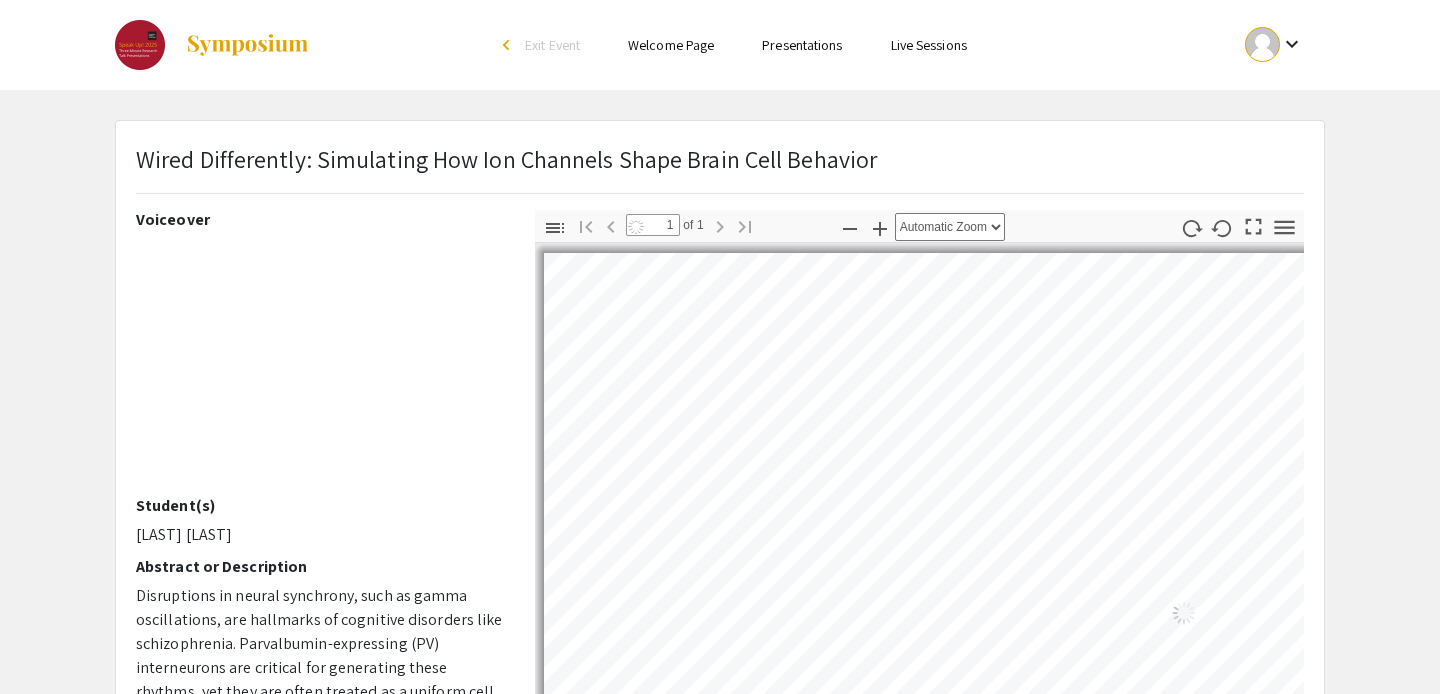 select on "auto" 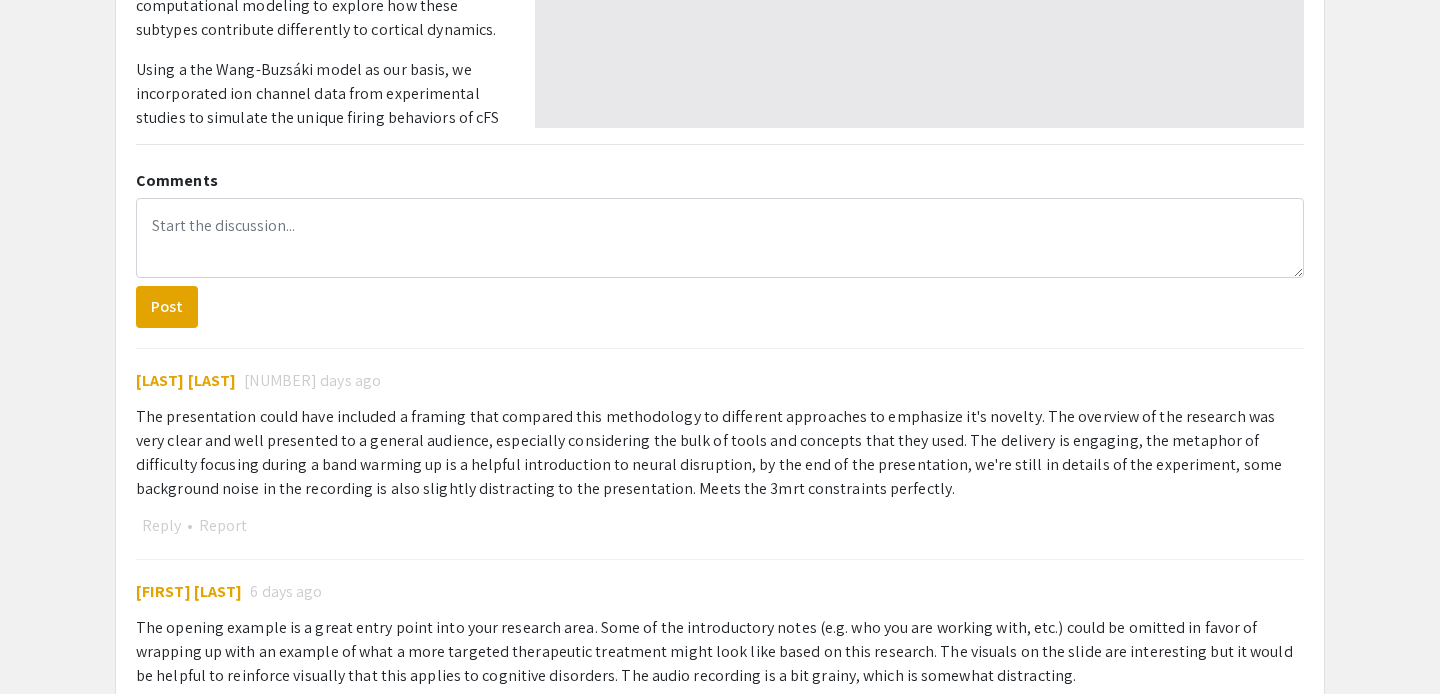 scroll, scrollTop: 945, scrollLeft: 0, axis: vertical 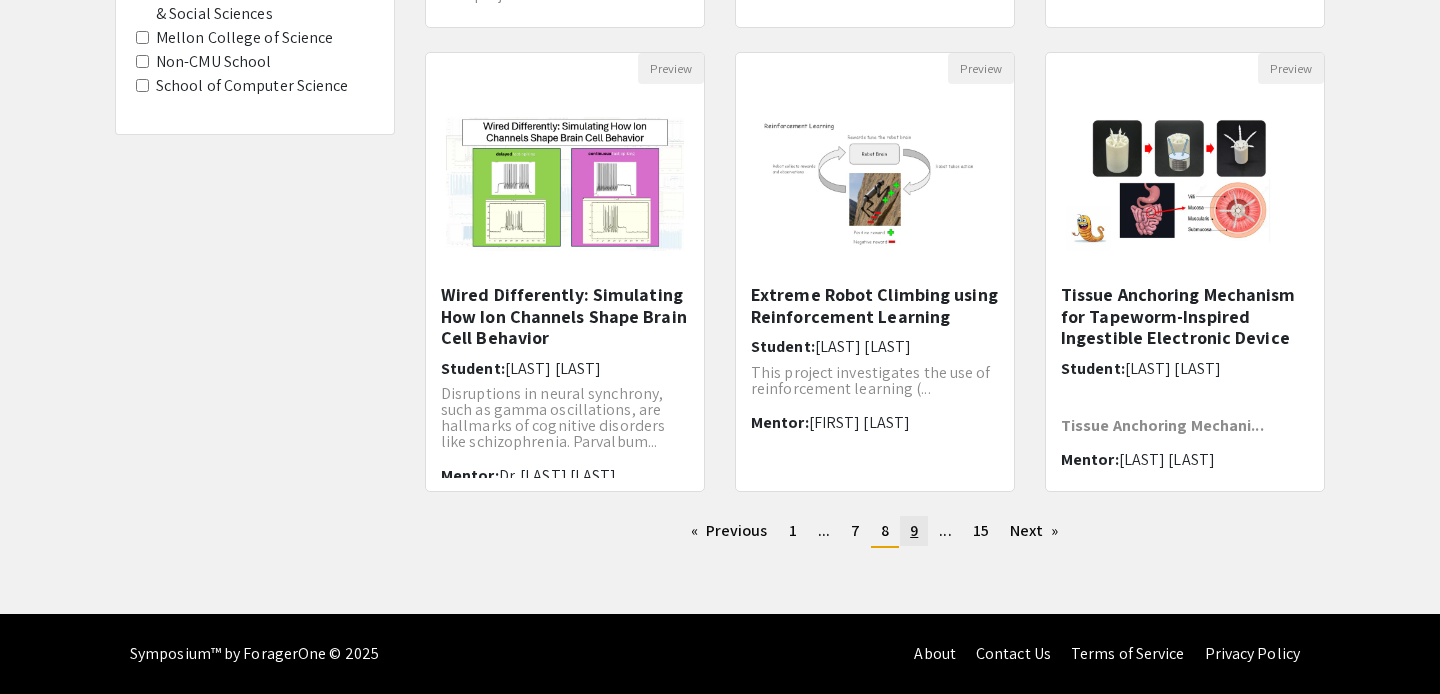 click on "page  9" 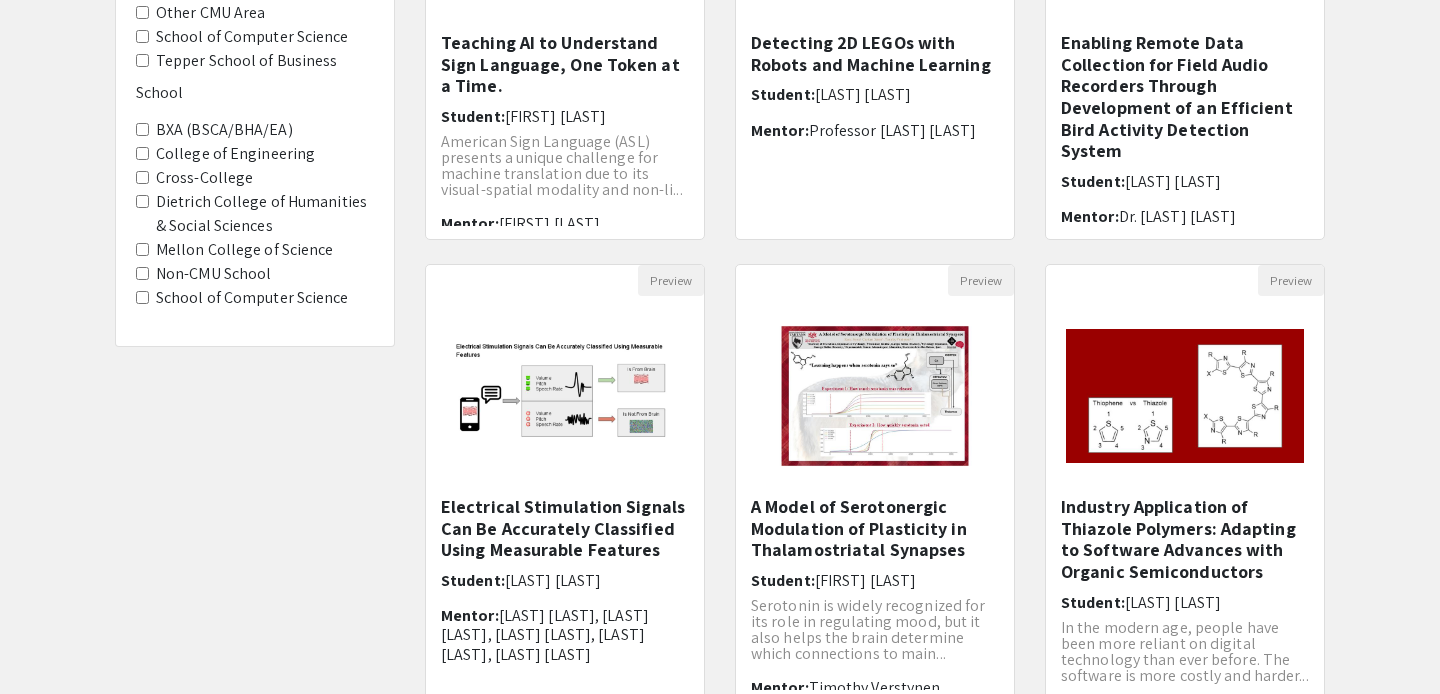 scroll, scrollTop: 429, scrollLeft: 0, axis: vertical 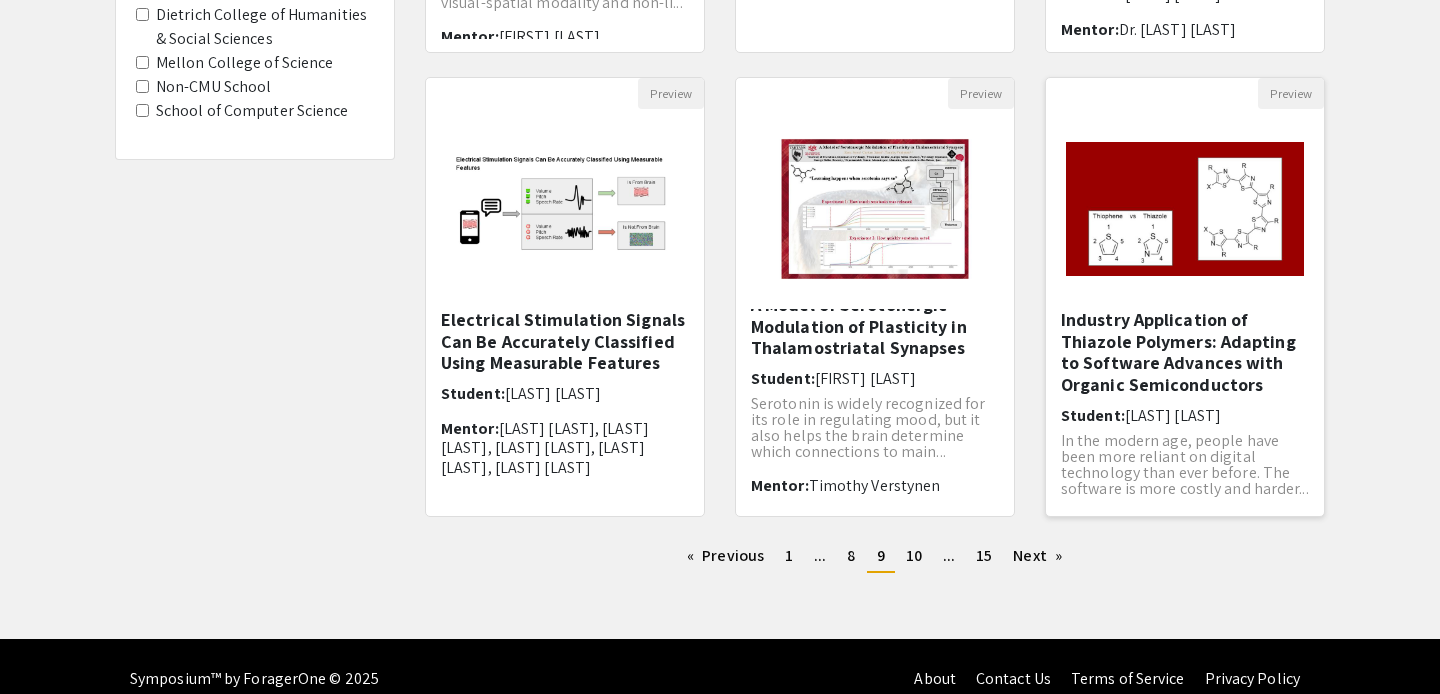 click on "Industry Application of Thiazole Polymers: Adapting to Software Advances with Organic Semiconductors" at bounding box center (1185, 352) 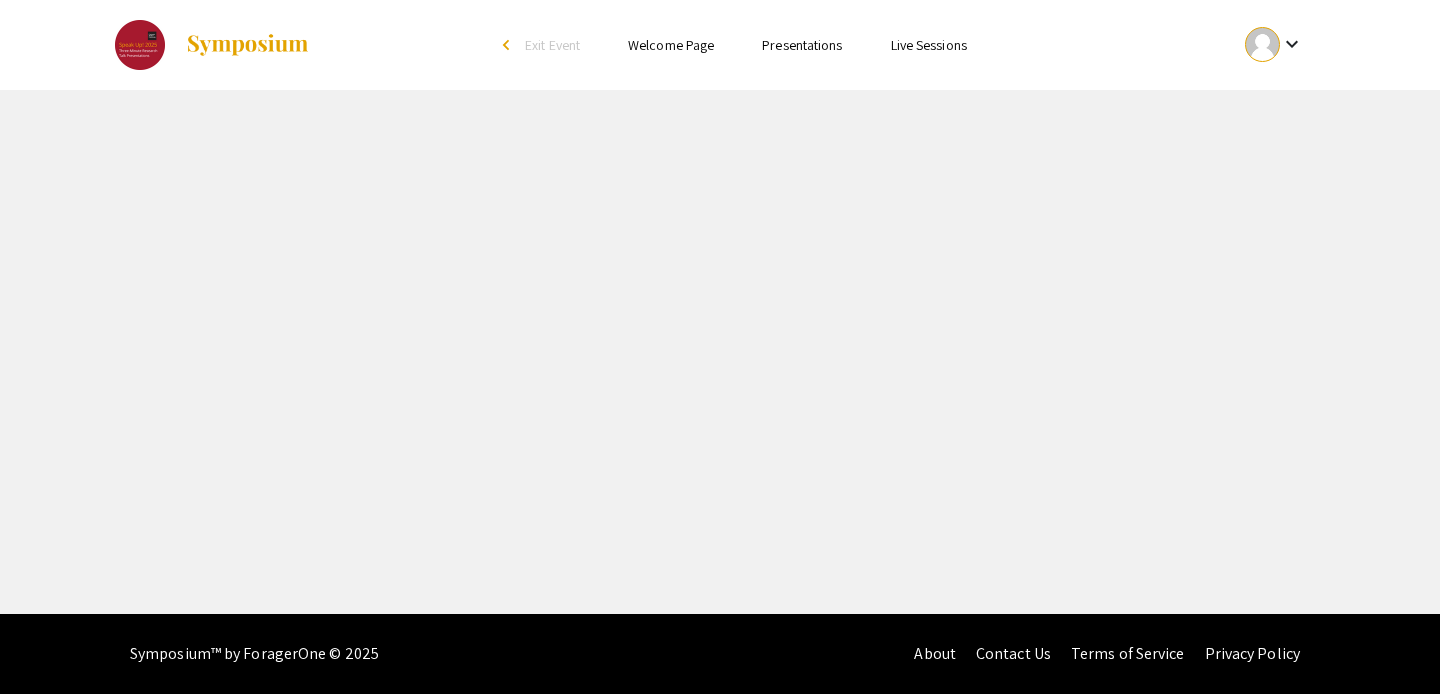 scroll, scrollTop: 0, scrollLeft: 0, axis: both 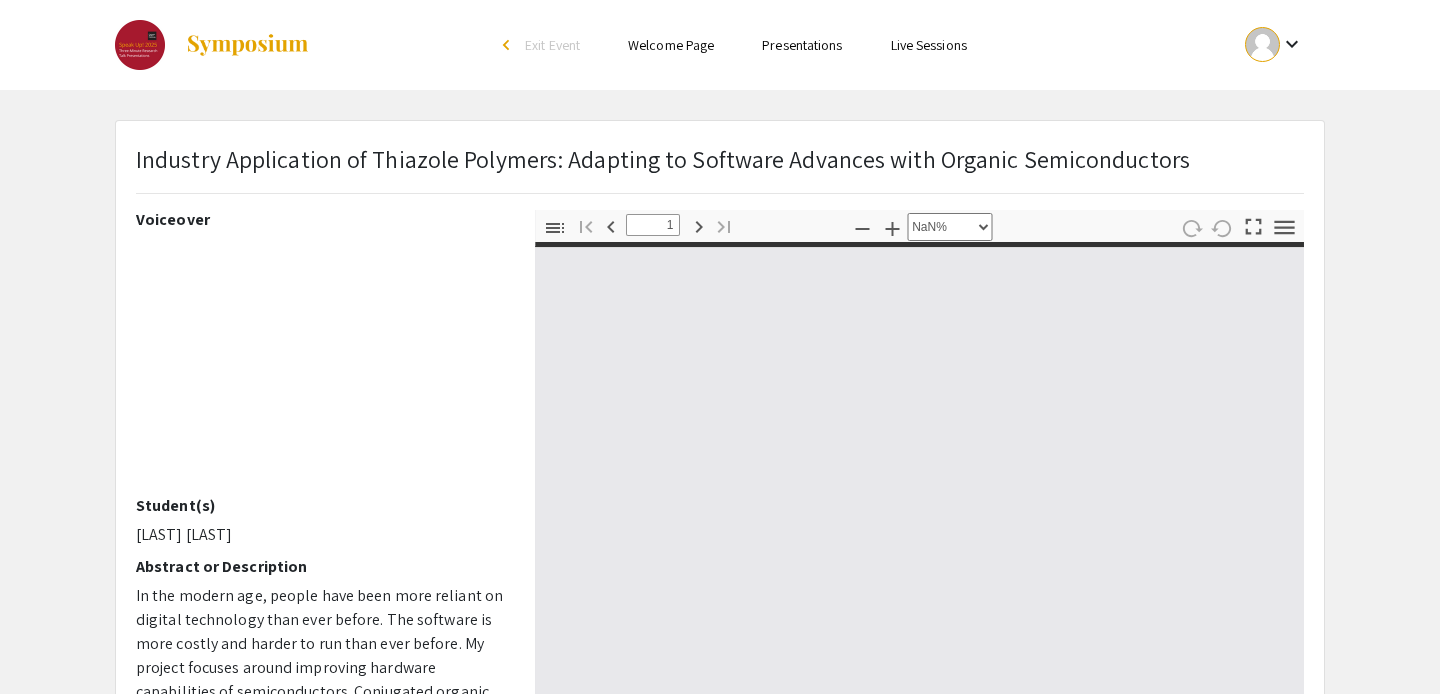 type on "0" 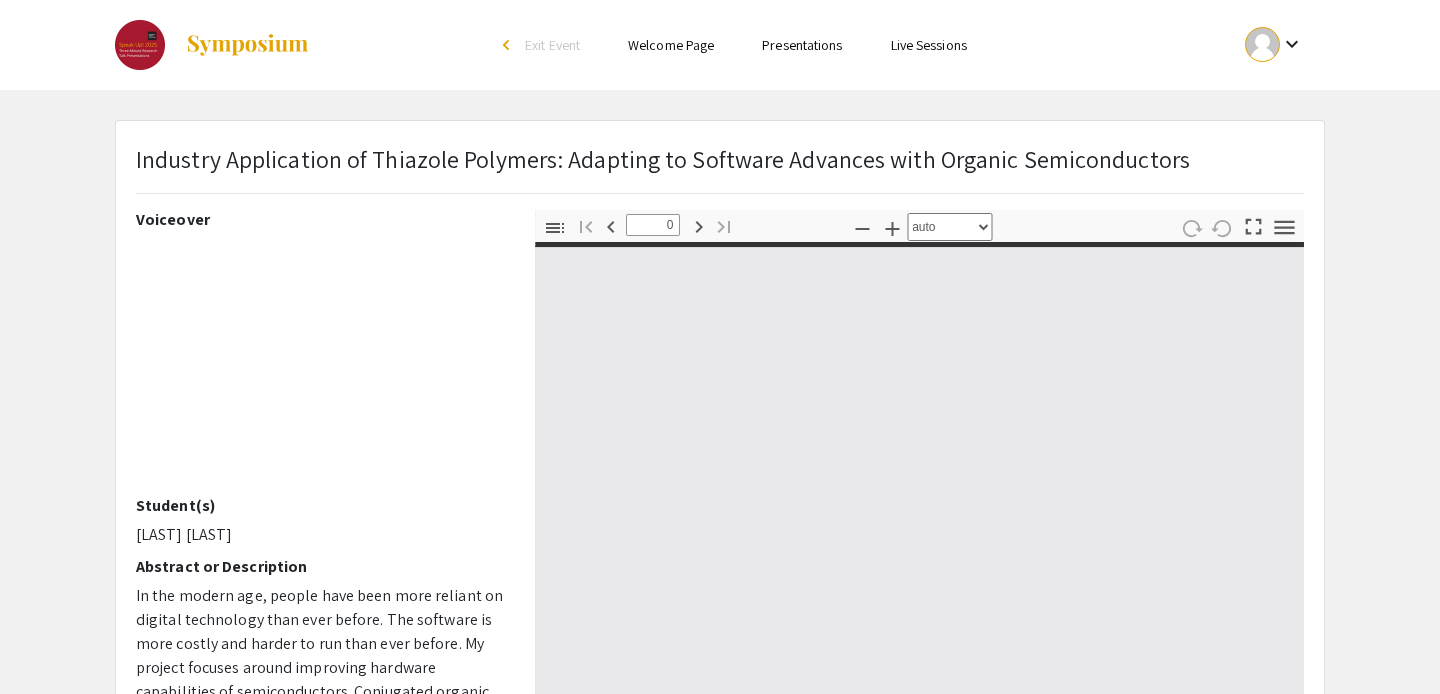 select on "custom" 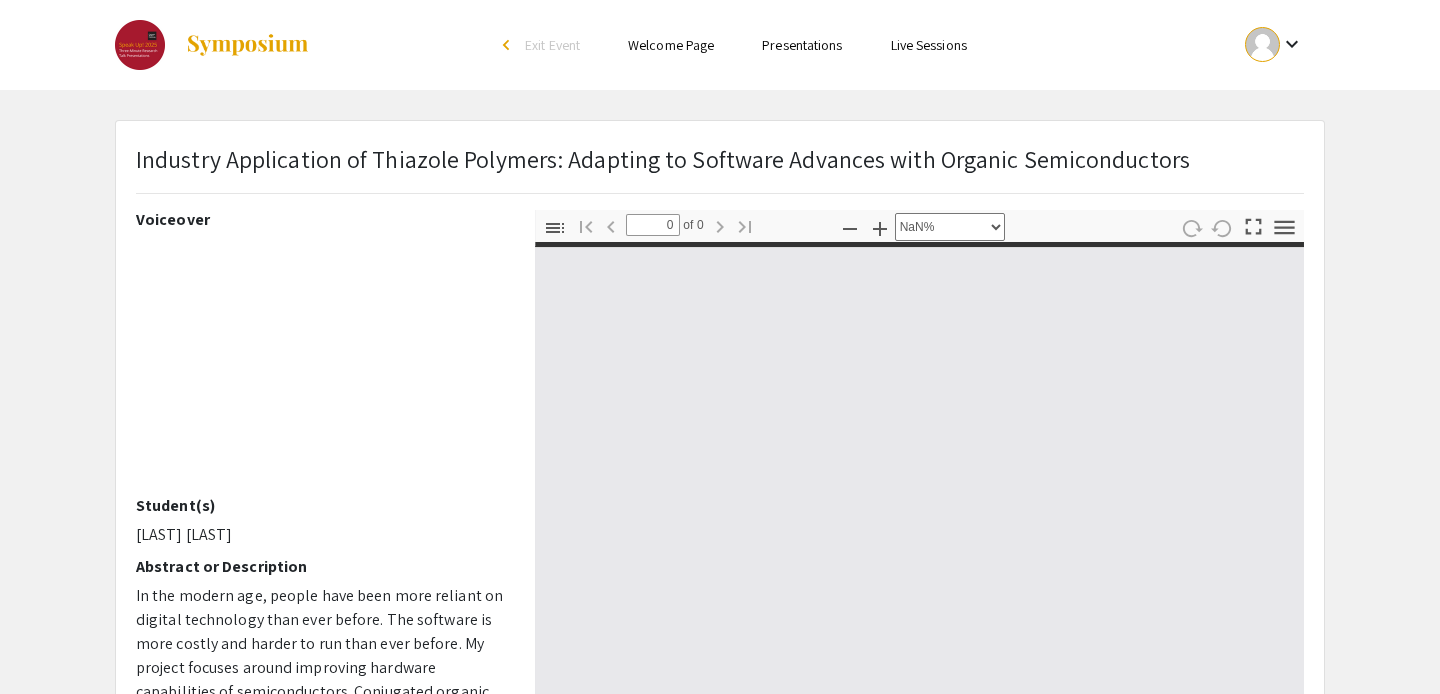 type on "1" 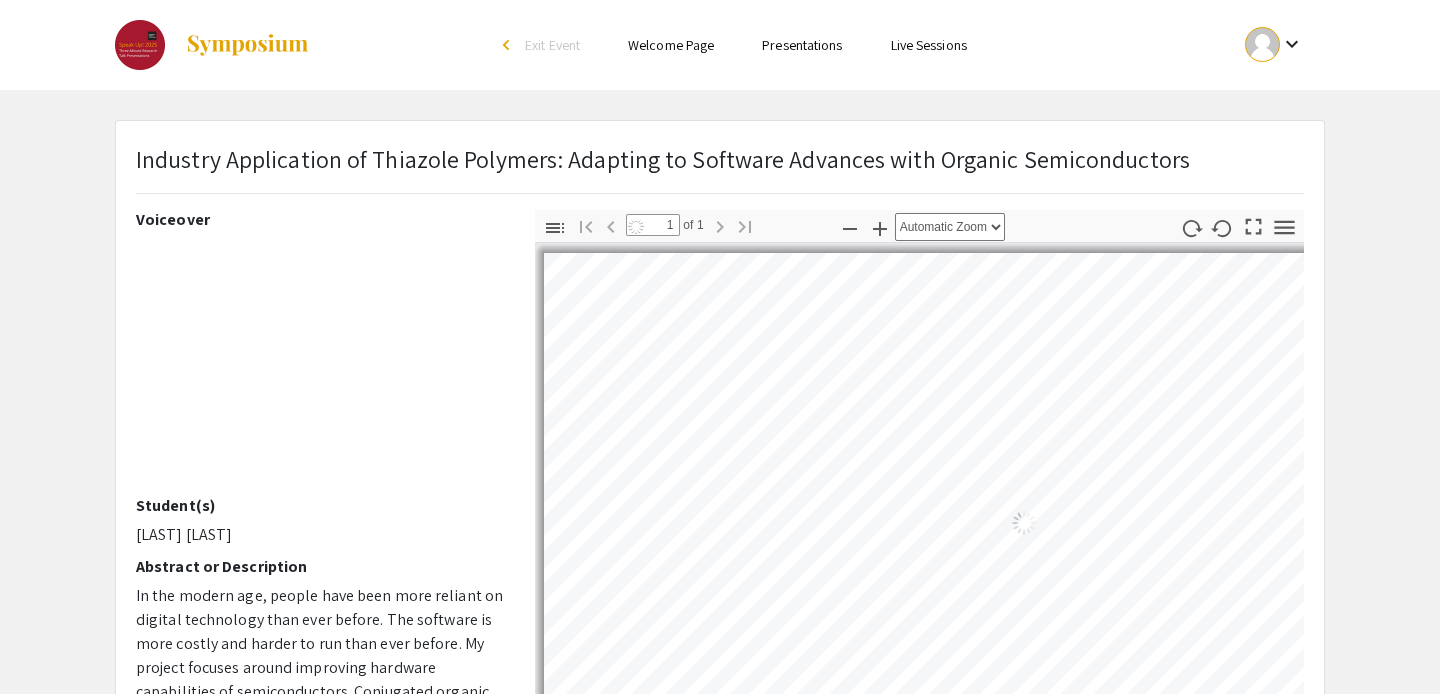 select on "auto" 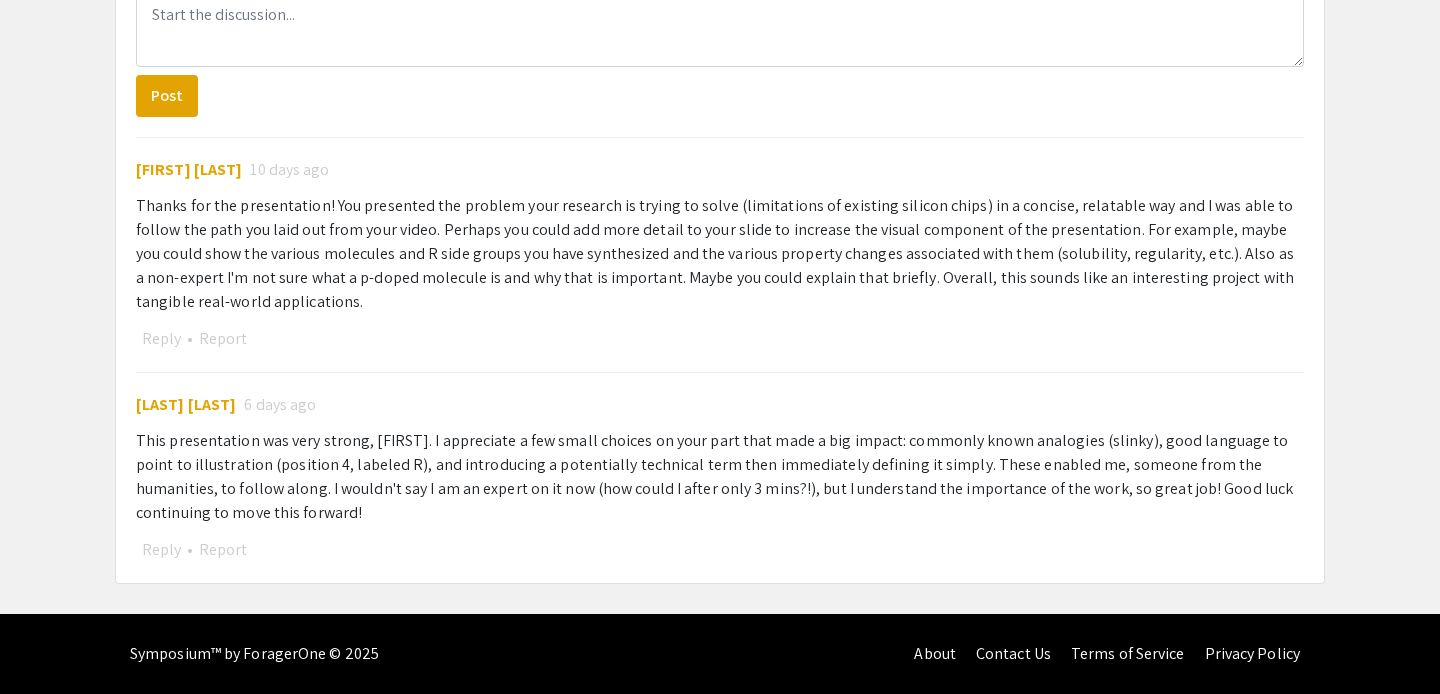 scroll, scrollTop: 992, scrollLeft: 0, axis: vertical 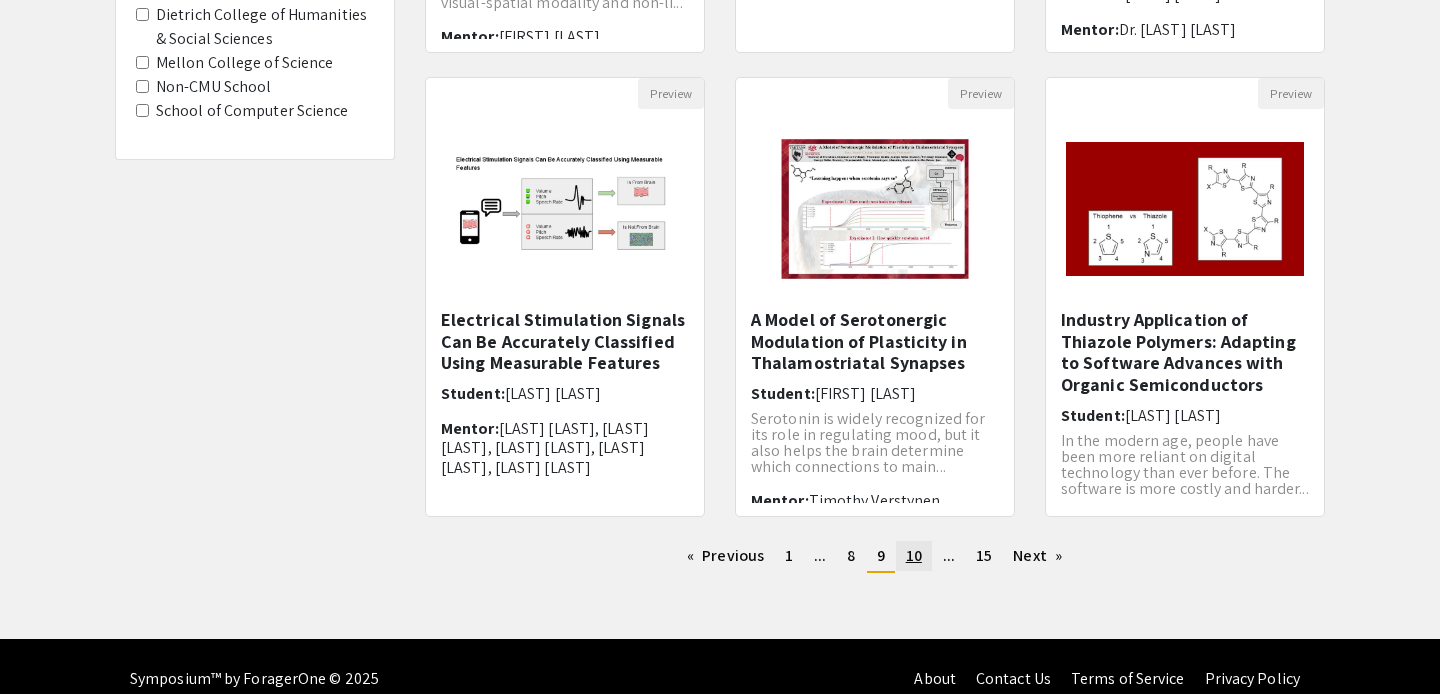click on "10" 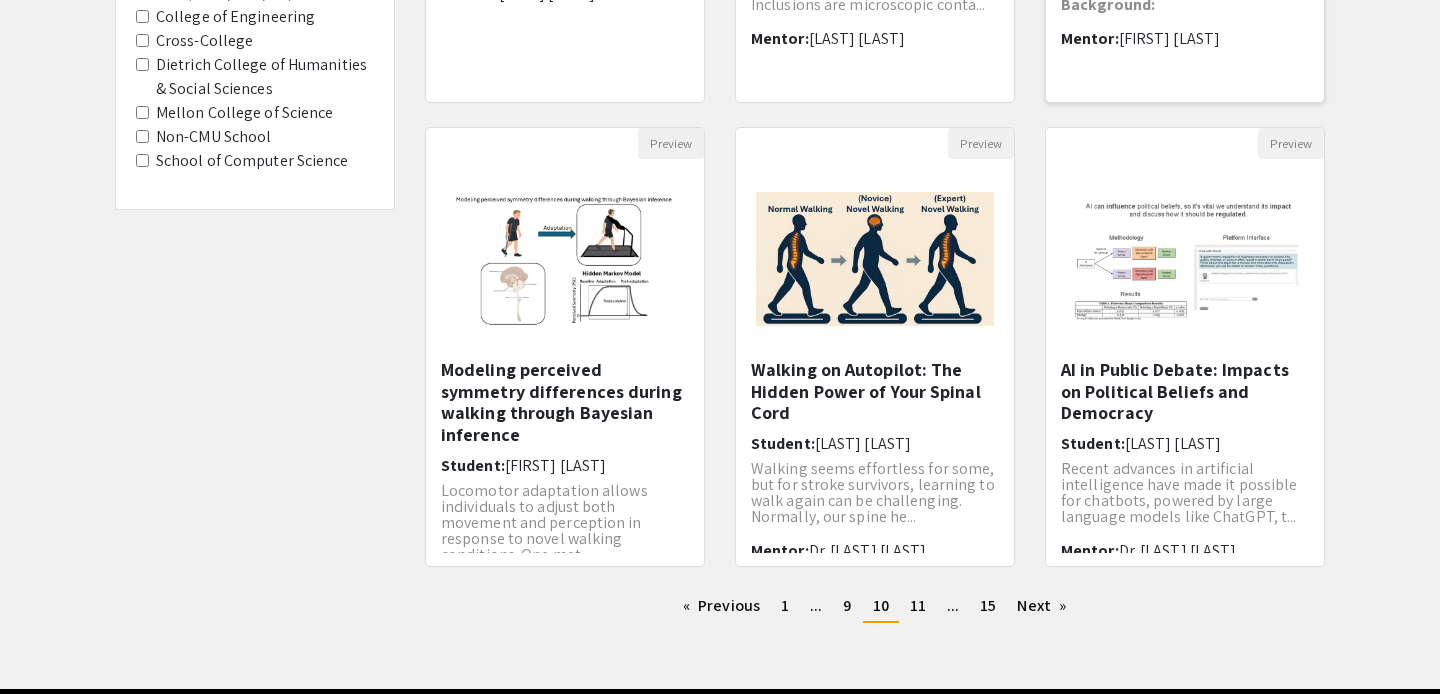scroll, scrollTop: 593, scrollLeft: 0, axis: vertical 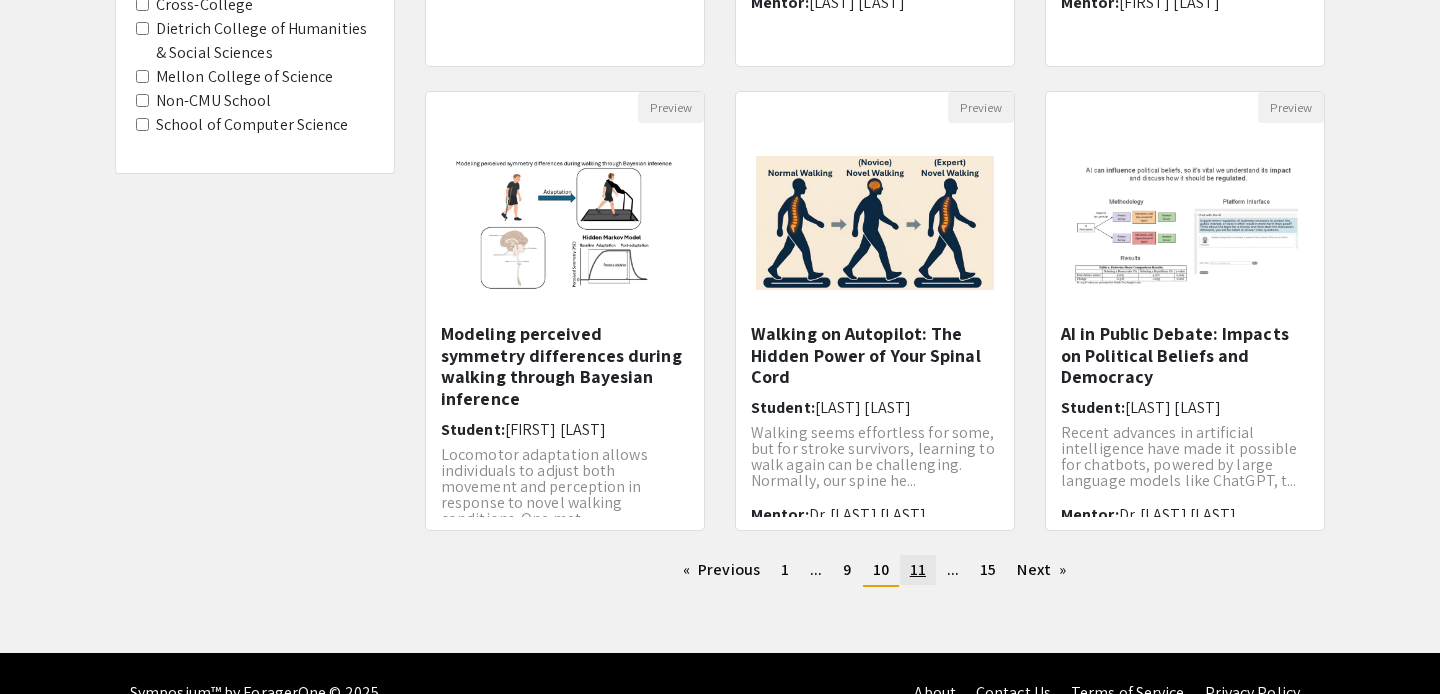 click on "11" 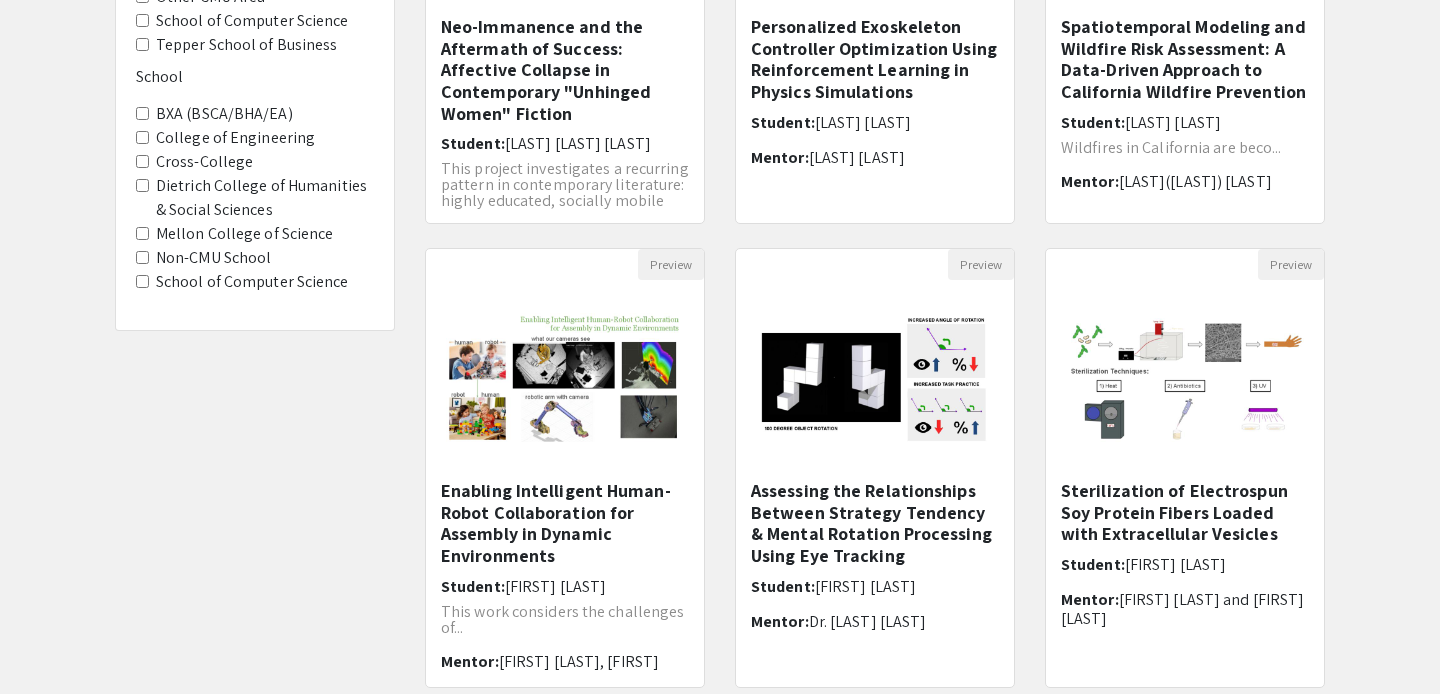 scroll, scrollTop: 562, scrollLeft: 0, axis: vertical 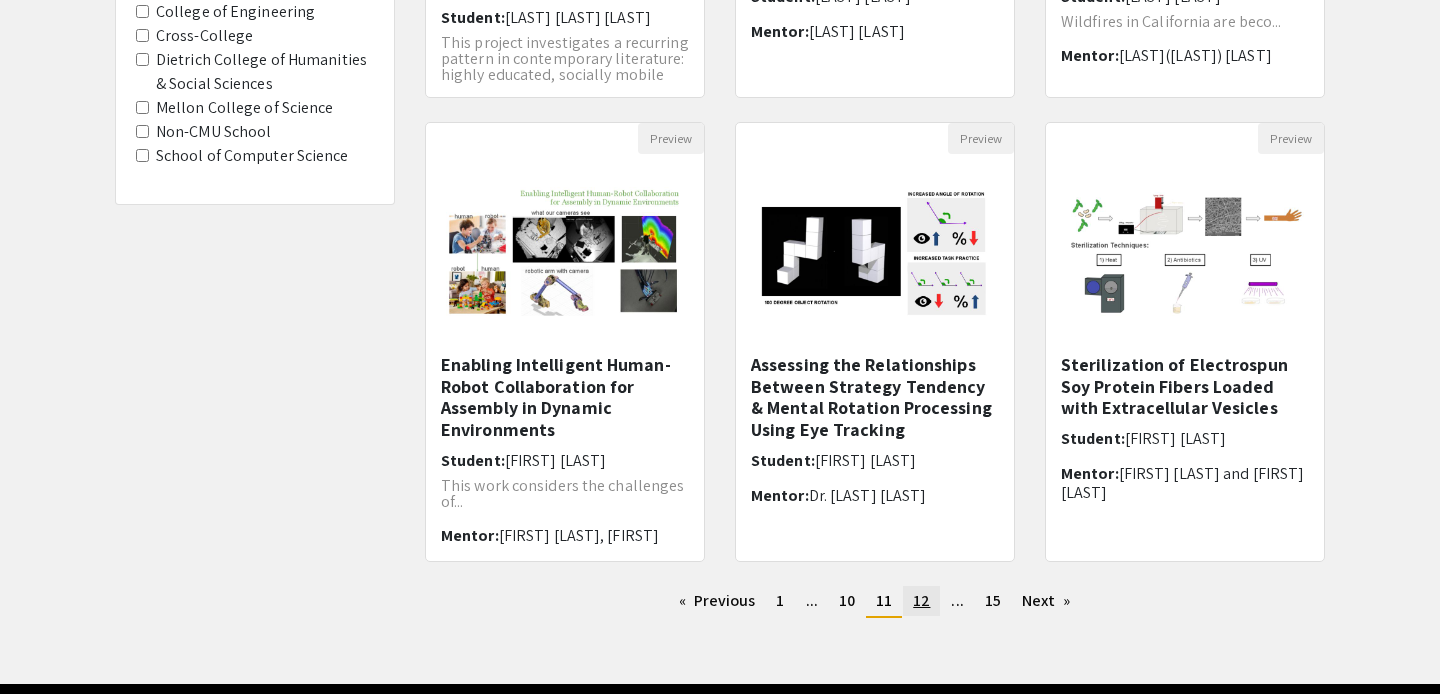 click on "12" 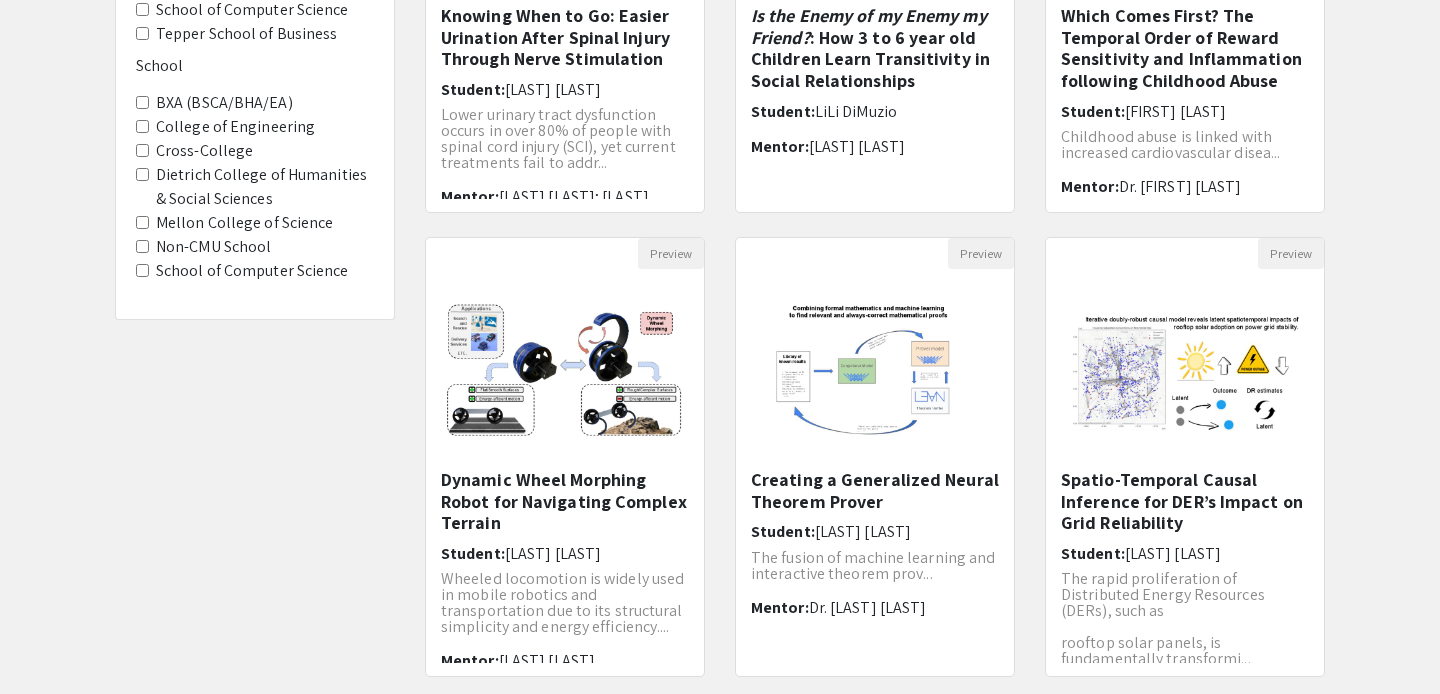 scroll, scrollTop: 612, scrollLeft: 0, axis: vertical 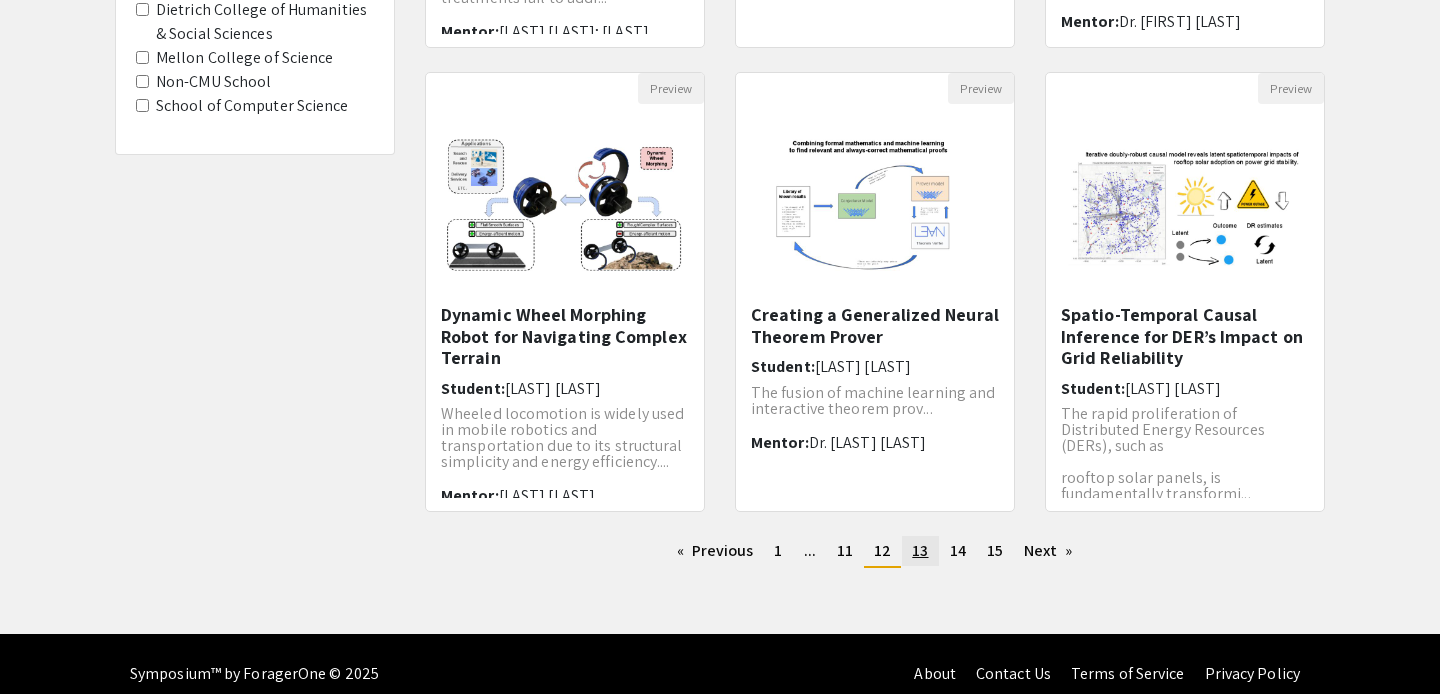 click on "13" 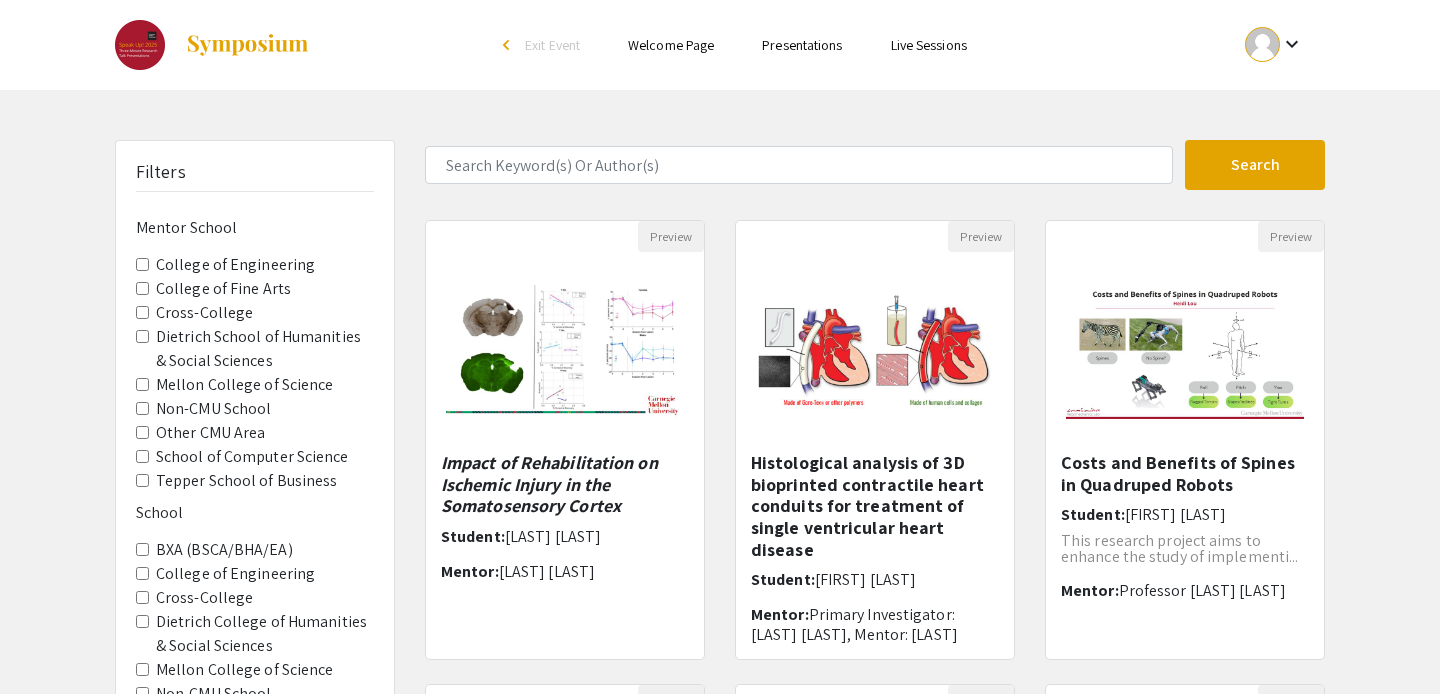 scroll, scrollTop: 5, scrollLeft: 0, axis: vertical 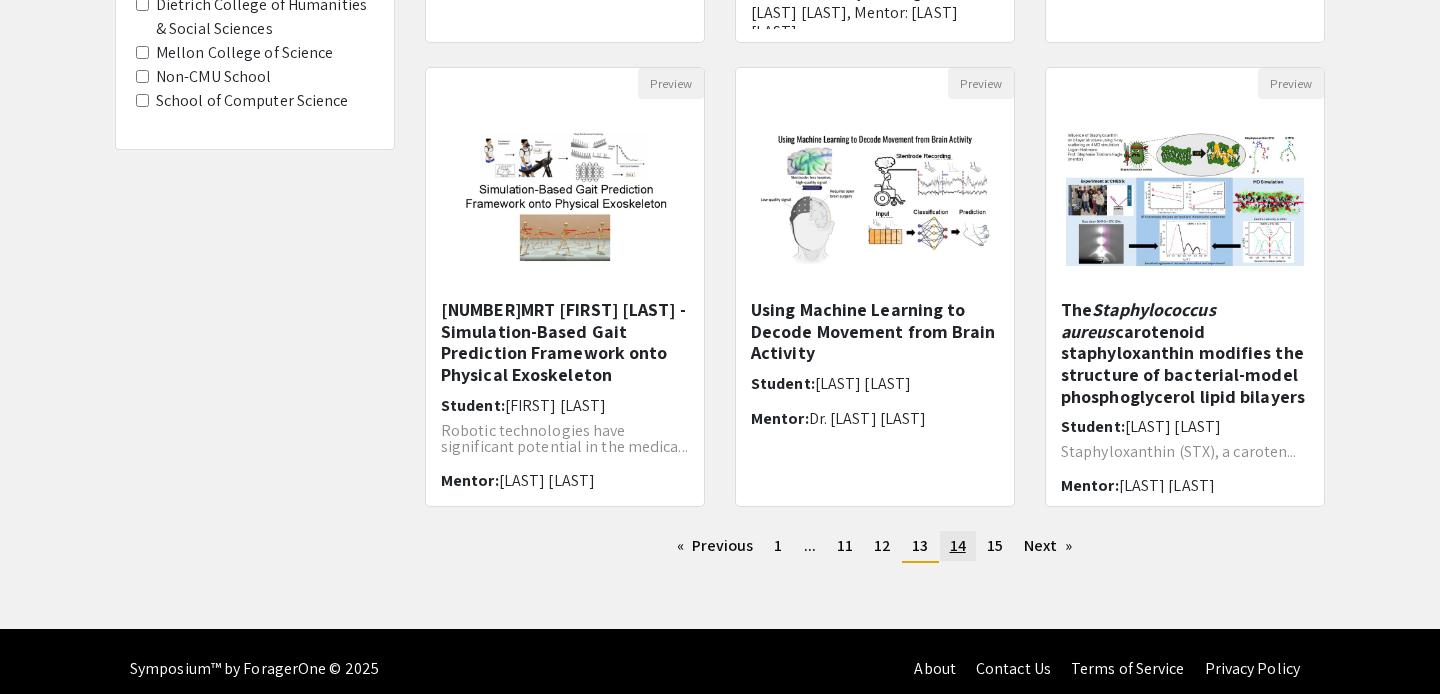 click on "14" 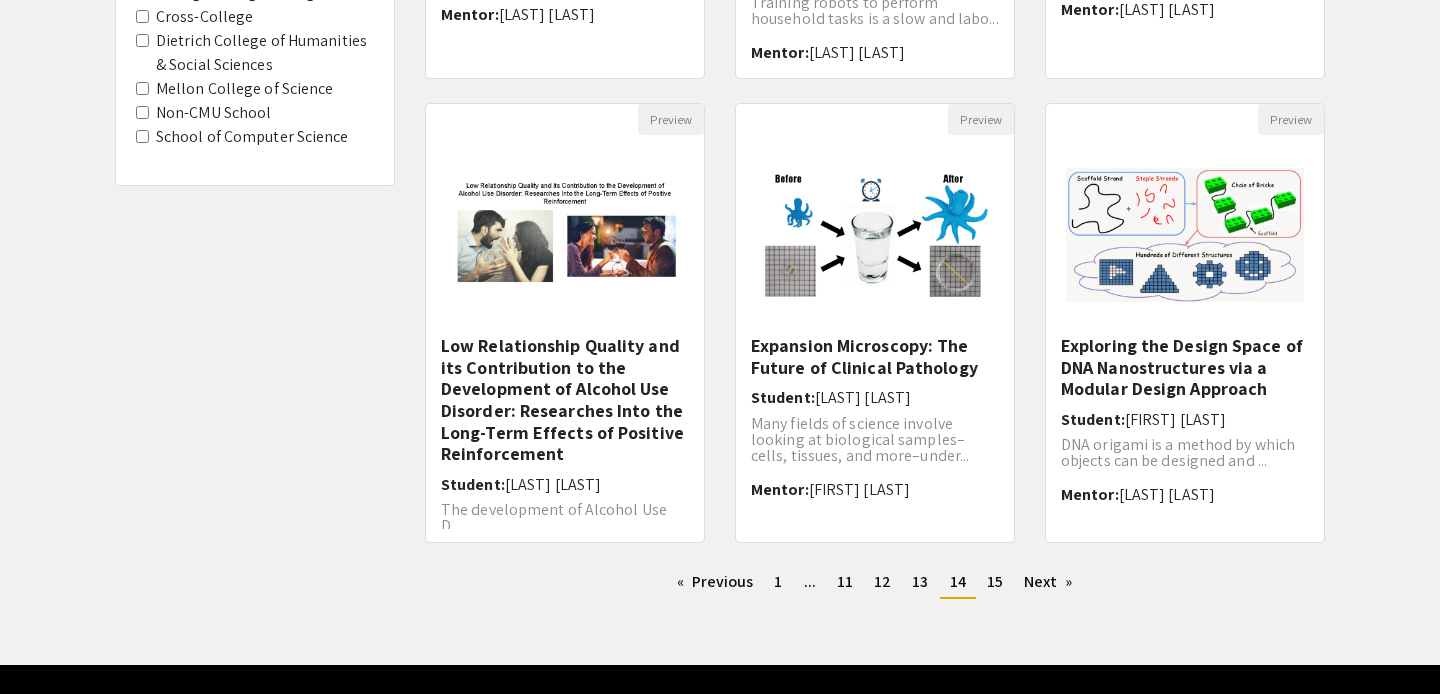 scroll, scrollTop: 593, scrollLeft: 0, axis: vertical 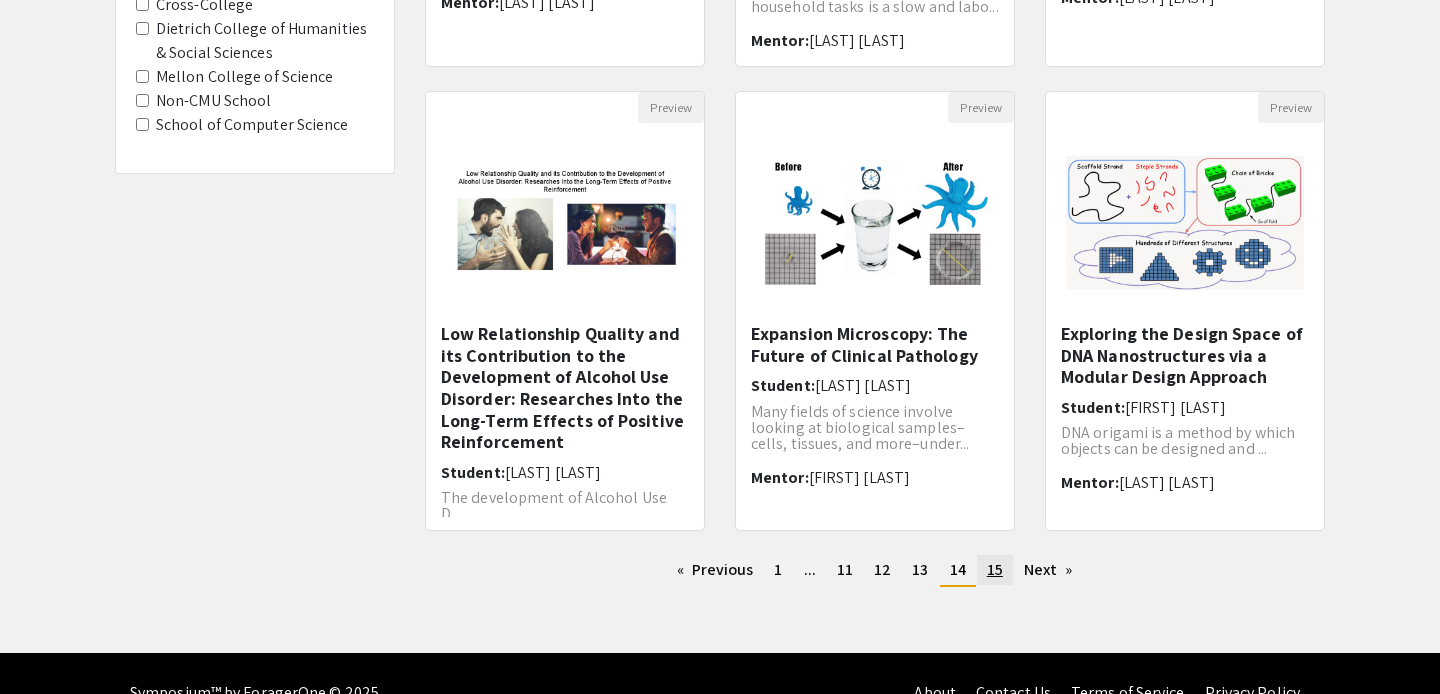 click on "page  15" 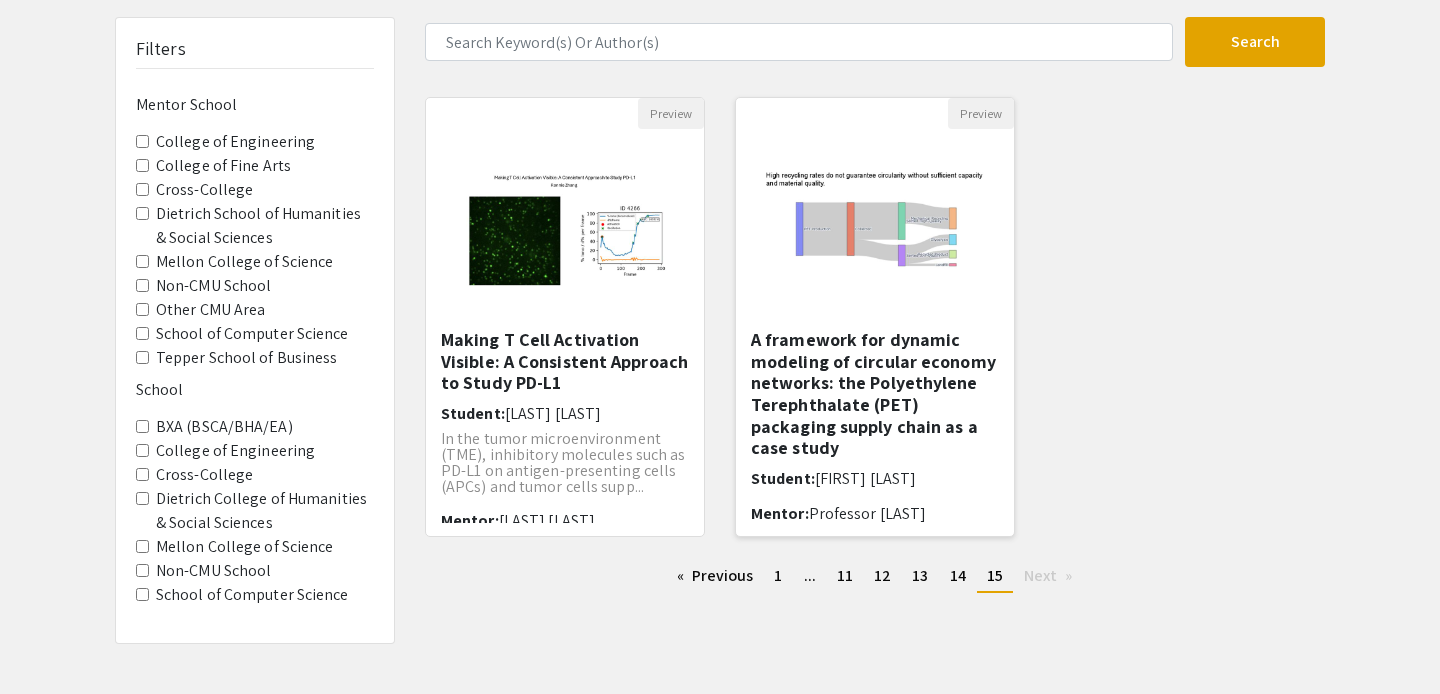 scroll, scrollTop: 124, scrollLeft: 0, axis: vertical 